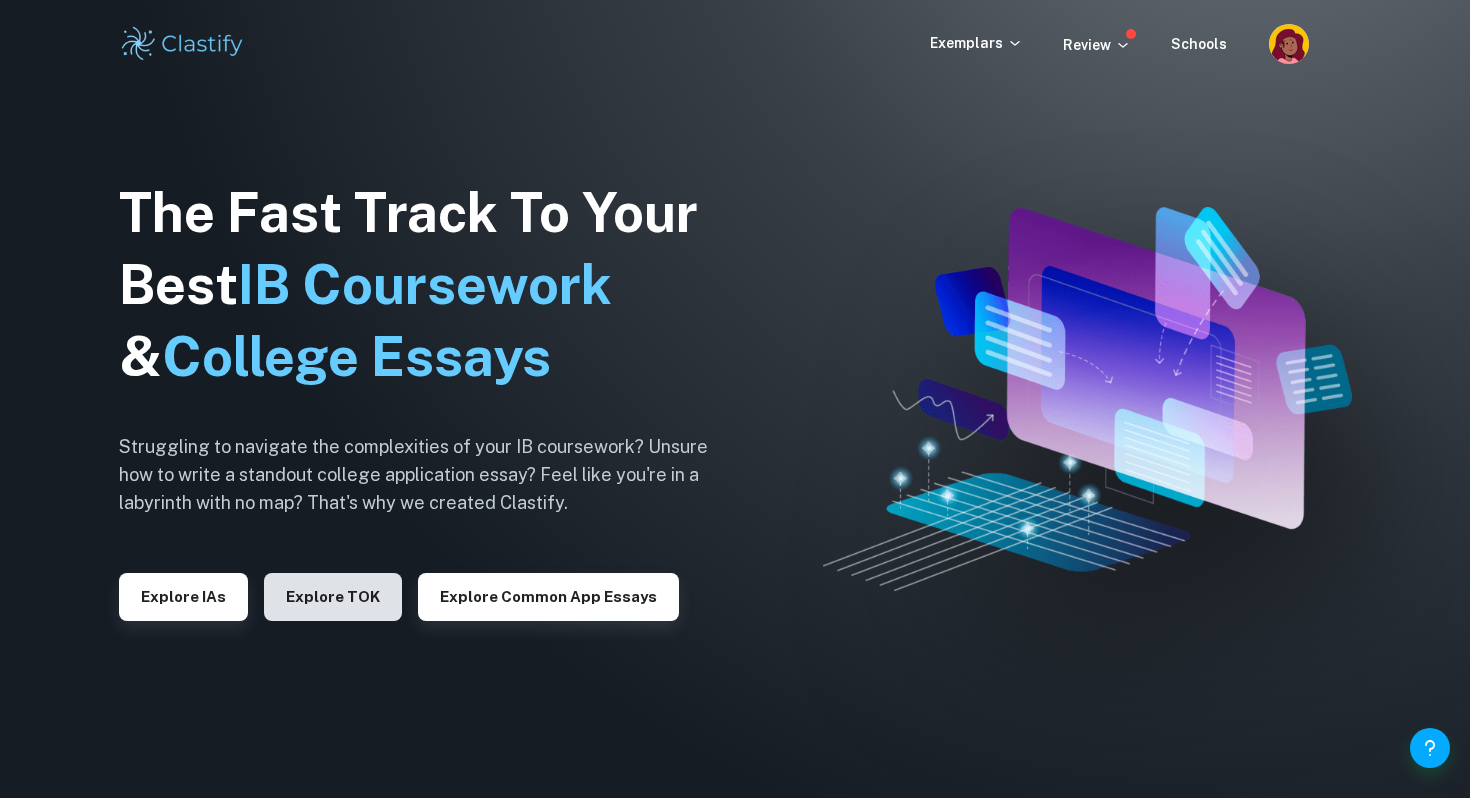 scroll, scrollTop: 0, scrollLeft: 0, axis: both 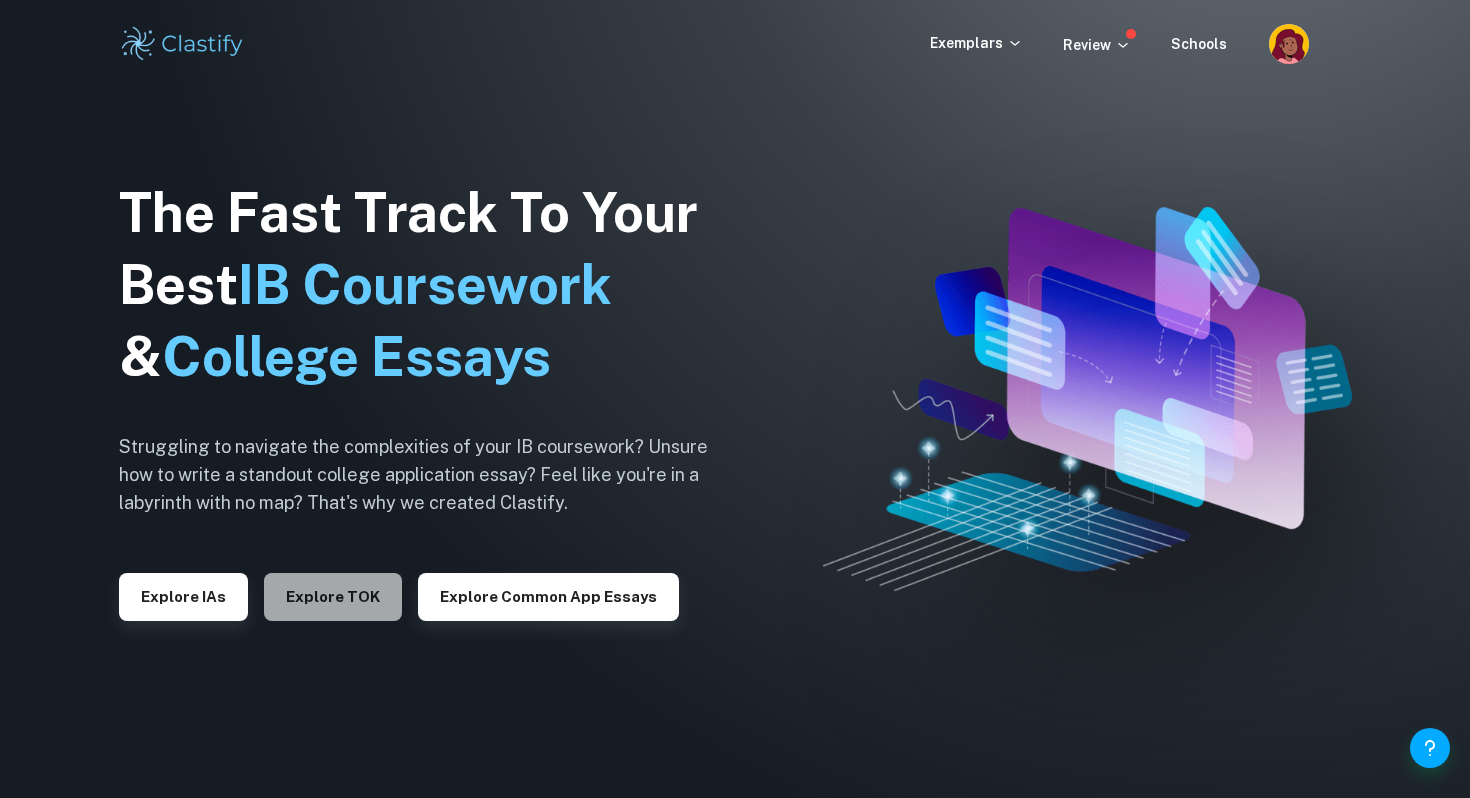 click on "Explore TOK" at bounding box center (333, 597) 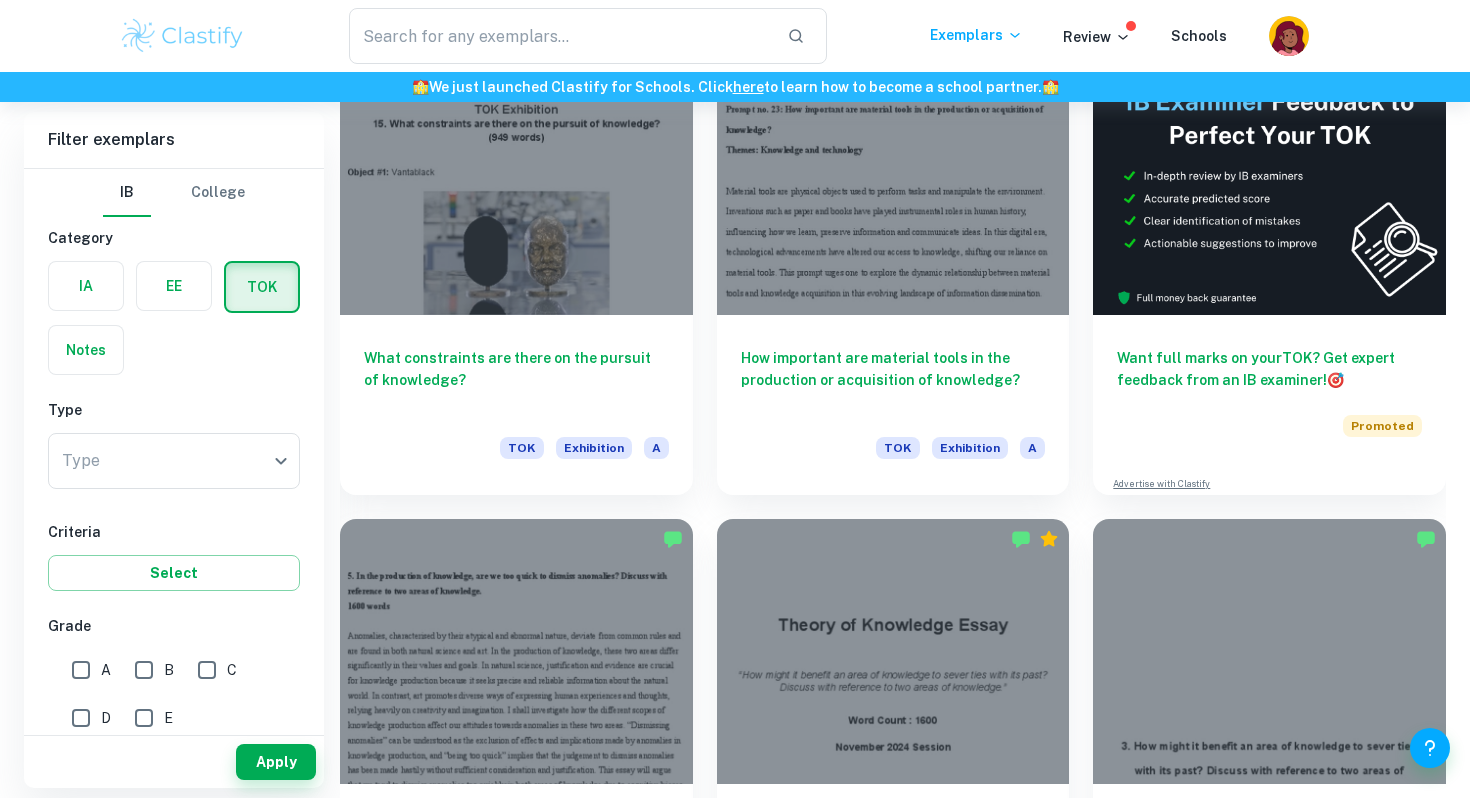 scroll, scrollTop: 559, scrollLeft: 0, axis: vertical 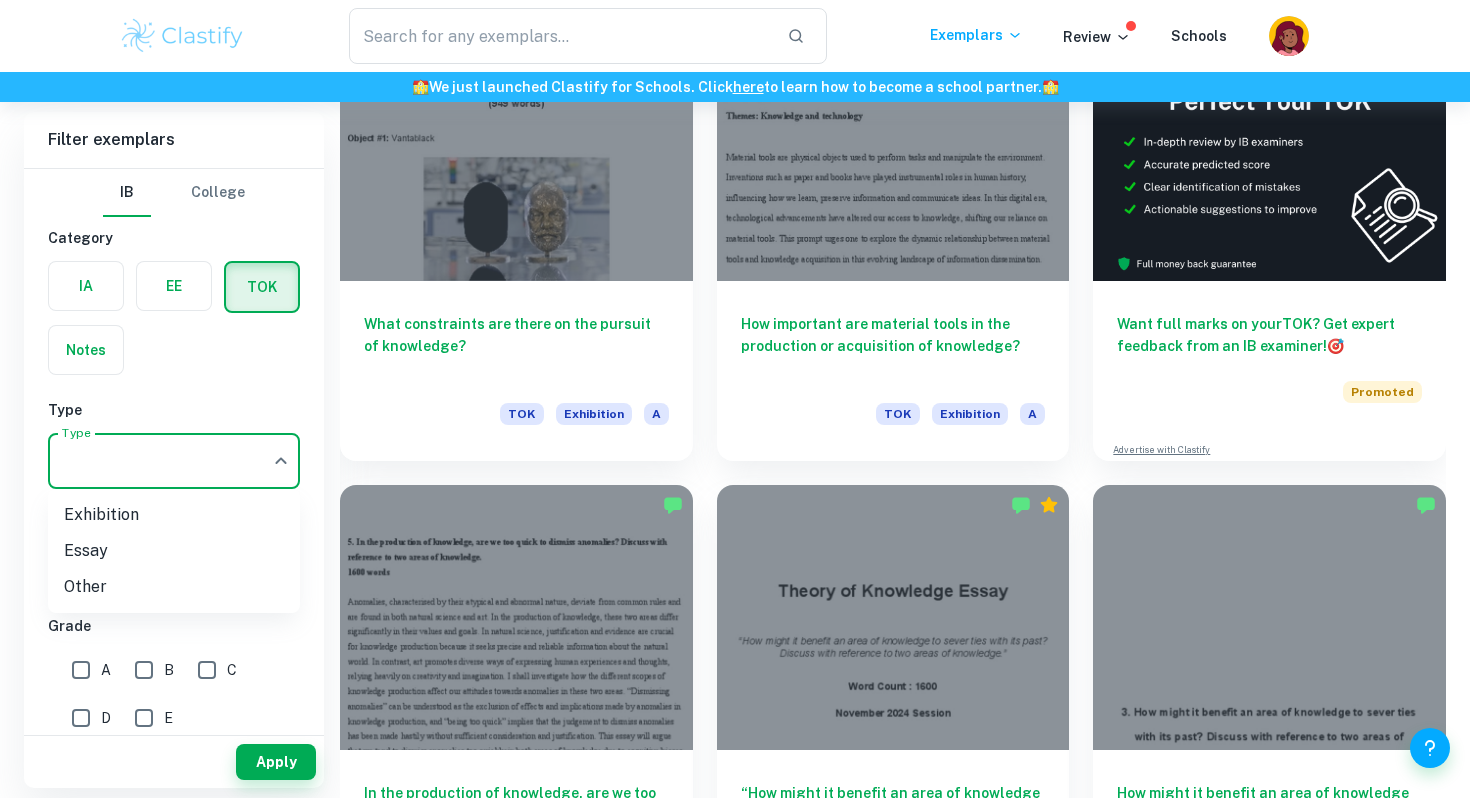click on "We value your privacy We use cookies to enhance your browsing experience, serve personalised ads or content, and analyse our traffic. By clicking "Accept All", you consent to our use of cookies.   Cookie Policy Customise   Reject All   Accept All   Customise Consent Preferences   We use cookies to help you navigate efficiently and perform certain functions. You will find detailed information about all cookies under each consent category below. The cookies that are categorised as "Necessary" are stored on your browser as they are essential for enabling the basic functionalities of the site. ...  Show more For more information on how Google's third-party cookies operate and handle your data, see:   Google Privacy Policy Necessary Always Active Necessary cookies are required to enable the basic features of this site, such as providing secure log-in or adjusting your consent preferences. These cookies do not store any personally identifiable data. Functional Analytics Performance Advertisement Uncategorised" at bounding box center [735, -58] 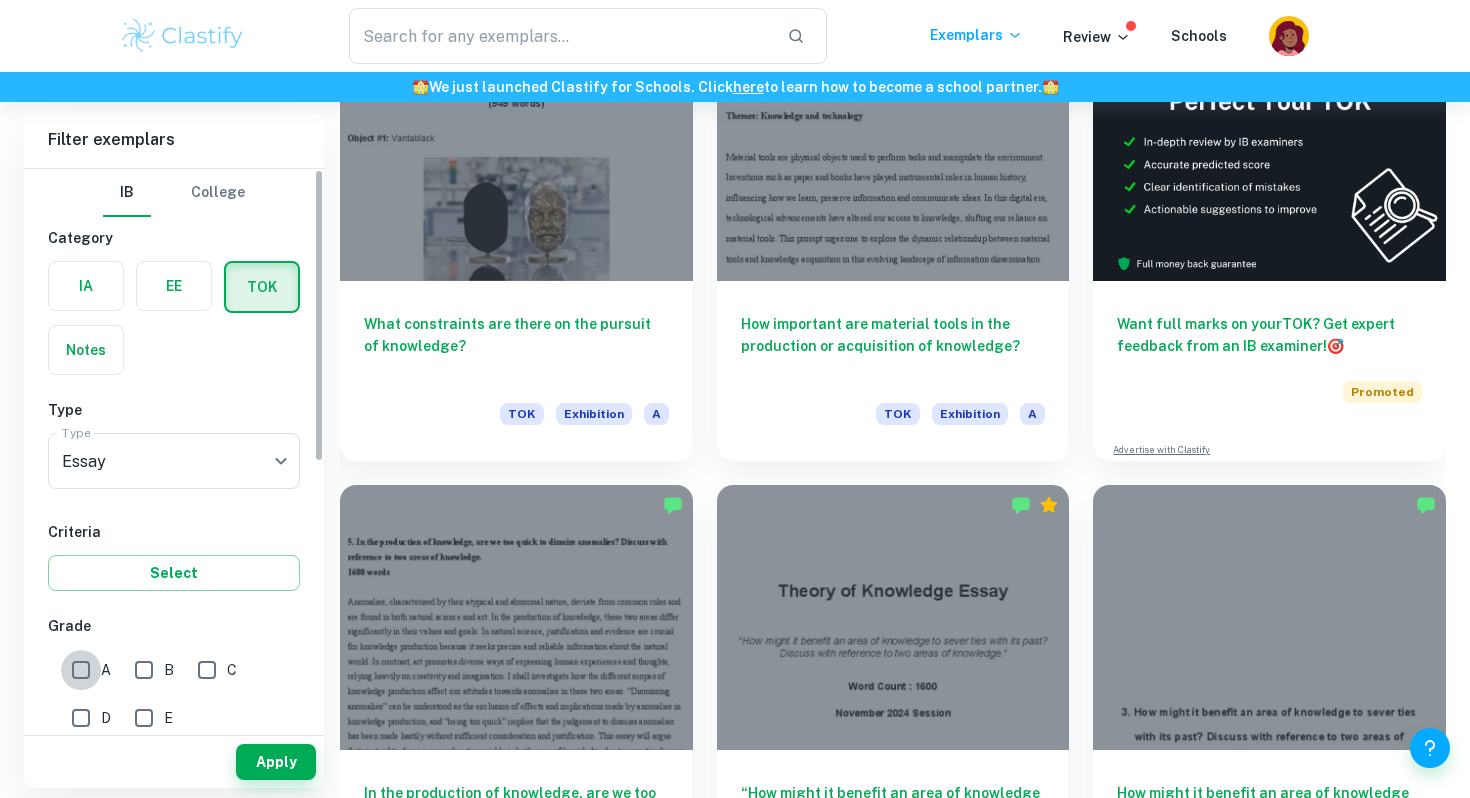 click on "A" at bounding box center [81, 670] 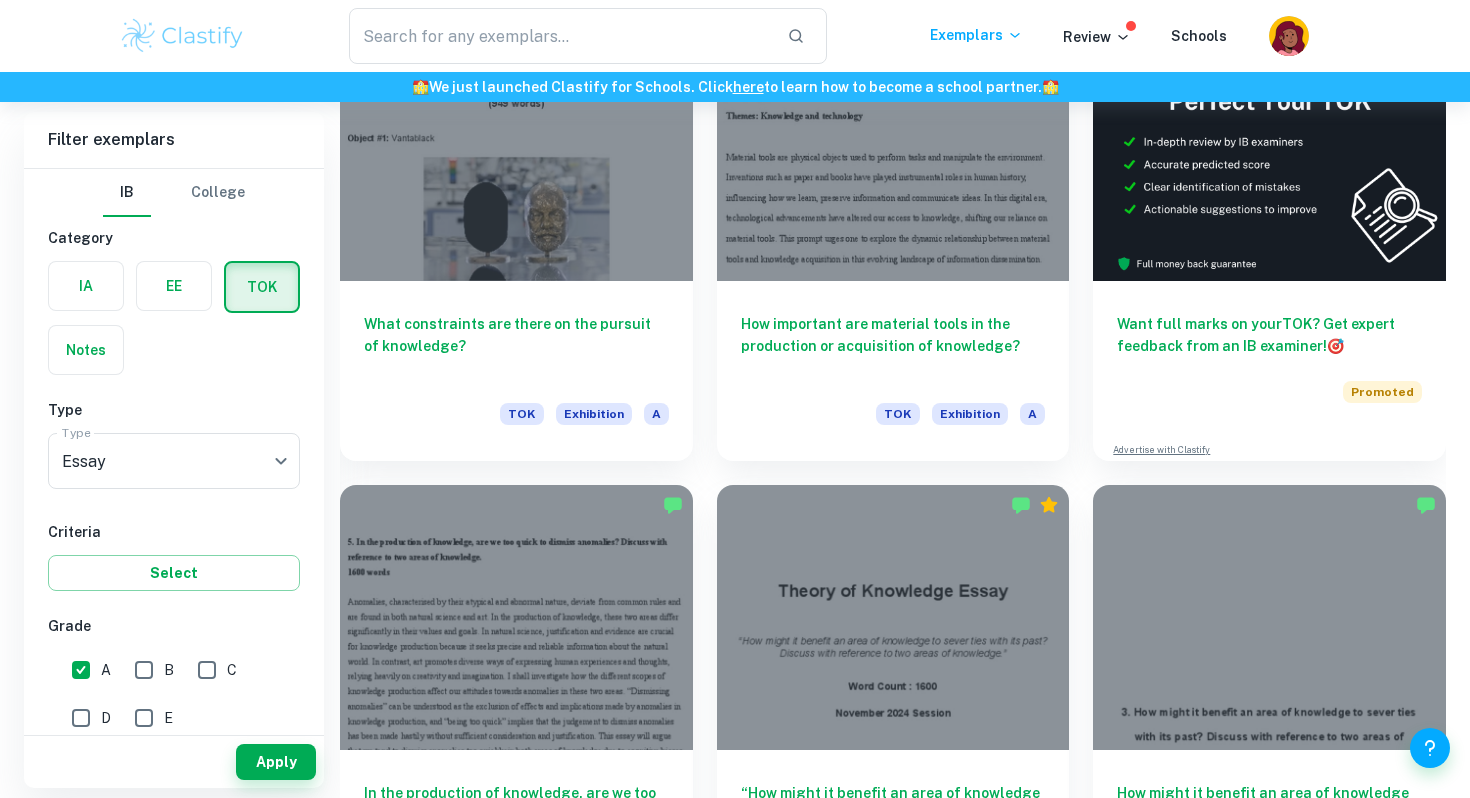 click on "Apply" at bounding box center (276, 762) 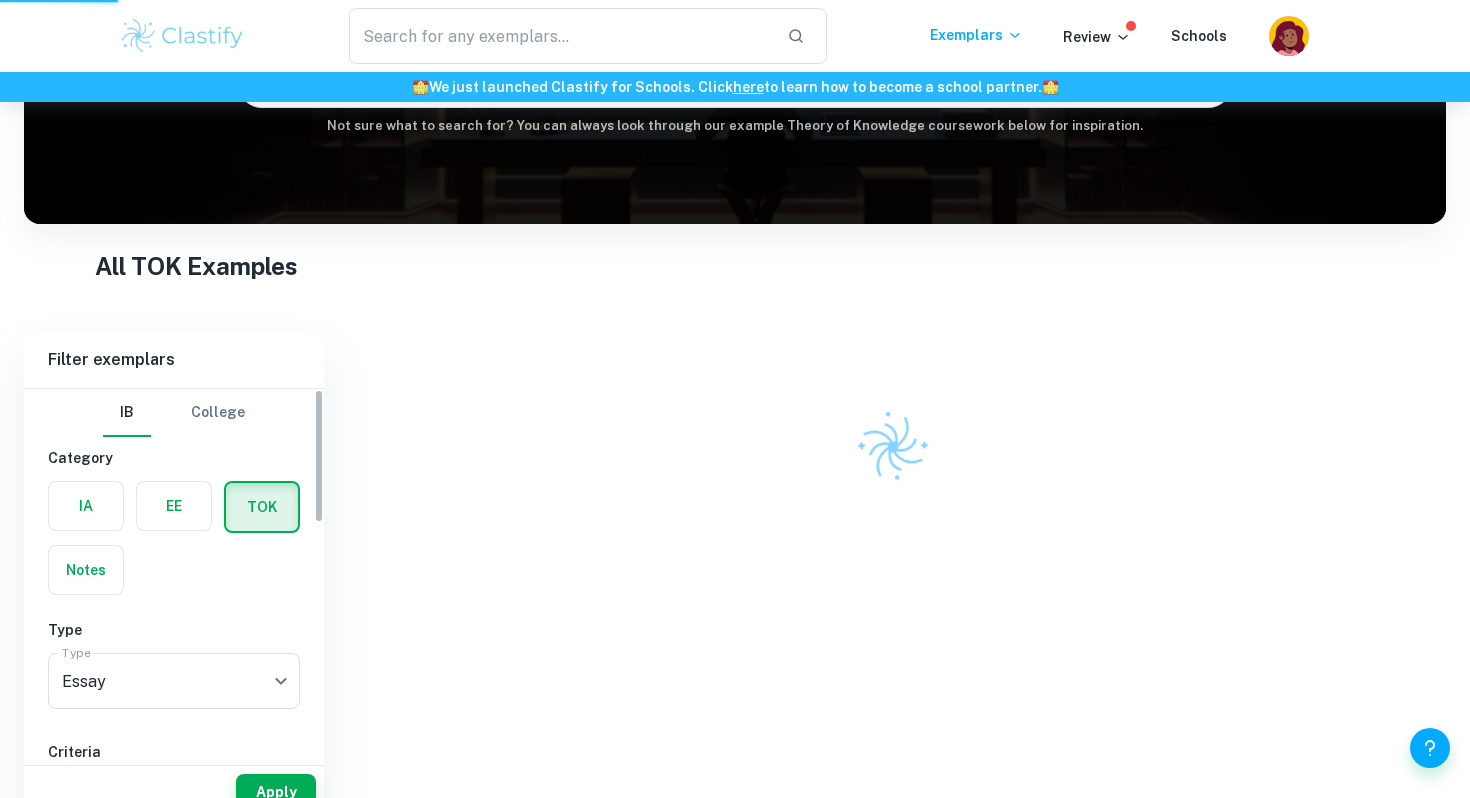 scroll, scrollTop: 174, scrollLeft: 0, axis: vertical 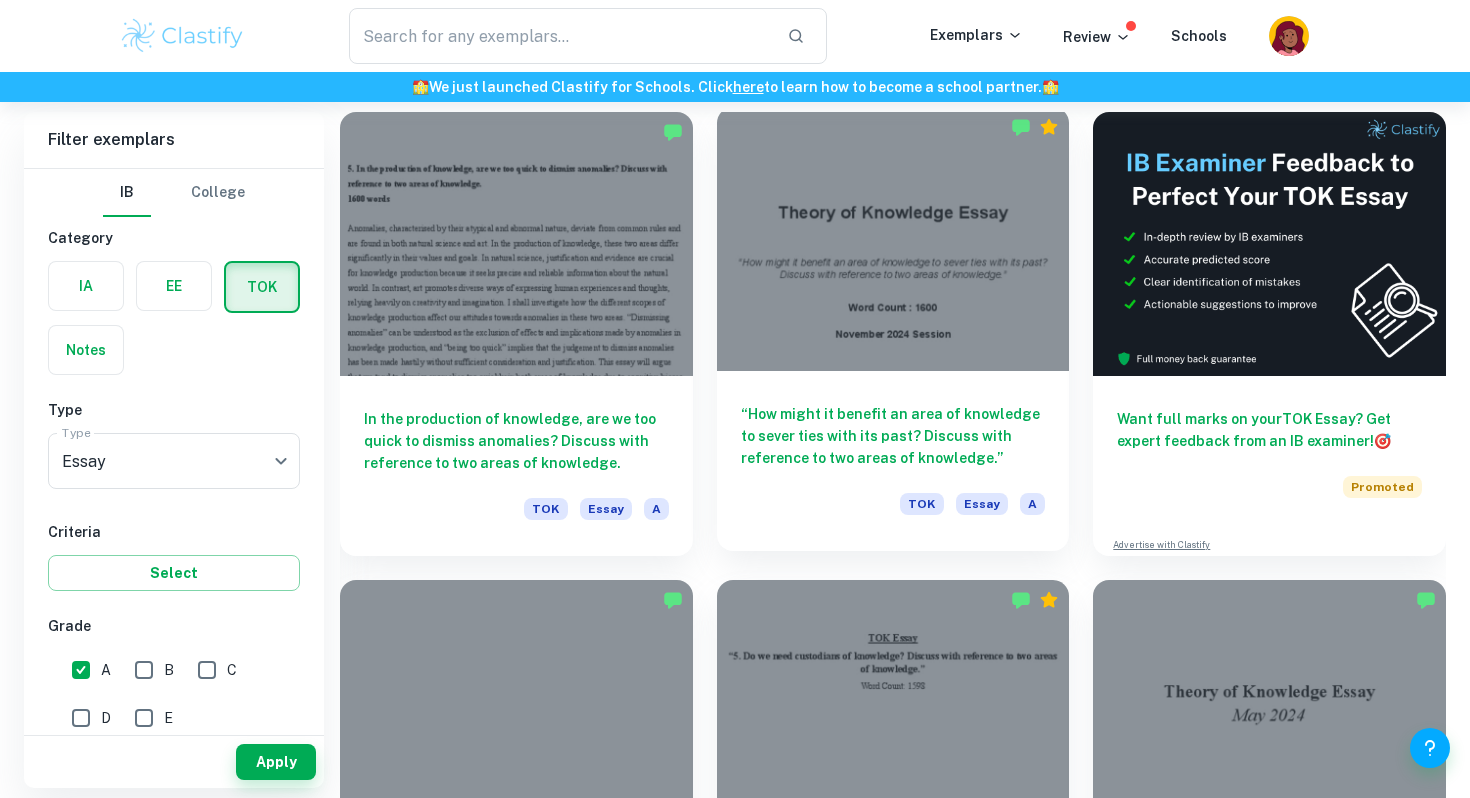 click on "“How might it benefit an area of knowledge to sever ties with its past? Discuss with reference to two areas of knowledge.”" at bounding box center [893, 436] 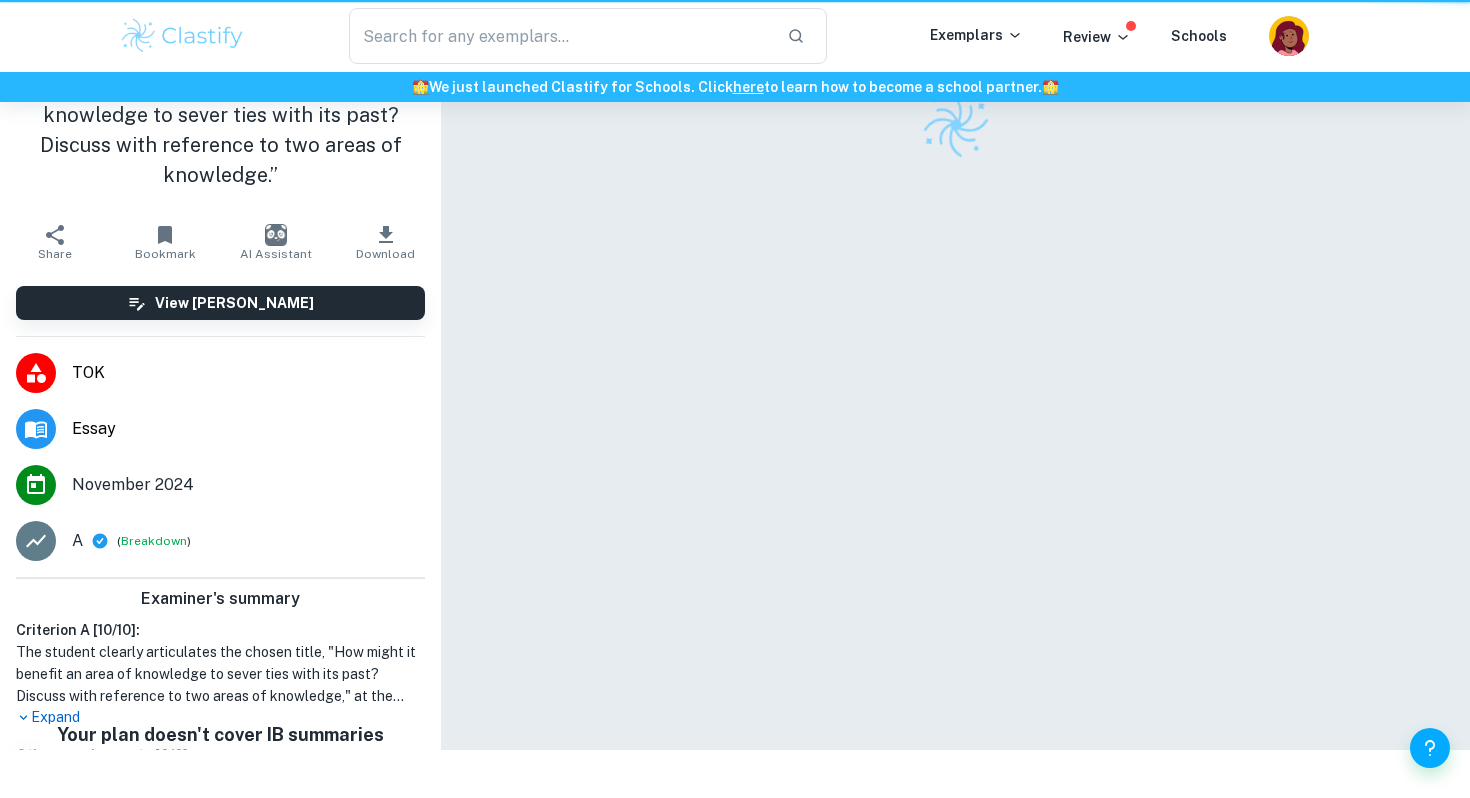 scroll, scrollTop: 0, scrollLeft: 0, axis: both 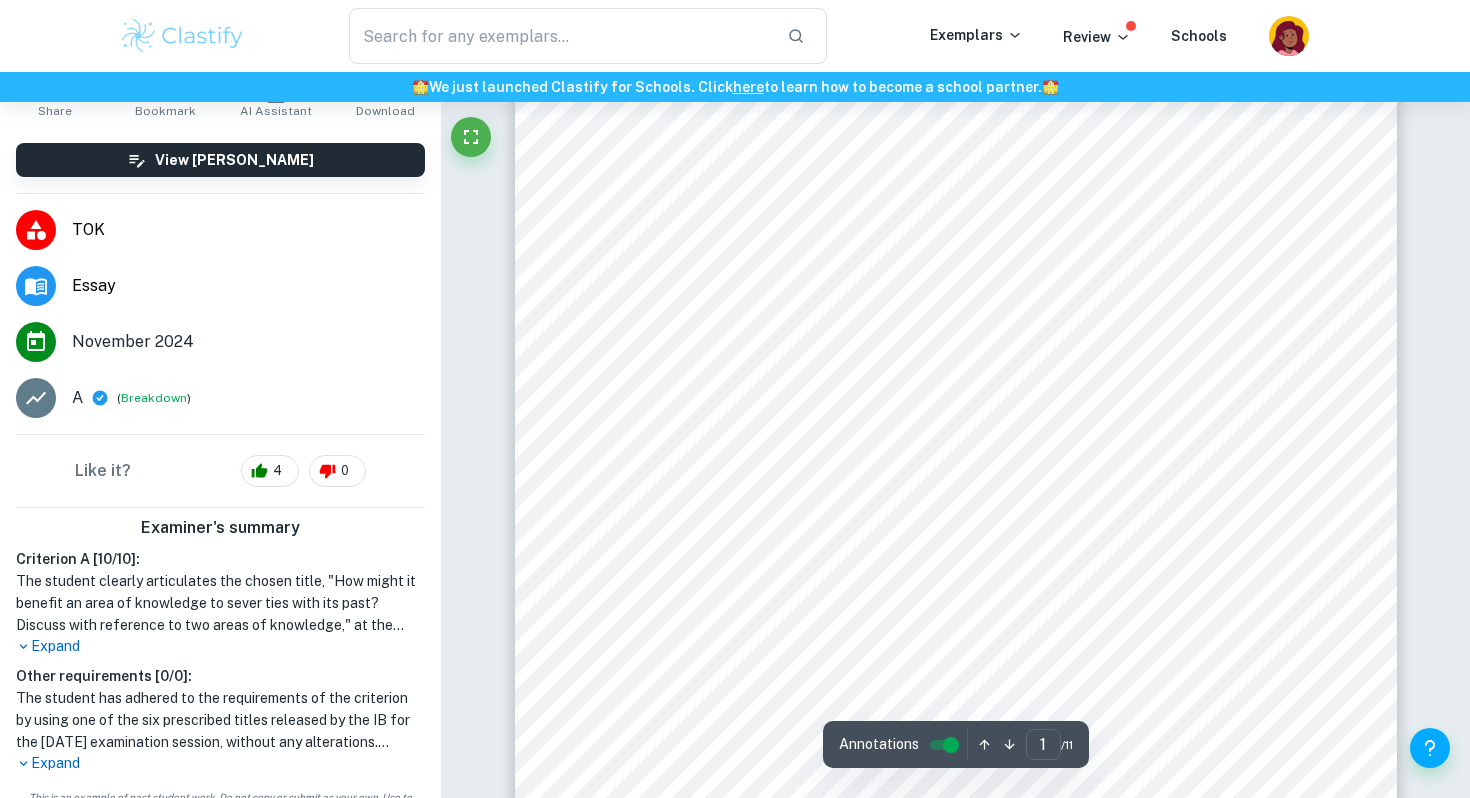 click on "Expand" at bounding box center [220, 646] 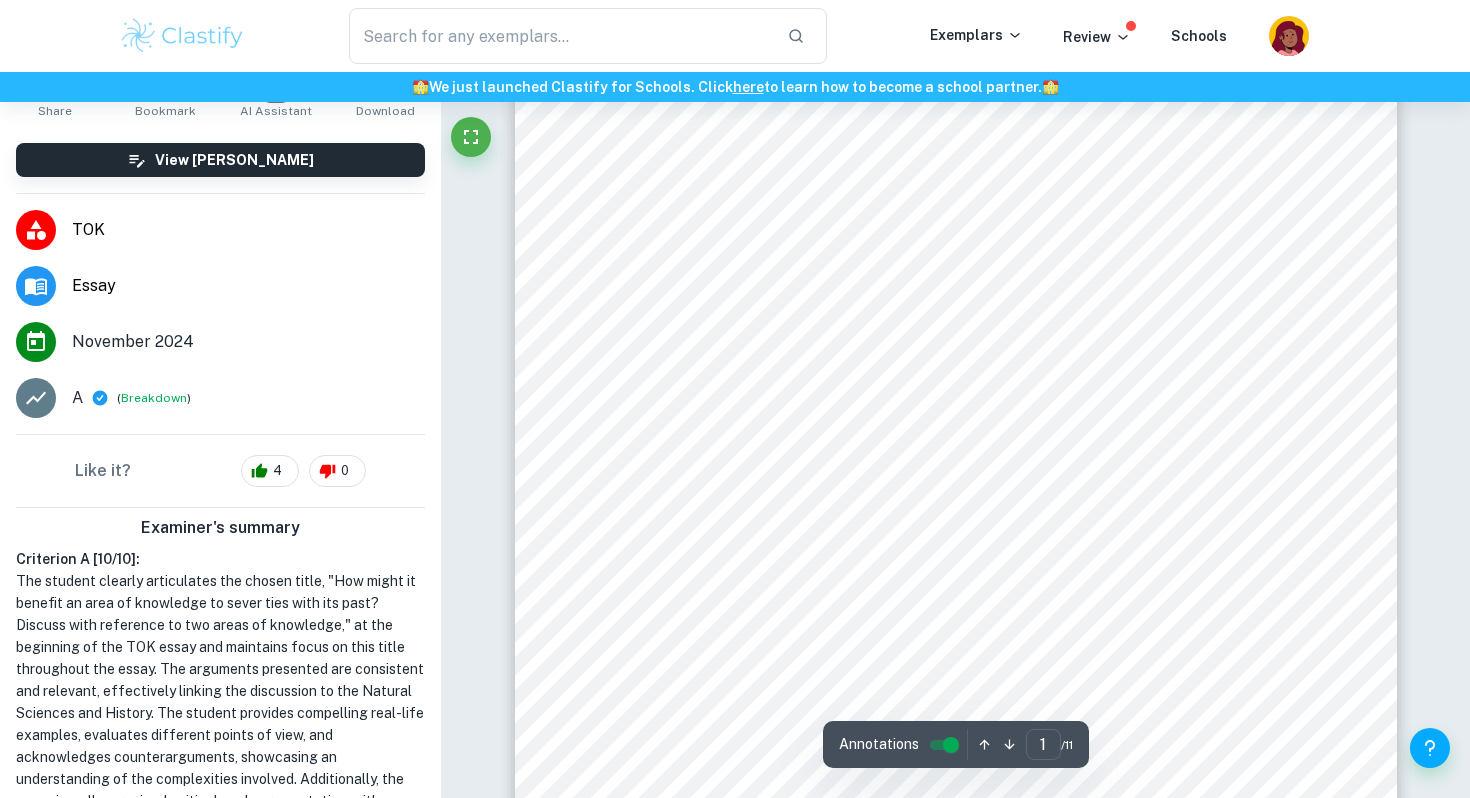 scroll, scrollTop: 411, scrollLeft: 0, axis: vertical 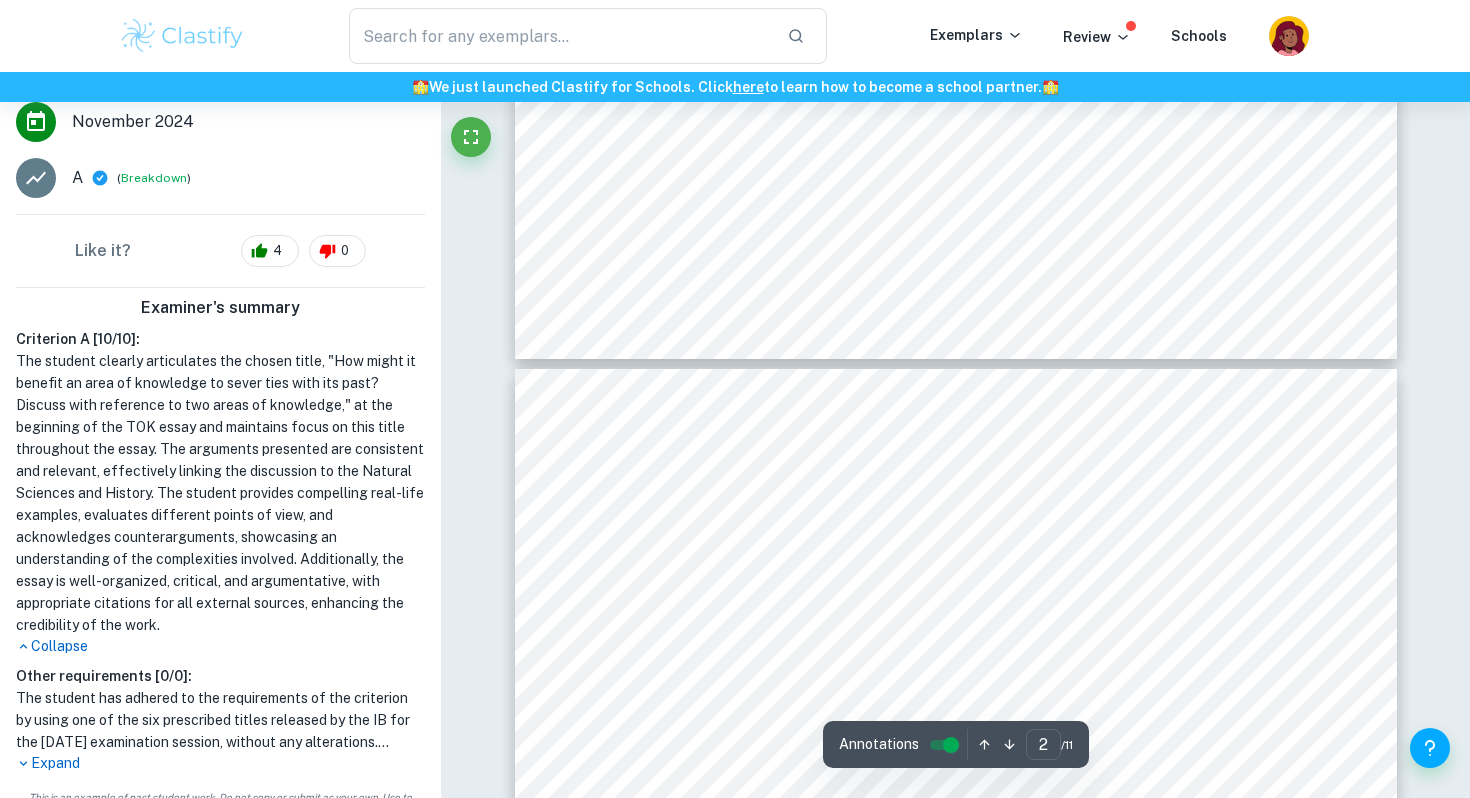 type on "3" 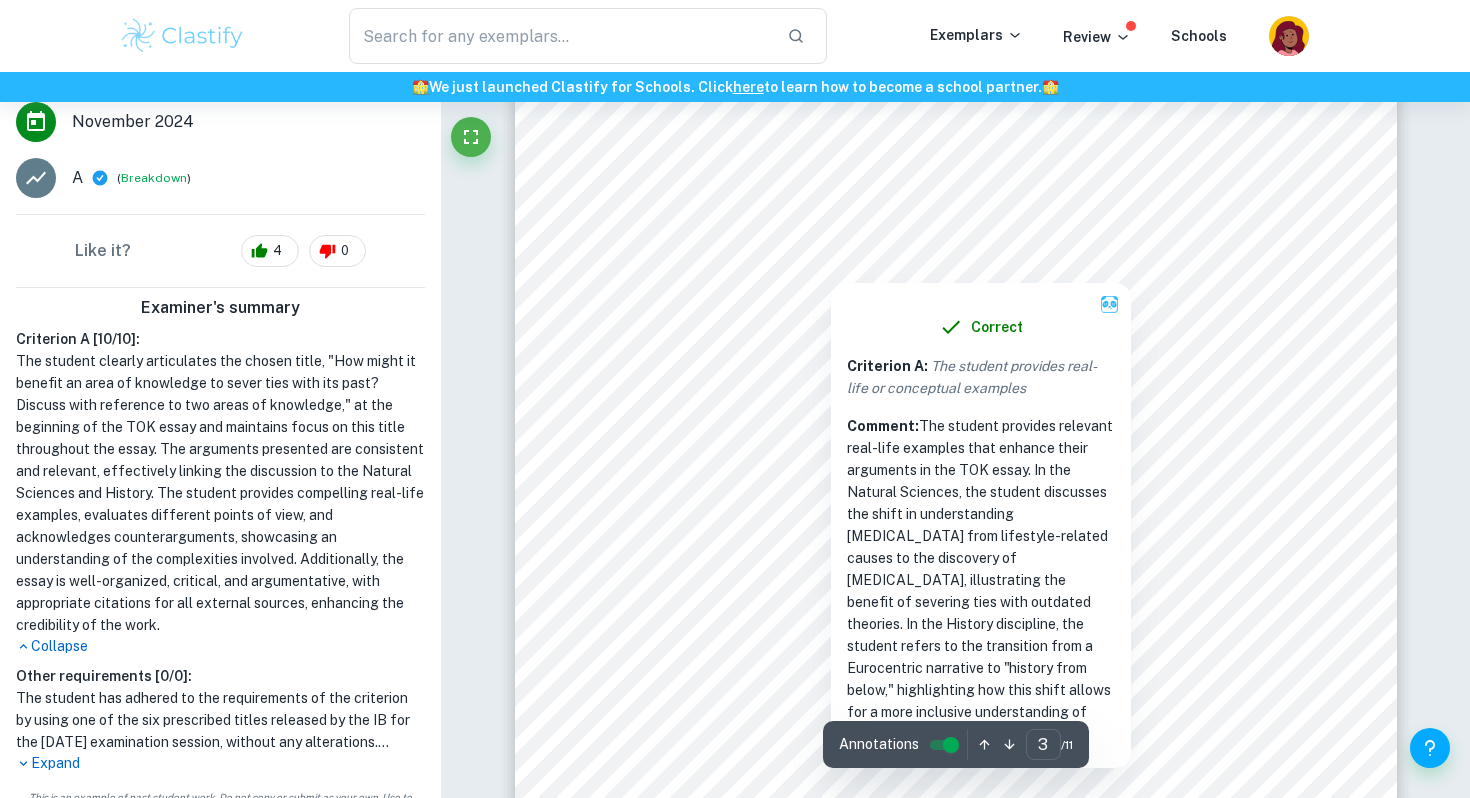 scroll, scrollTop: 2804, scrollLeft: 0, axis: vertical 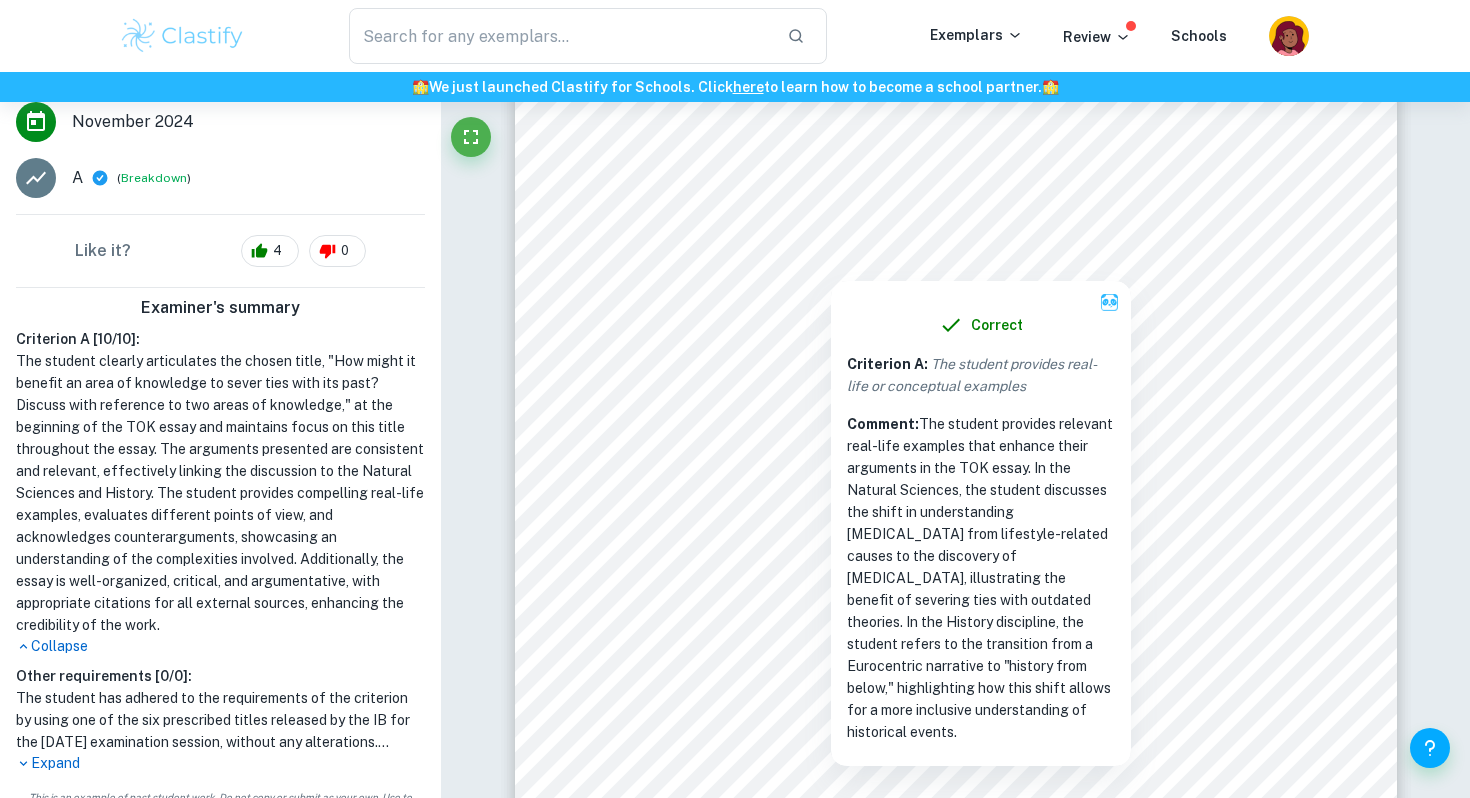 click on "The student provides real-life or conceptual examples" at bounding box center (972, 375) 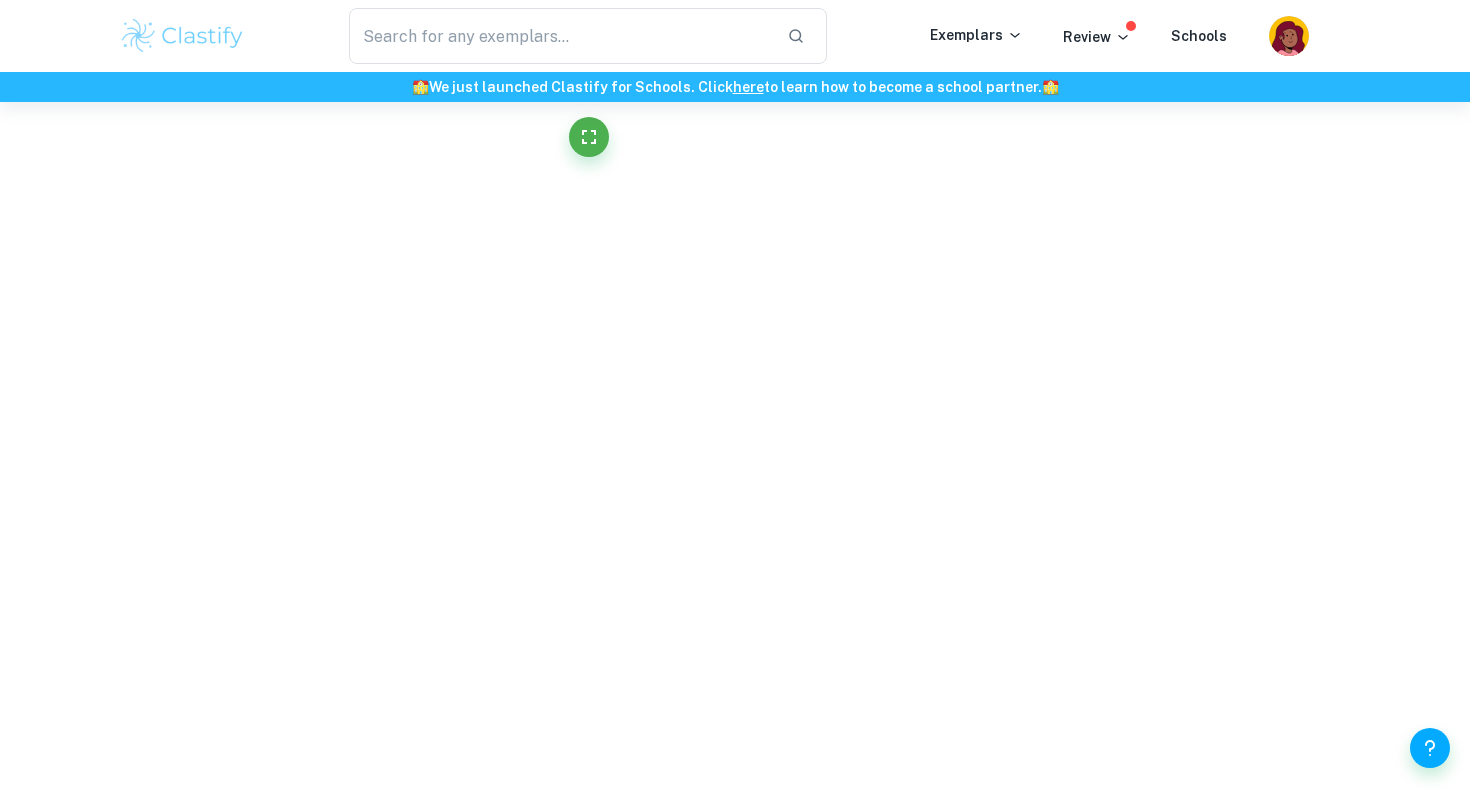 scroll, scrollTop: 0, scrollLeft: 0, axis: both 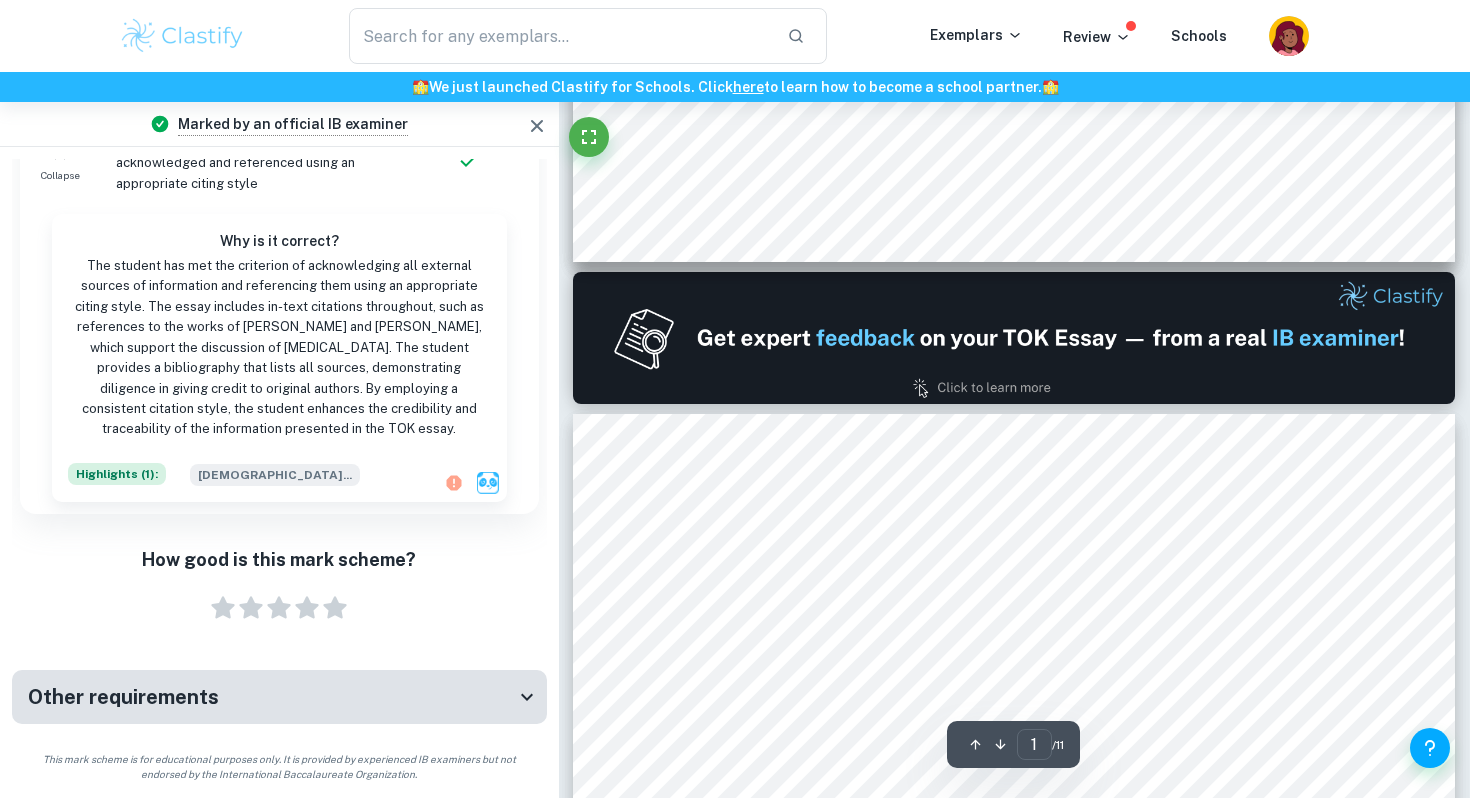 click on "Other requirements" at bounding box center [271, 697] 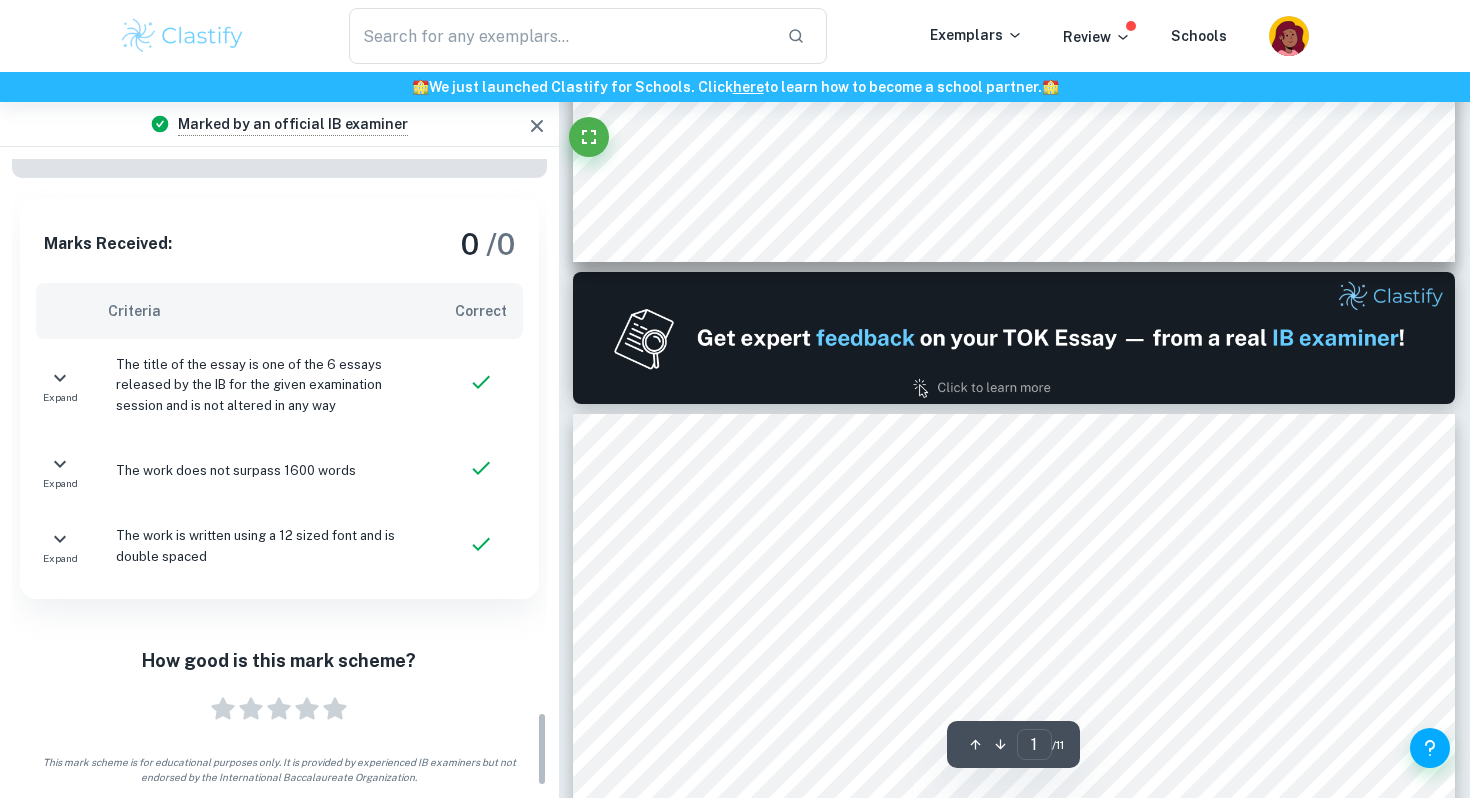 scroll, scrollTop: 4631, scrollLeft: 0, axis: vertical 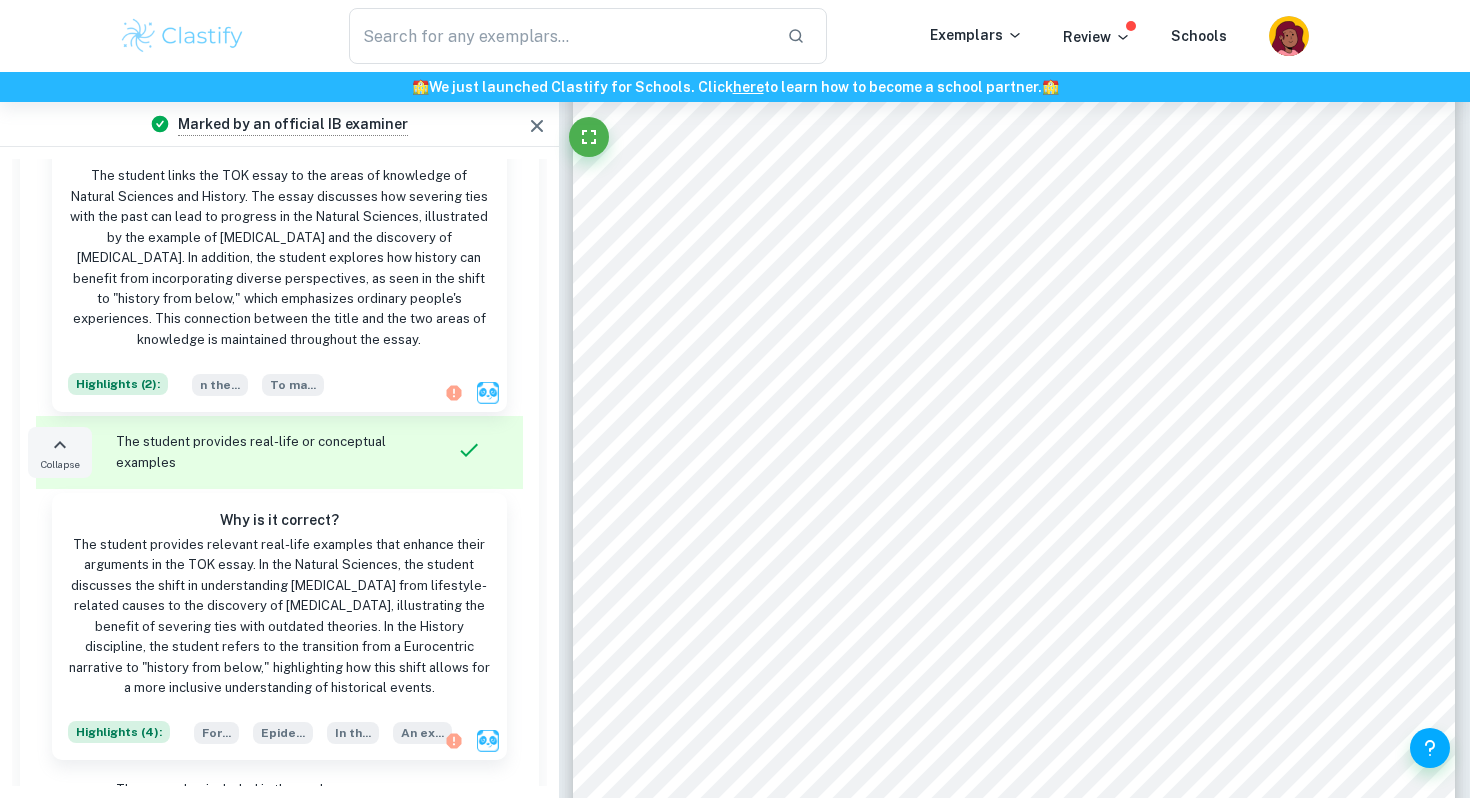 click on "Collapse" at bounding box center (60, 464) 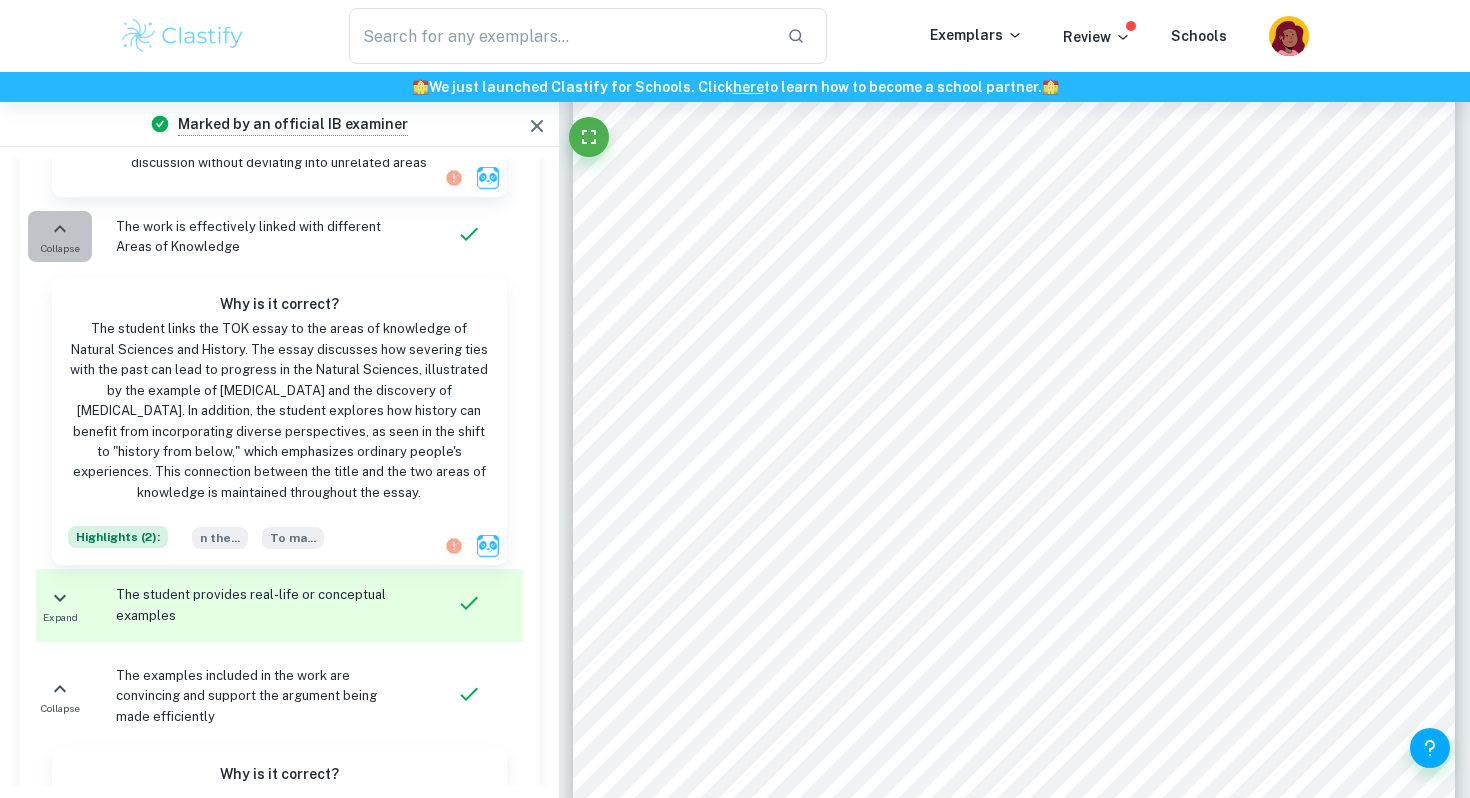 click 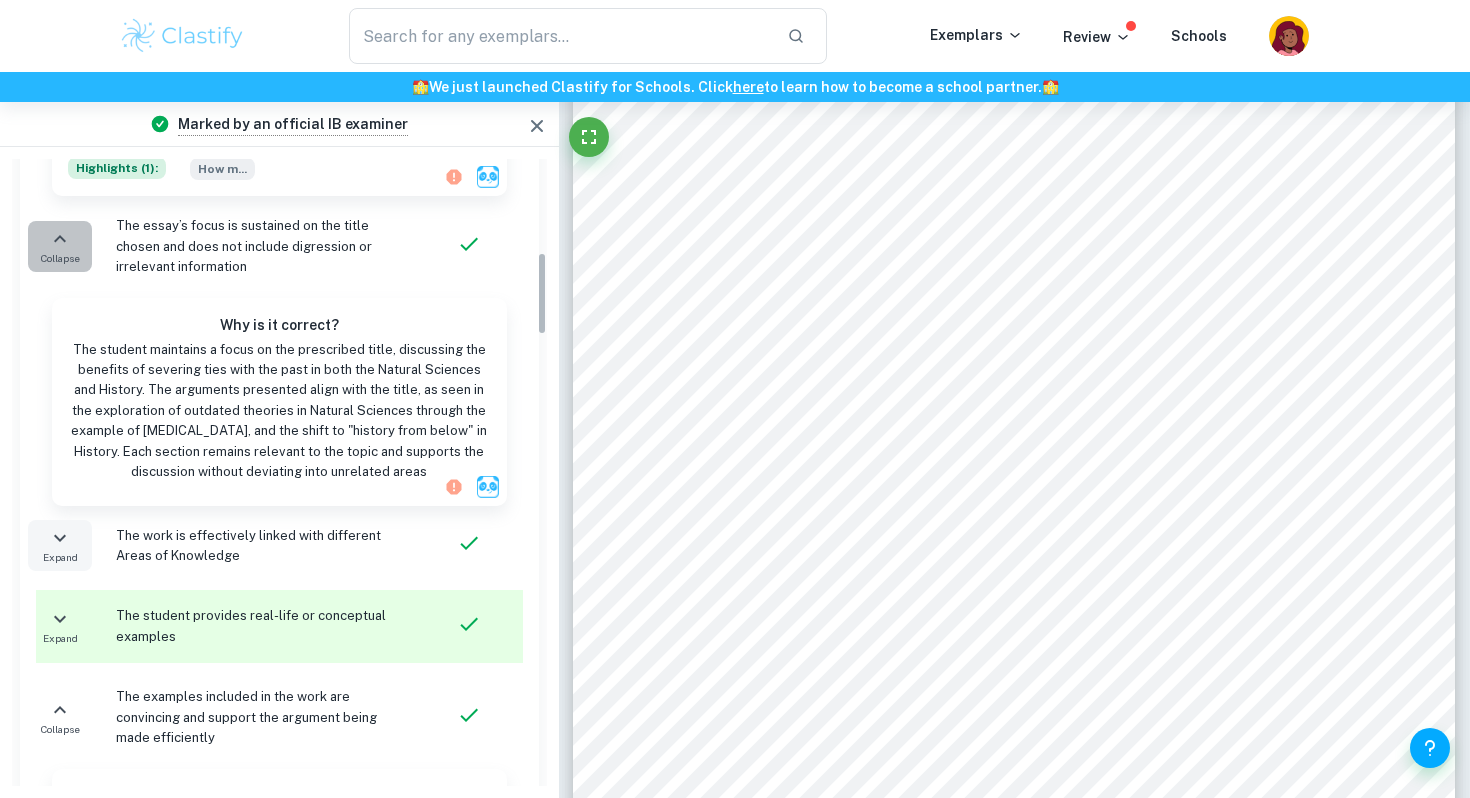 click 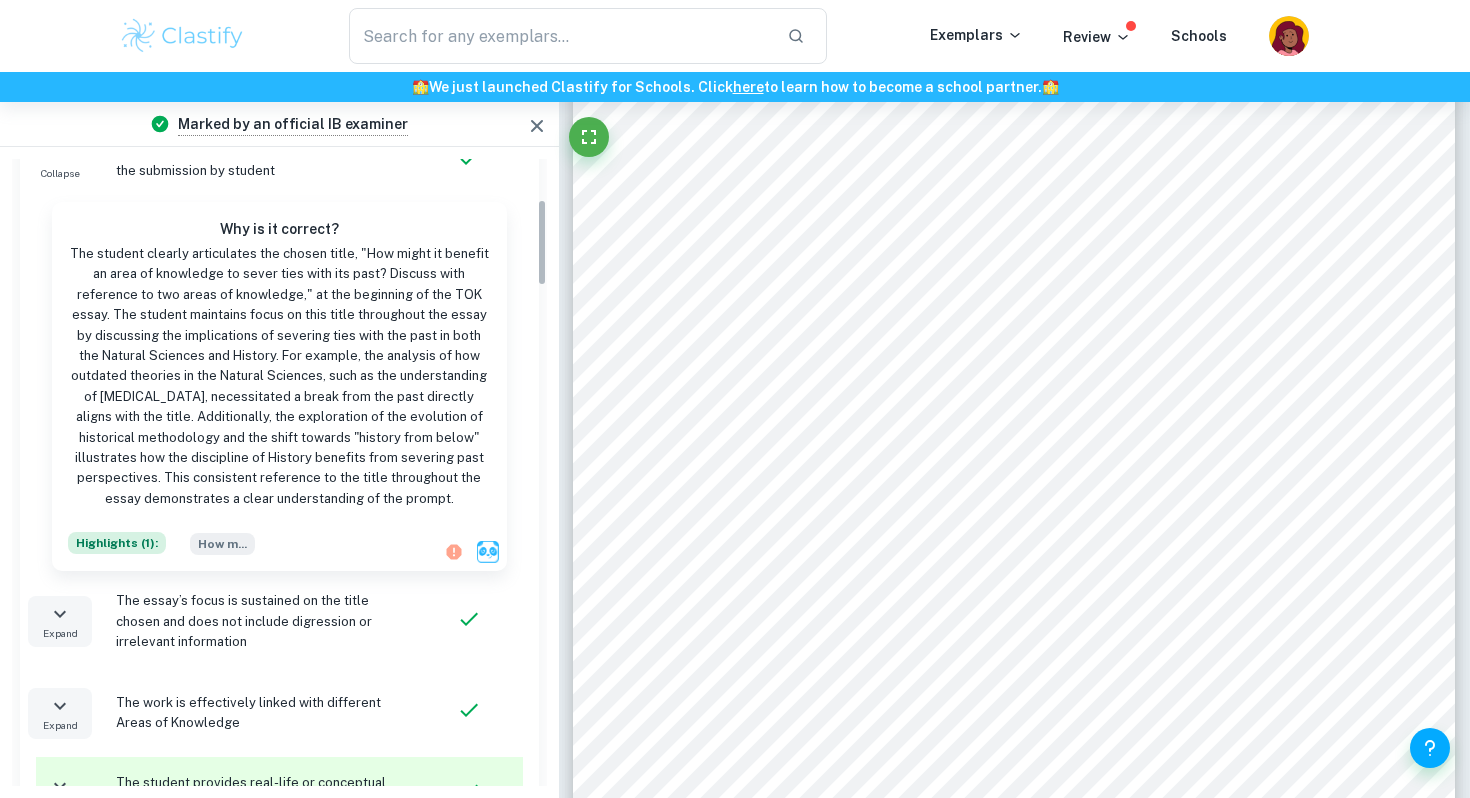 scroll, scrollTop: 219, scrollLeft: 0, axis: vertical 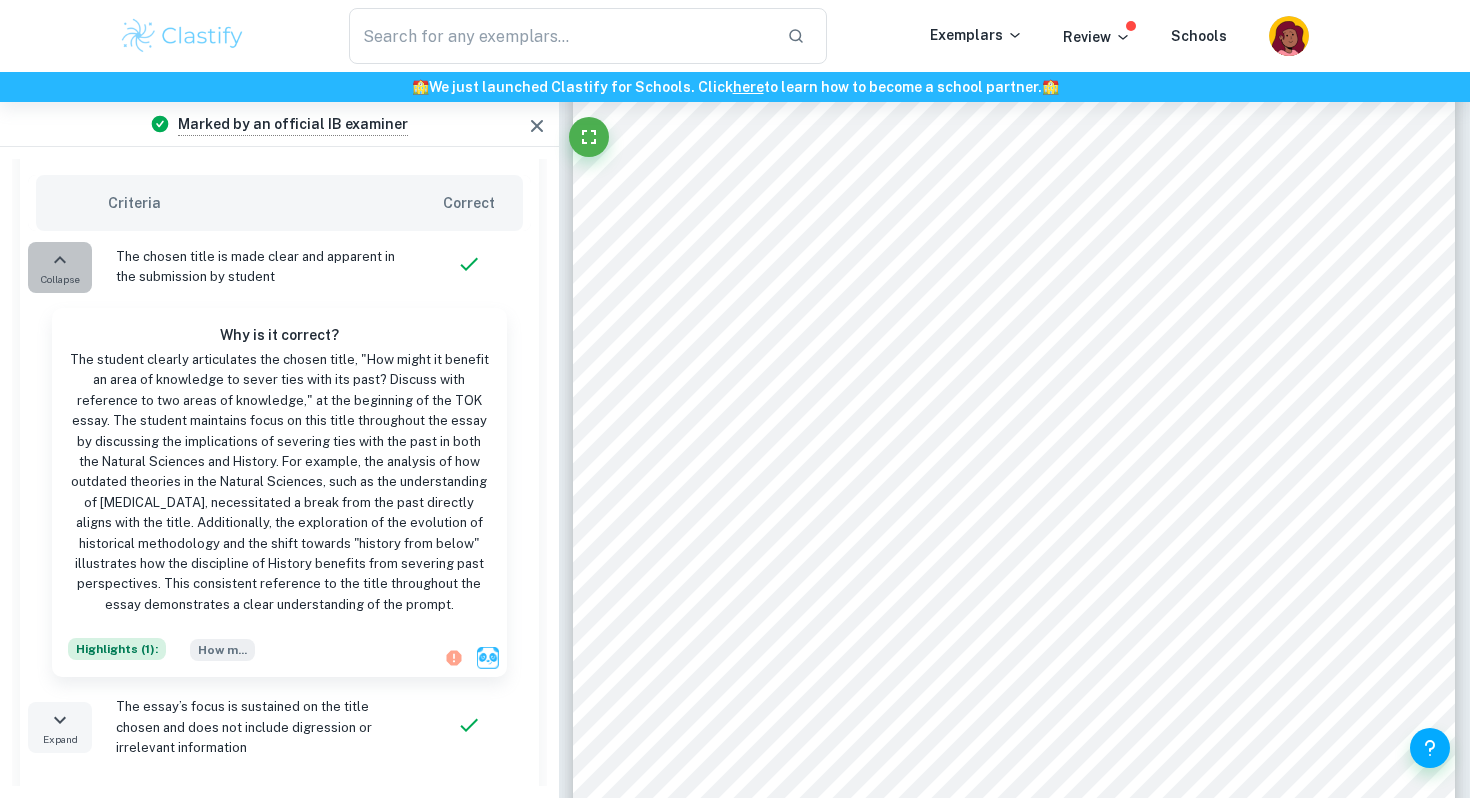 click 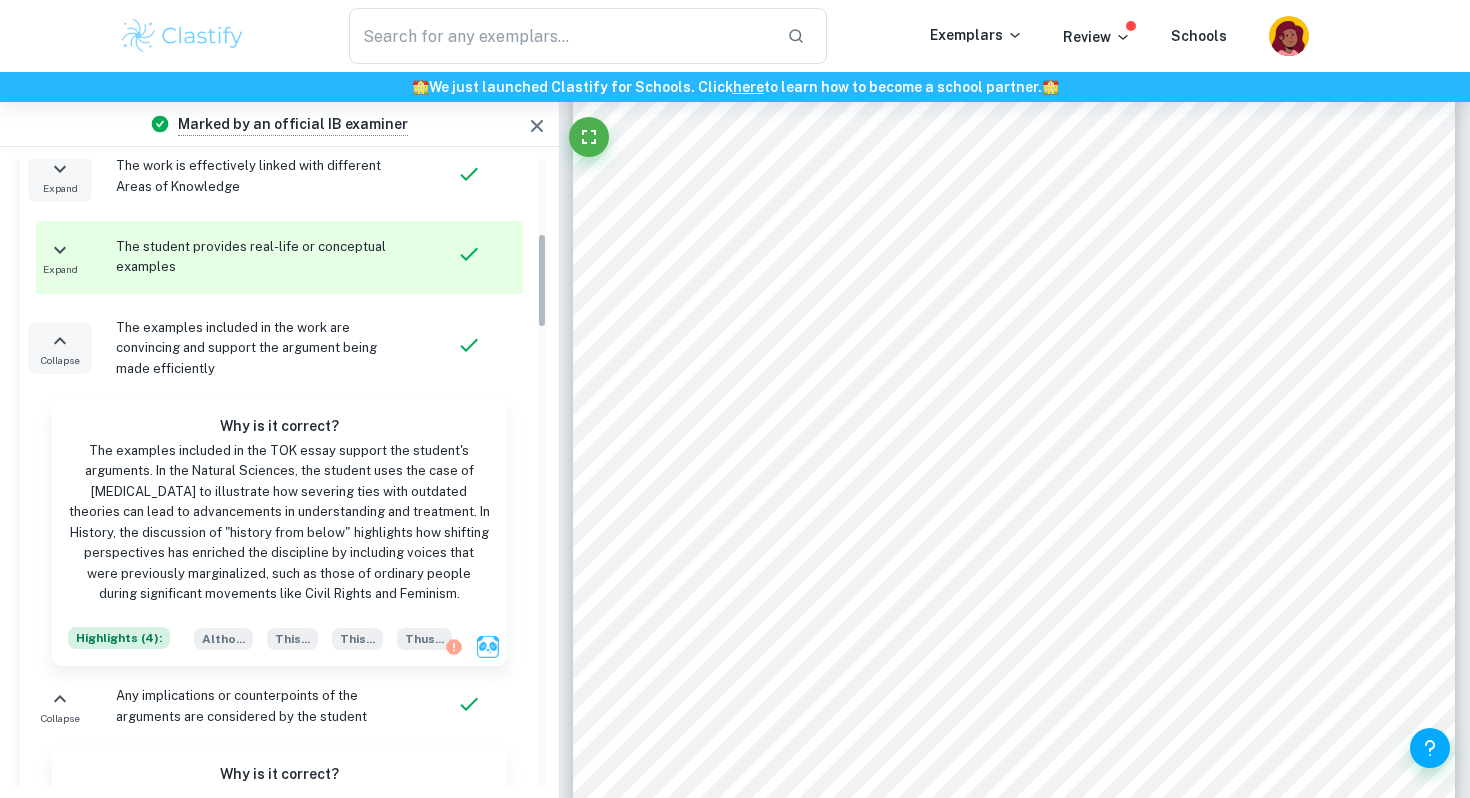 click on "Collapse" at bounding box center (60, 348) 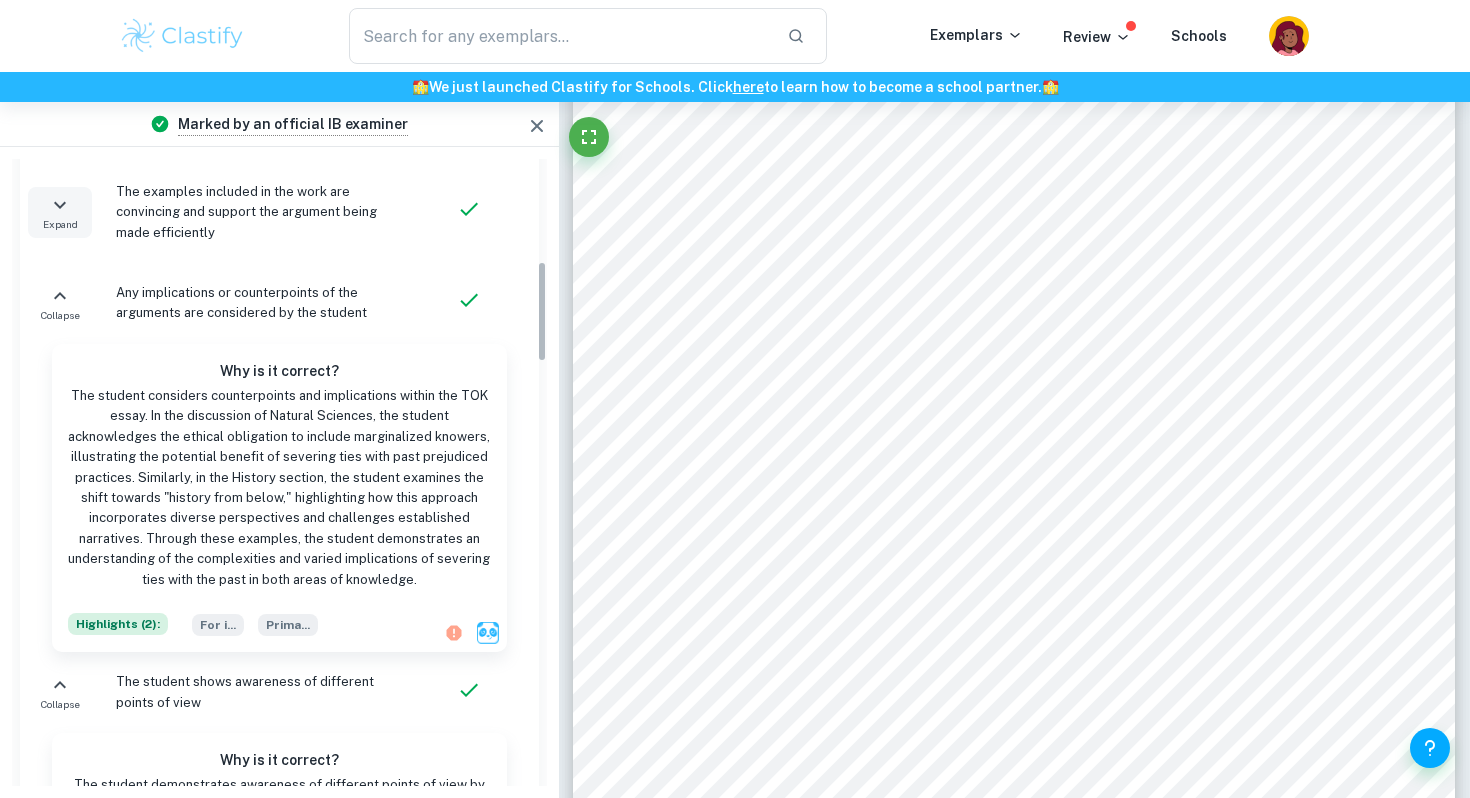 click on "Why is it correct?   The student considers counterpoints and implications within the TOK essay. In the discussion of Natural Sciences, the student acknowledges the ethical obligation to include marginalized knowers, illustrating the potential benefit of severing ties with past prejudiced practices. Similarly, in the History section, the student examines the shift towards "history from below," highlighting how this approach incorporates diverse perspectives and challenges established narratives. Through these examples, the student demonstrates an understanding of the complexities and varied implications of severing ties with the past in both areas of knowledge. Highlights ( 2 ):      For i ... Prima ..." at bounding box center (279, 498) 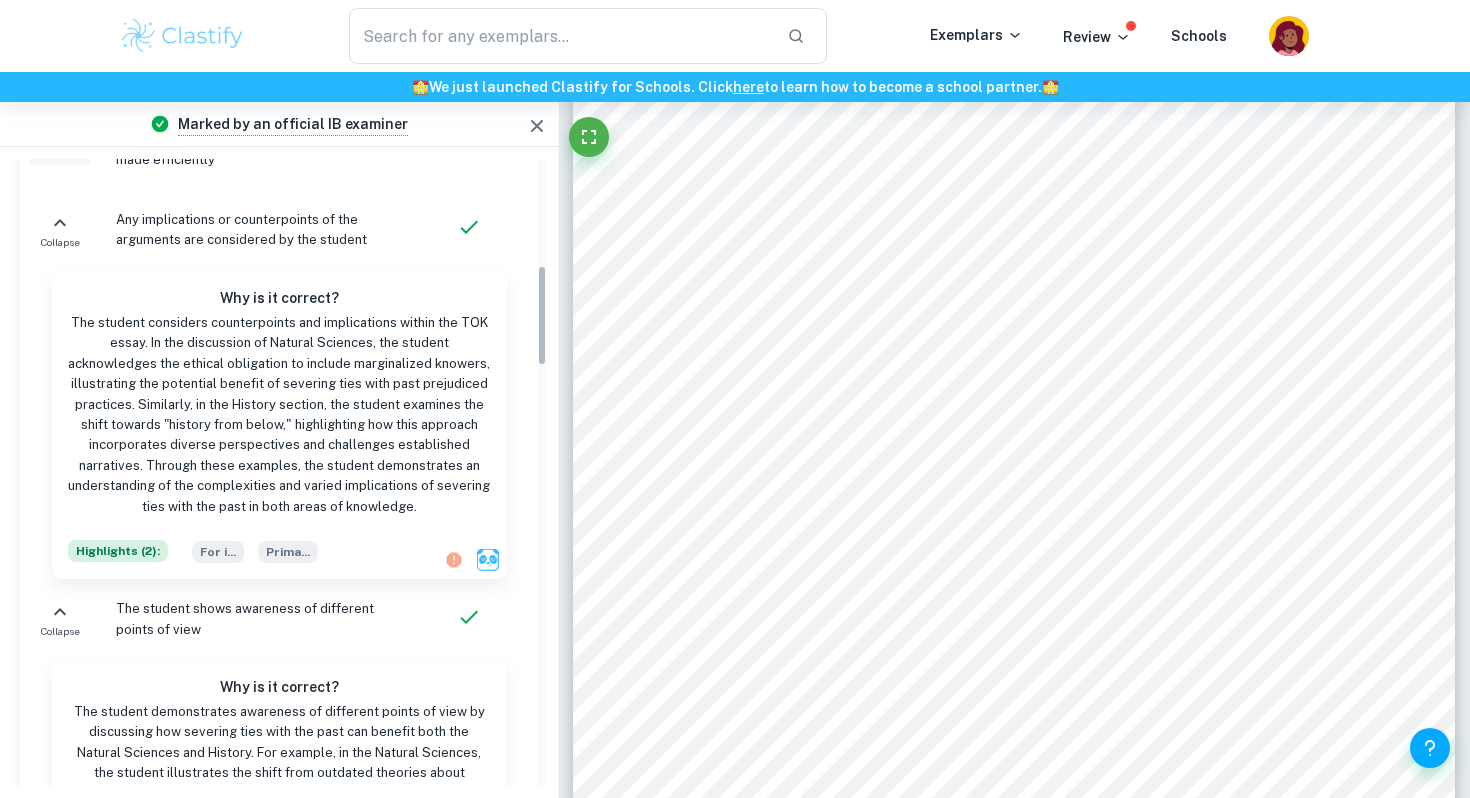 scroll, scrollTop: 645, scrollLeft: 0, axis: vertical 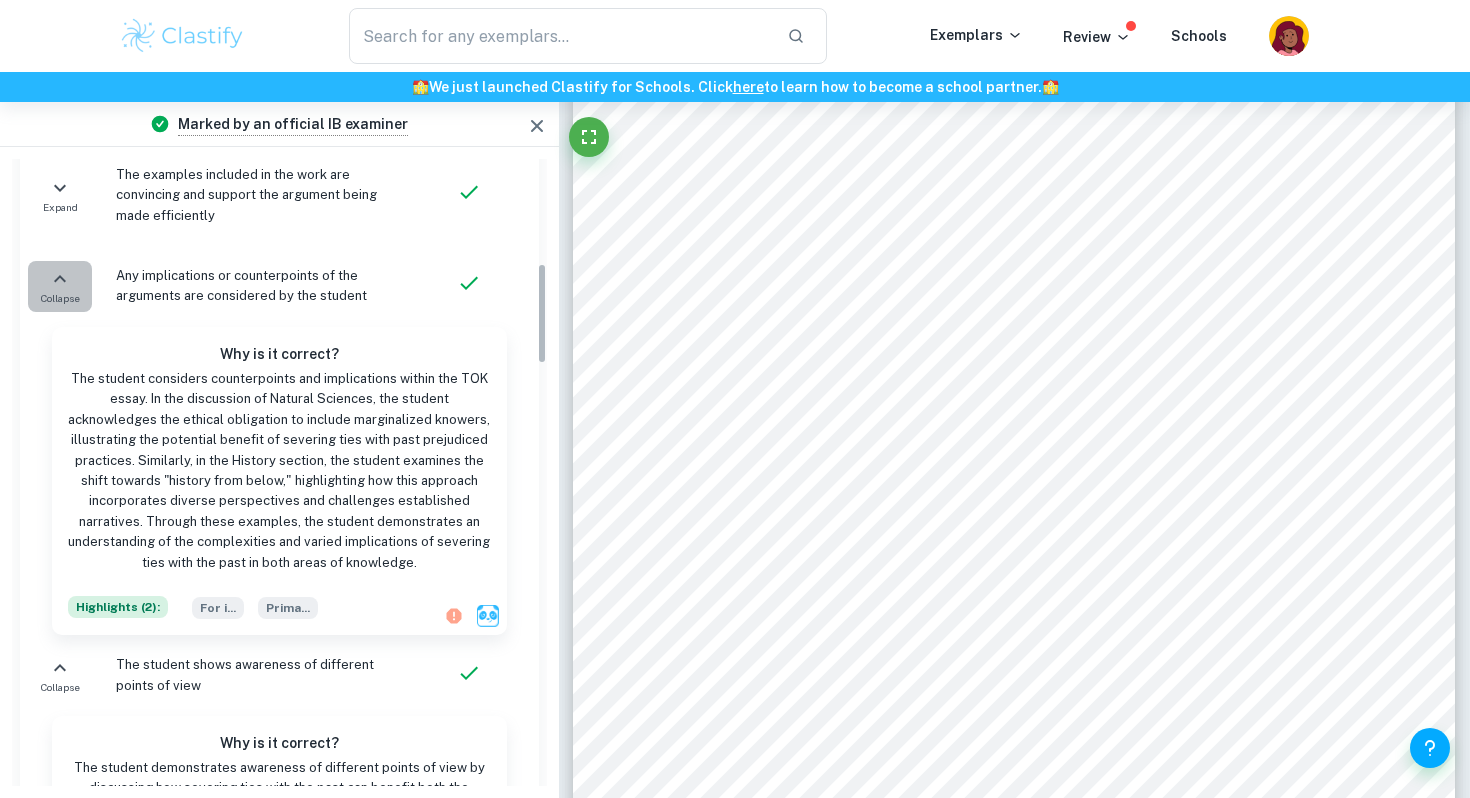 click 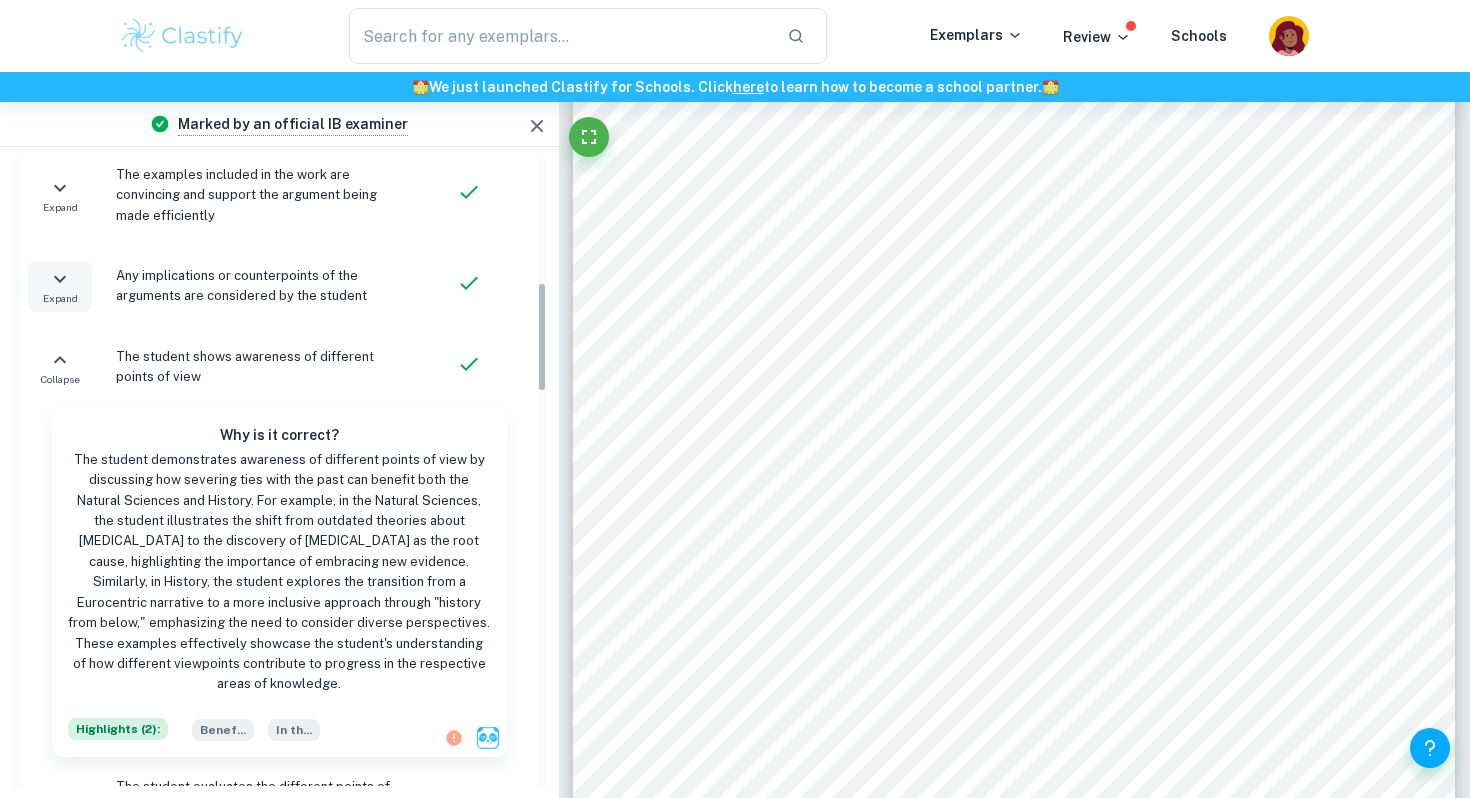 scroll, scrollTop: 727, scrollLeft: 0, axis: vertical 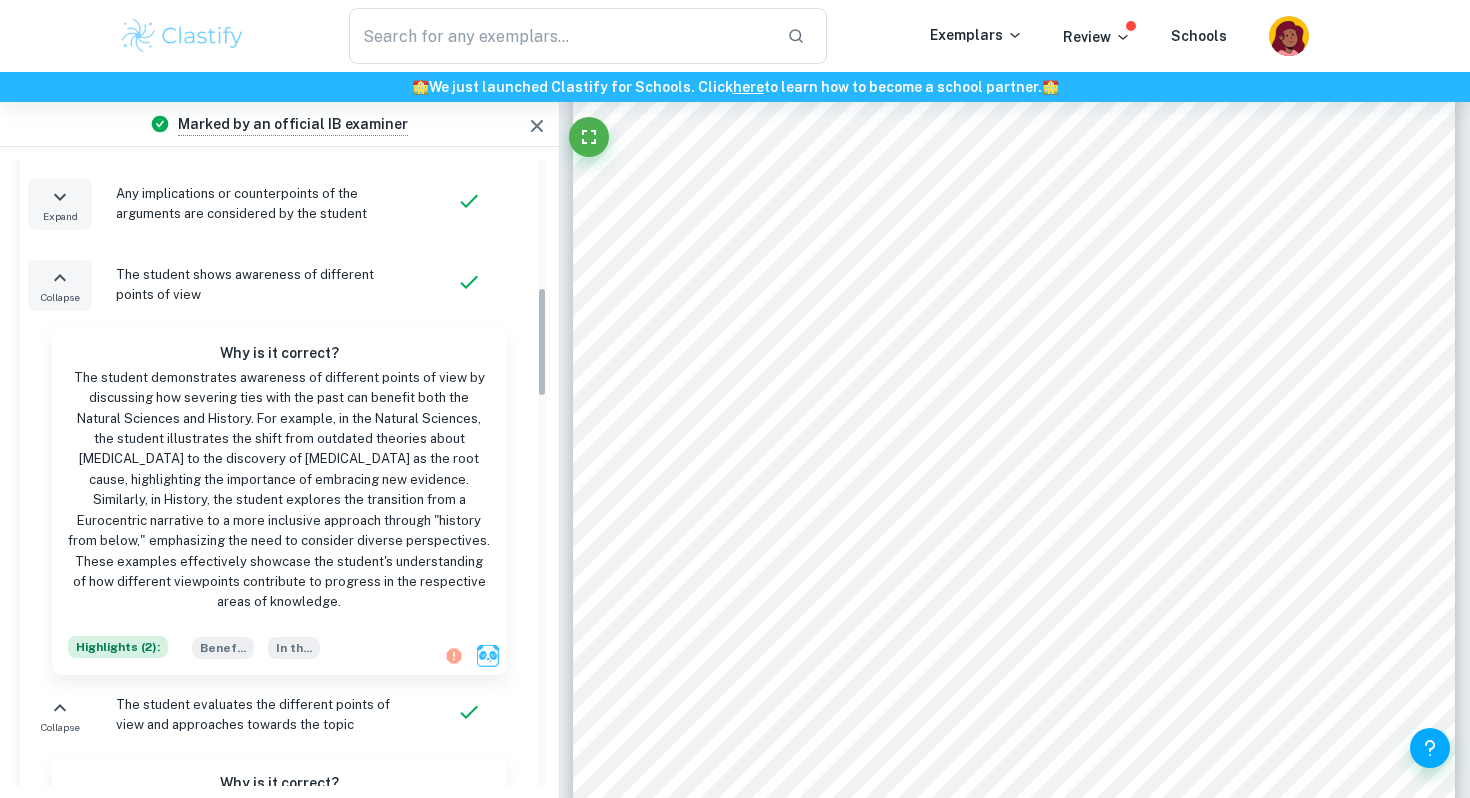 click on "Collapse" at bounding box center (60, 297) 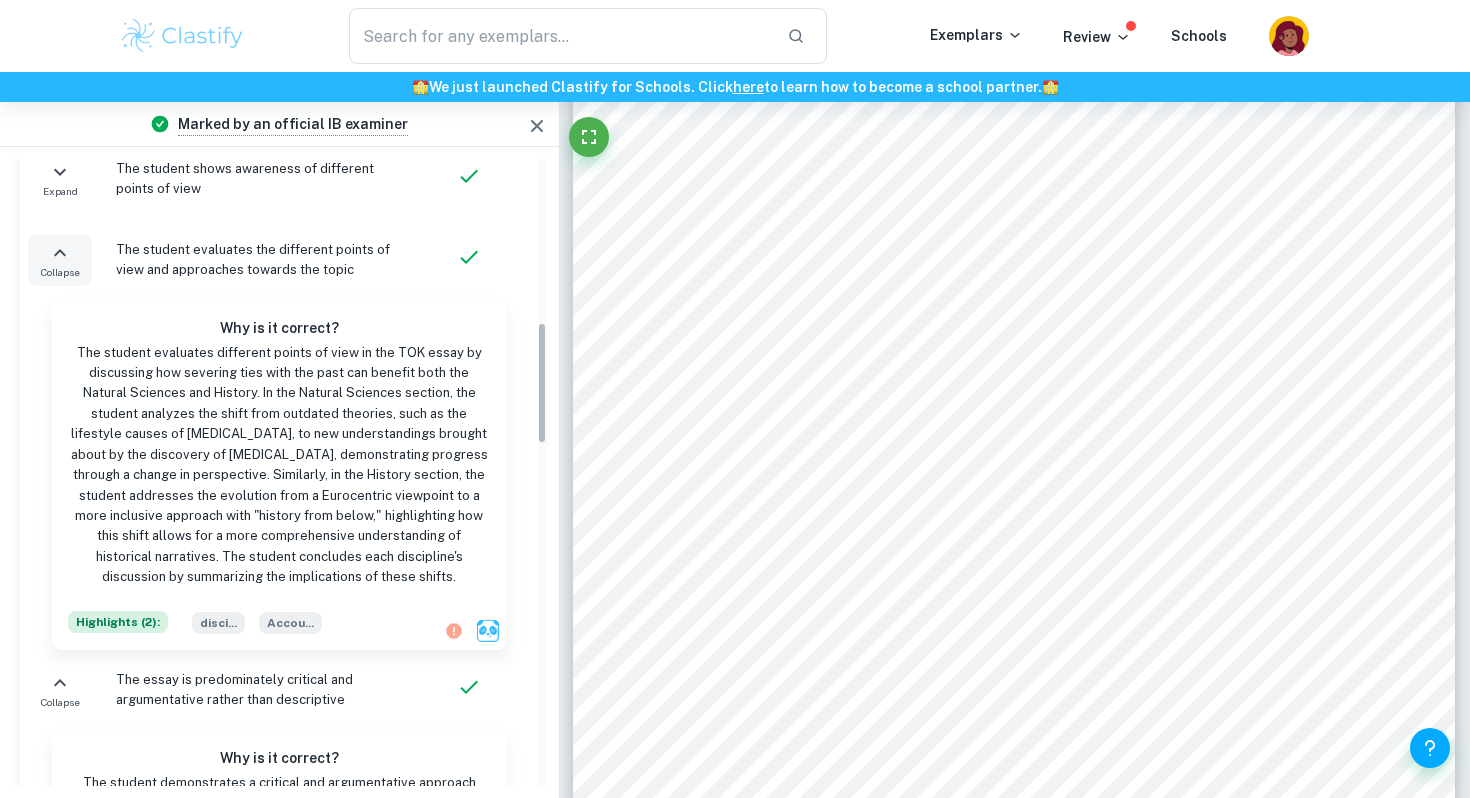 click on "Collapse" at bounding box center [60, 272] 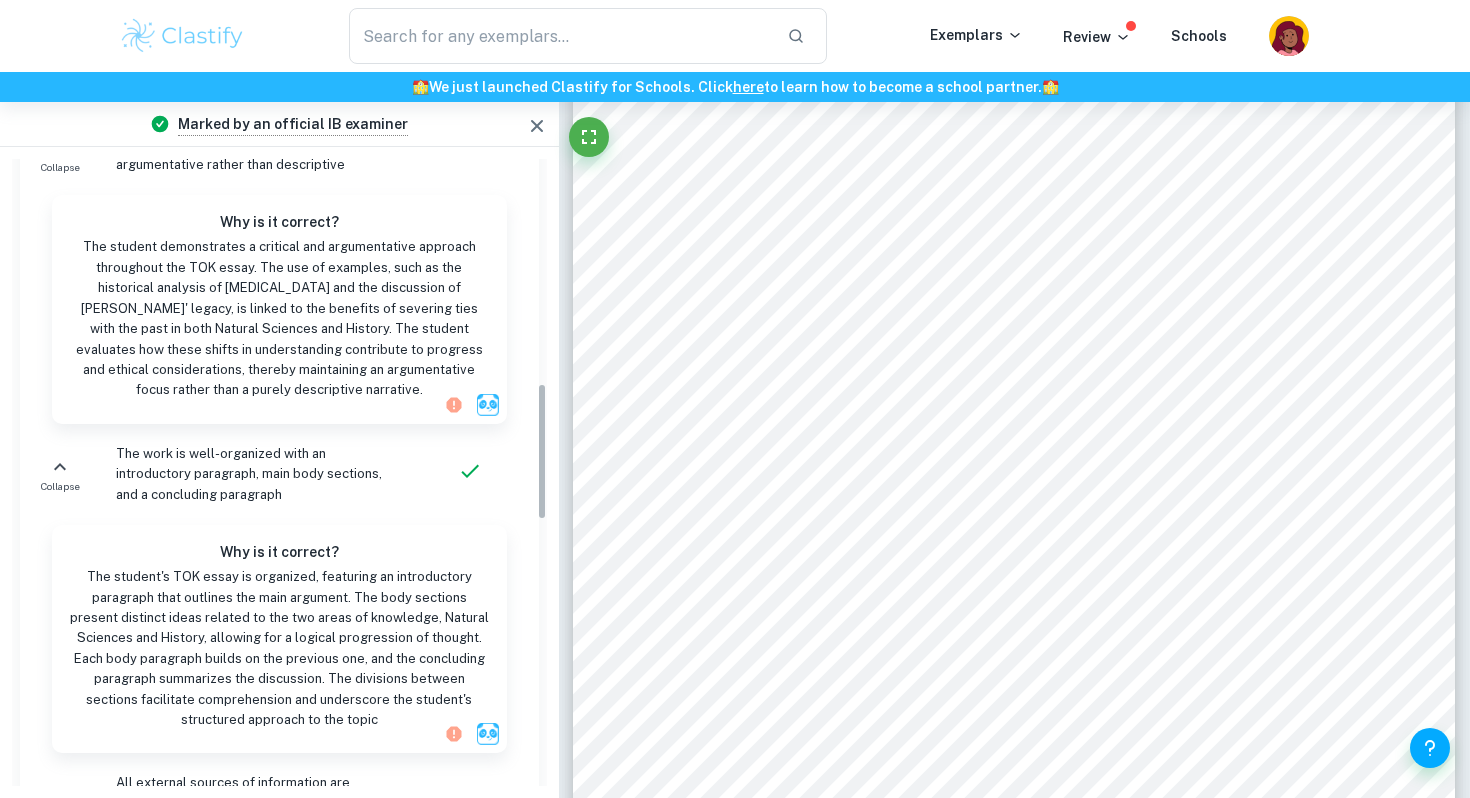 scroll, scrollTop: 969, scrollLeft: 0, axis: vertical 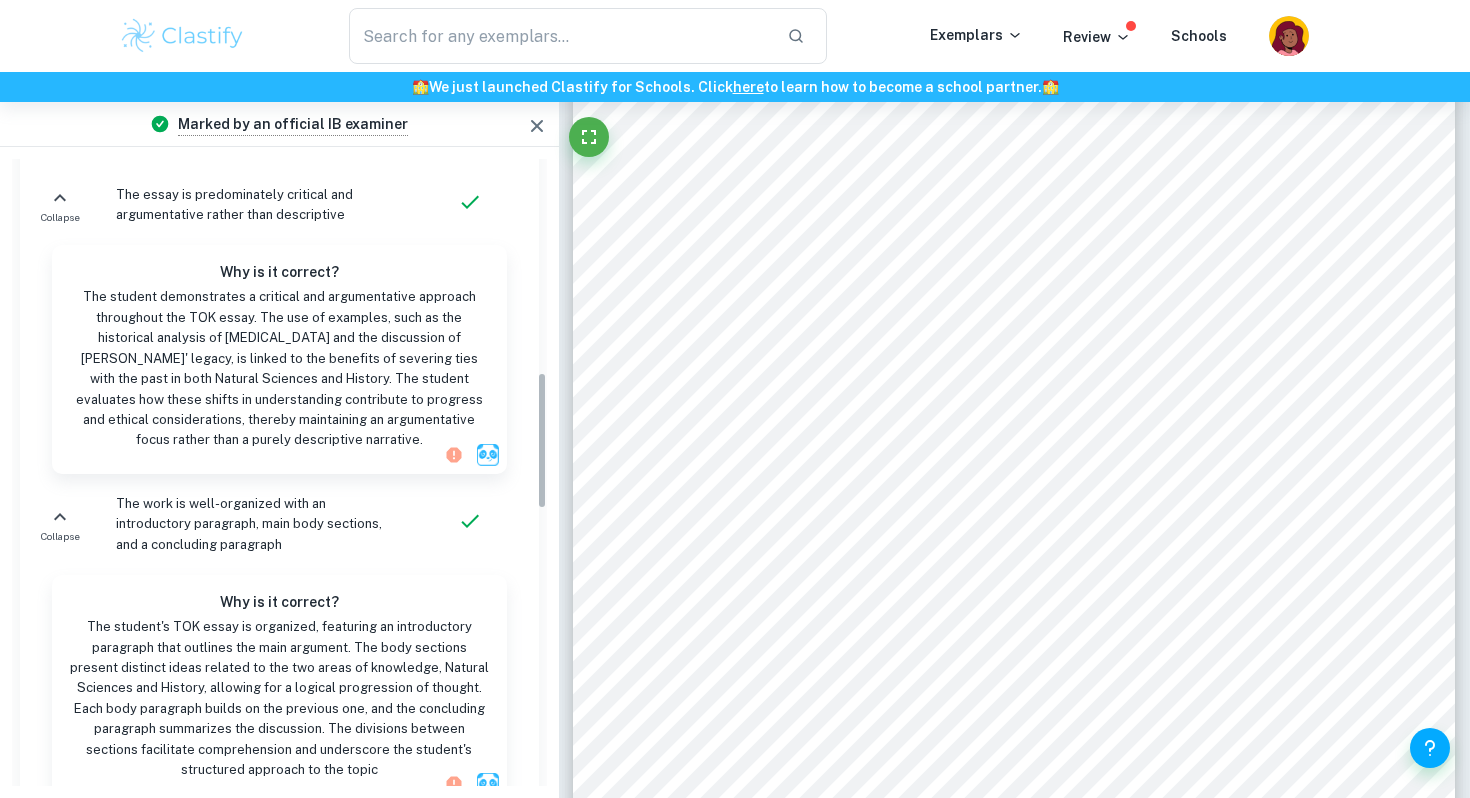 click 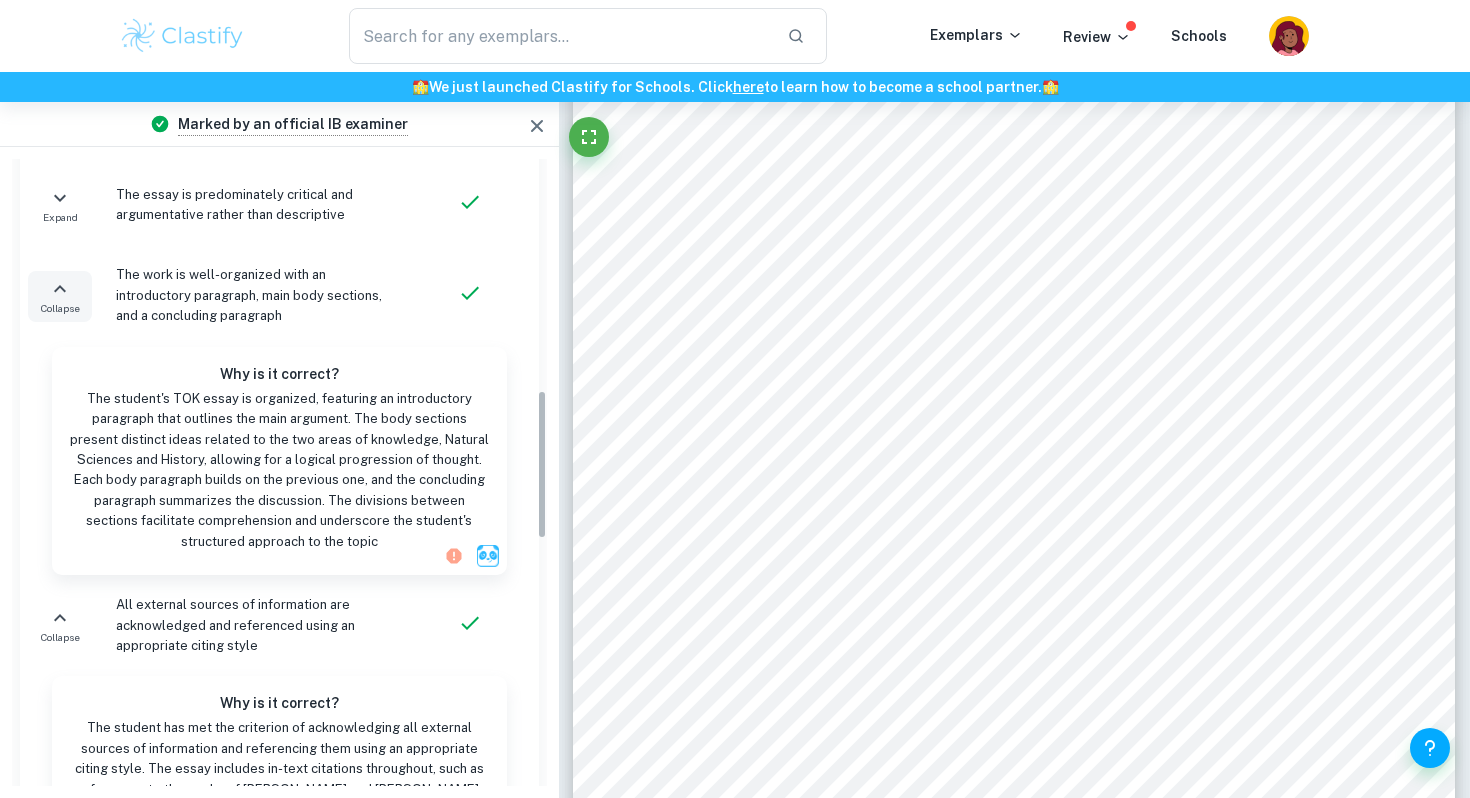 click 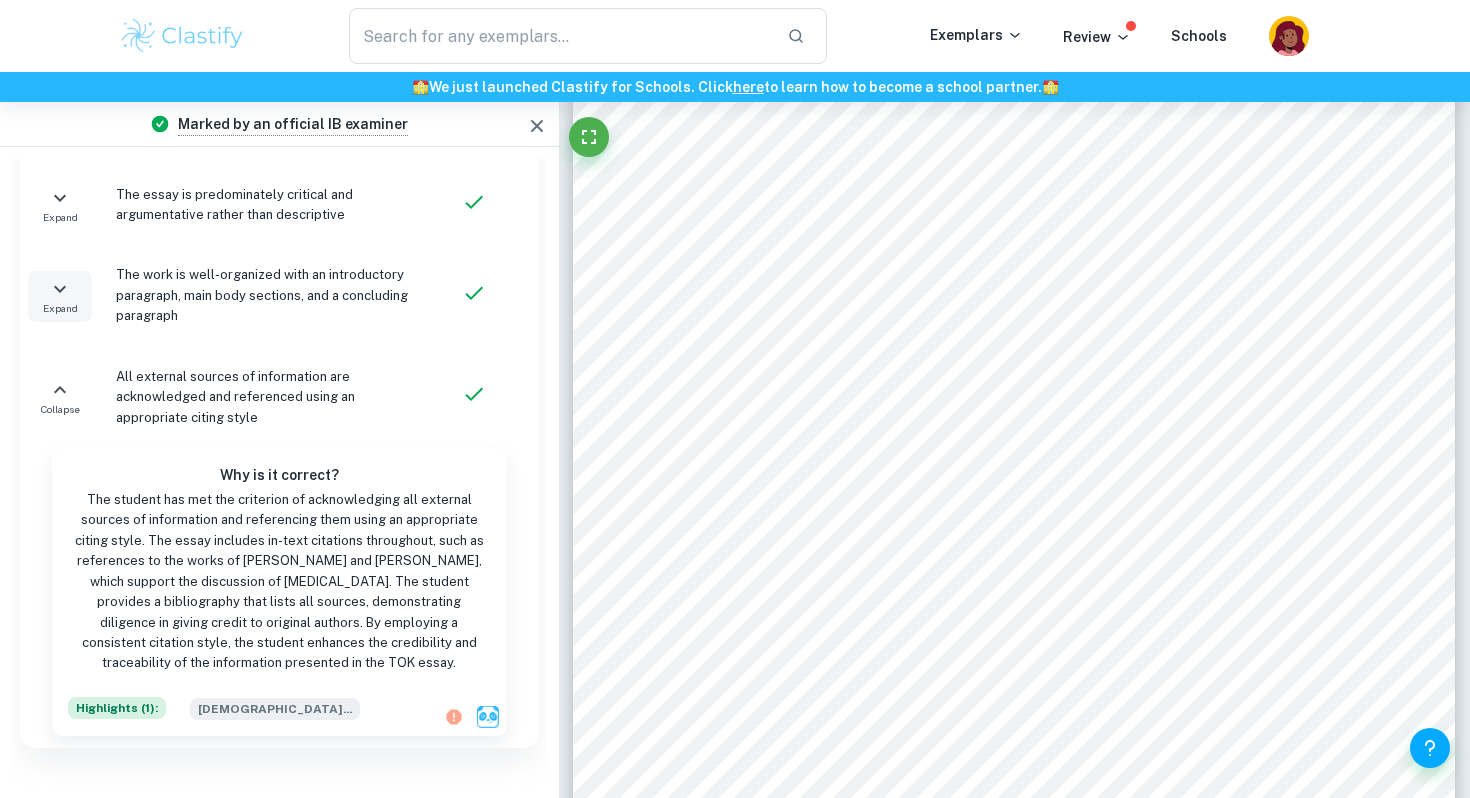 click at bounding box center (279, 347) 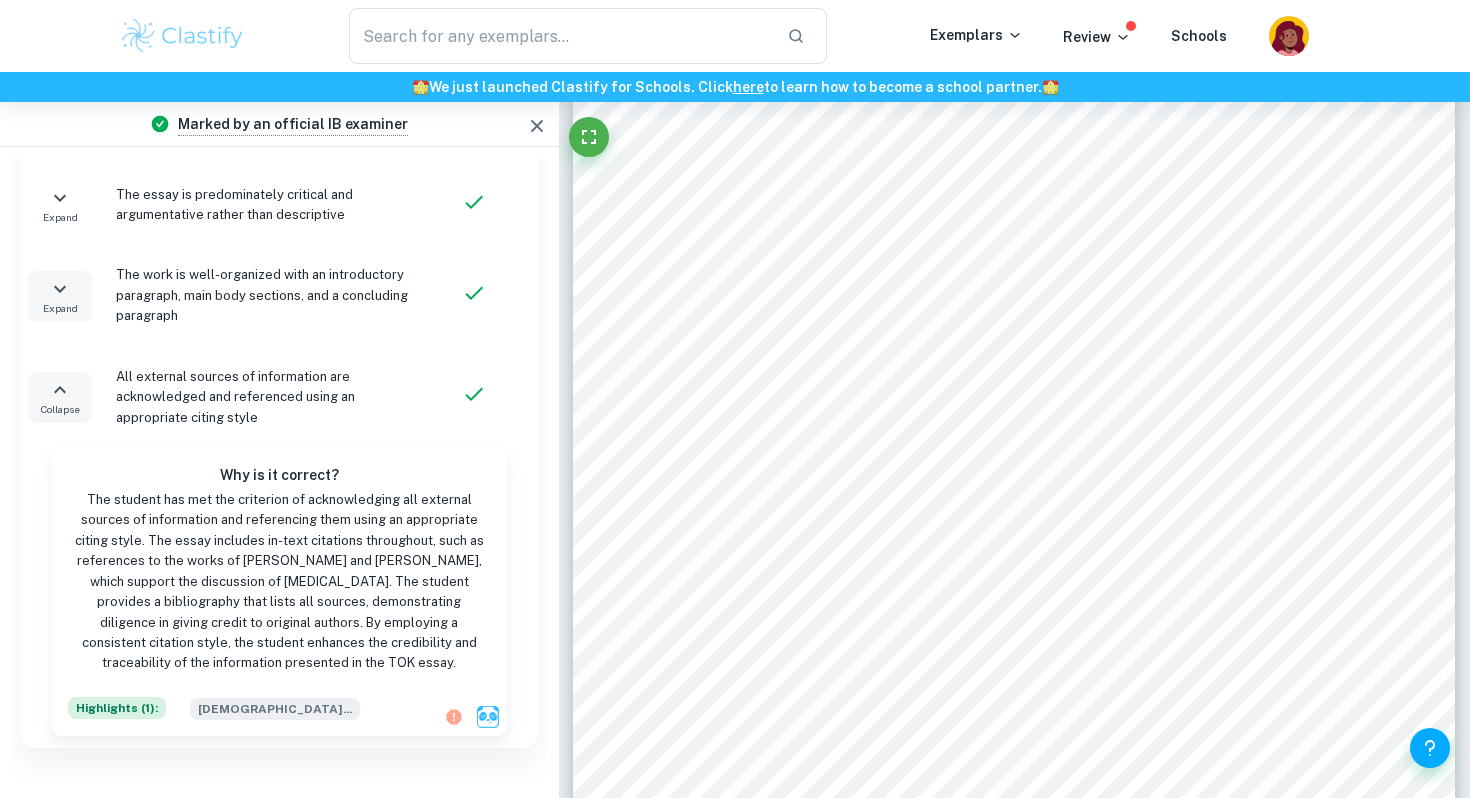 click on "Collapse" at bounding box center (60, 397) 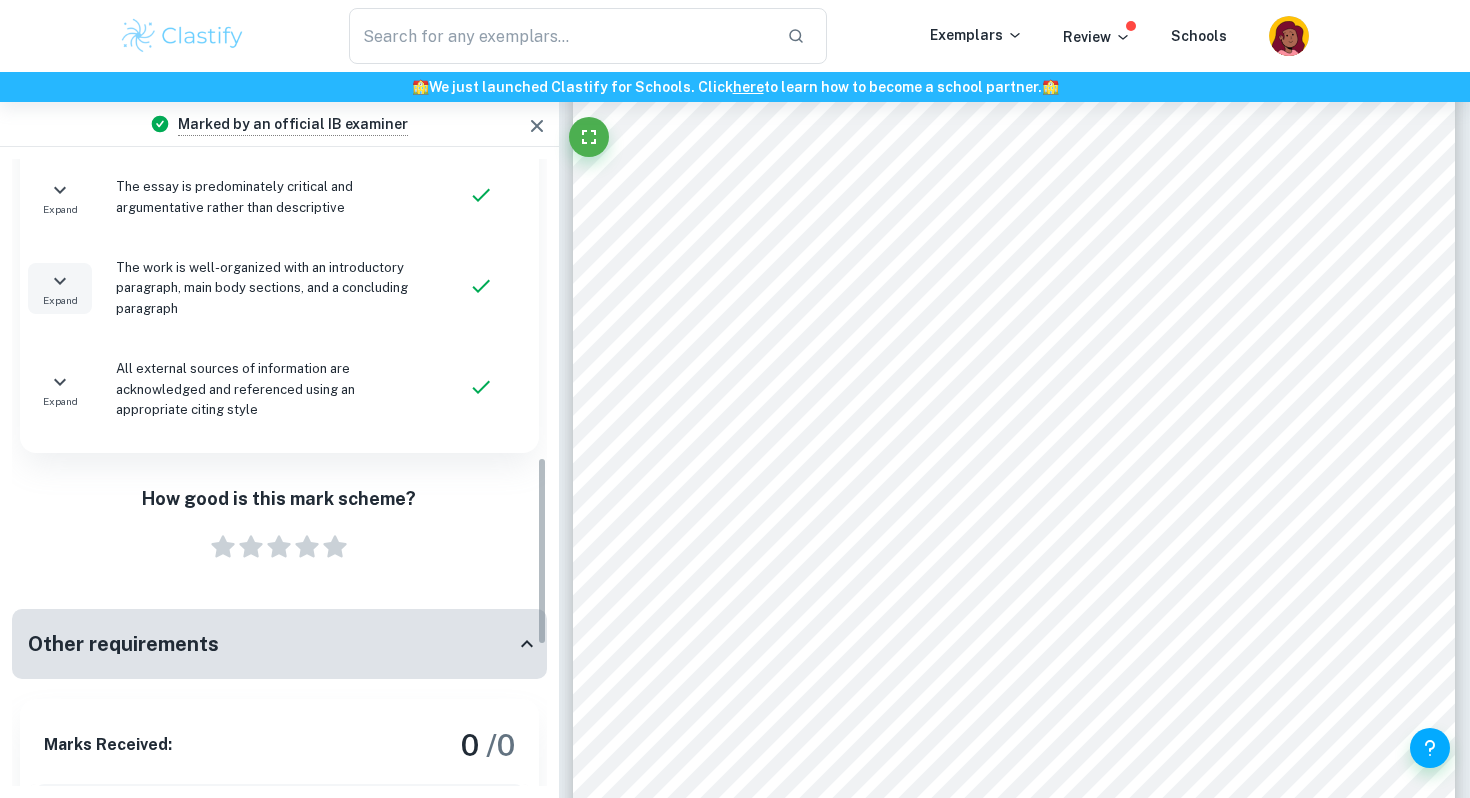 scroll, scrollTop: 930, scrollLeft: 0, axis: vertical 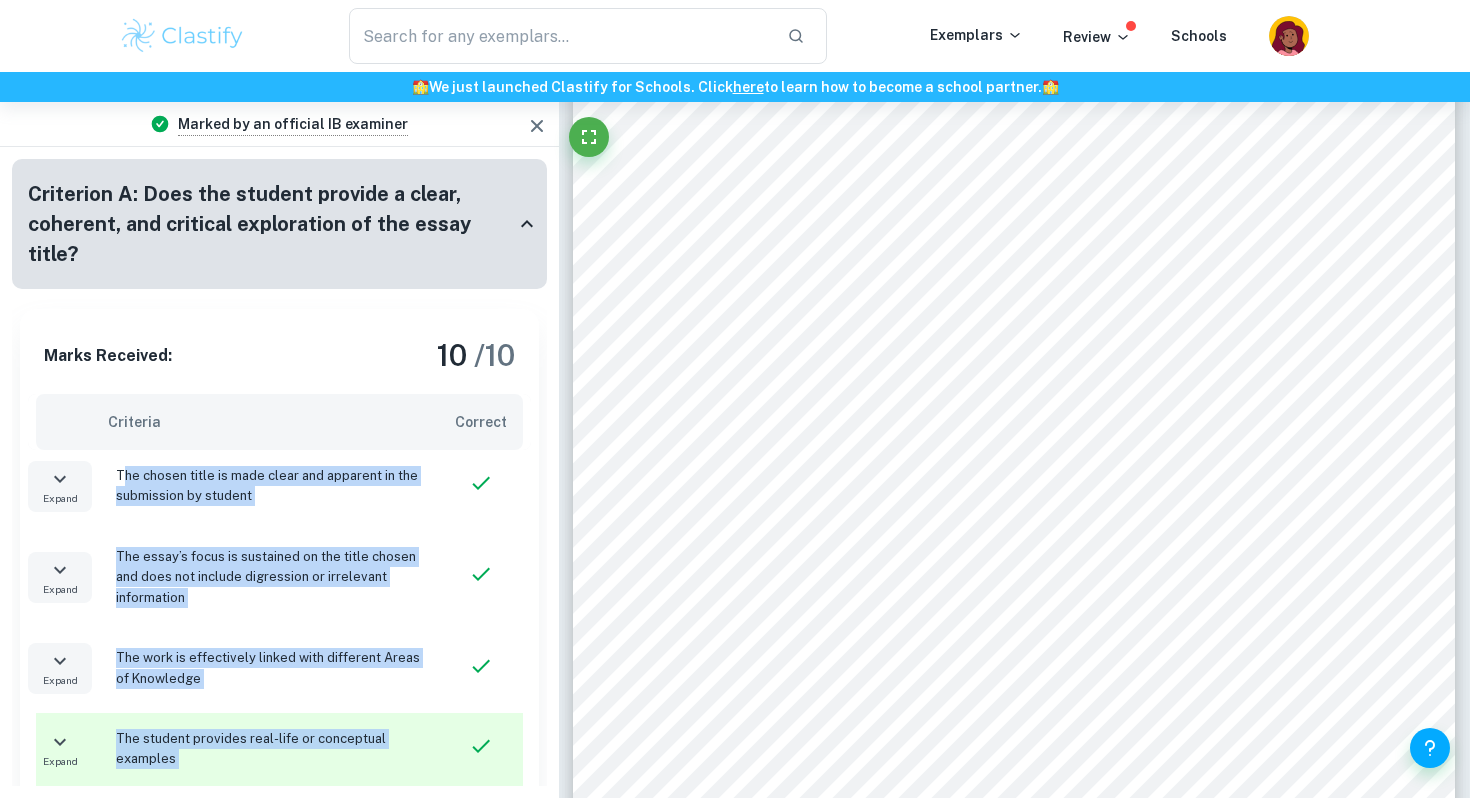drag, startPoint x: 272, startPoint y: 446, endPoint x: 119, endPoint y: 468, distance: 154.57361 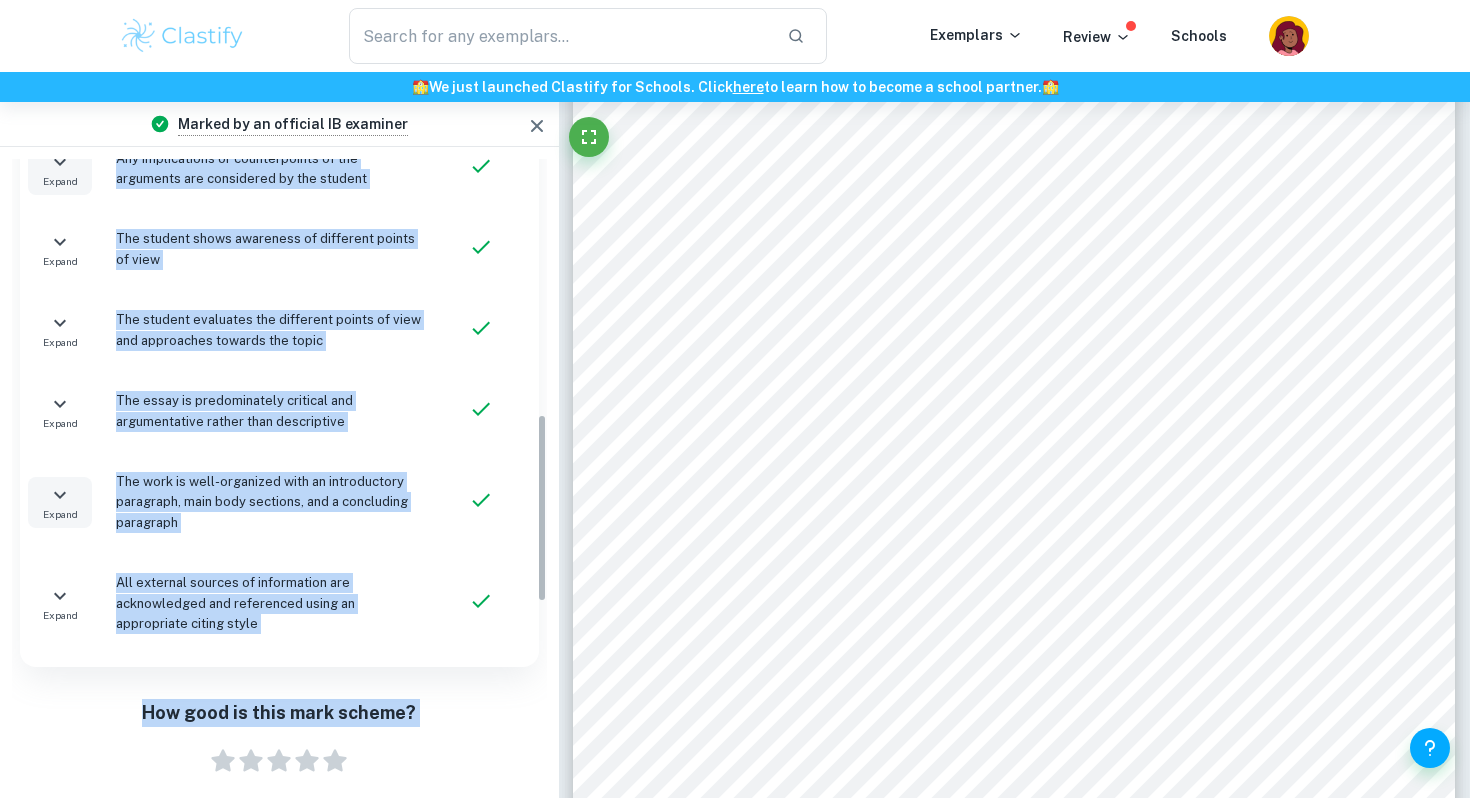 scroll, scrollTop: 956, scrollLeft: 0, axis: vertical 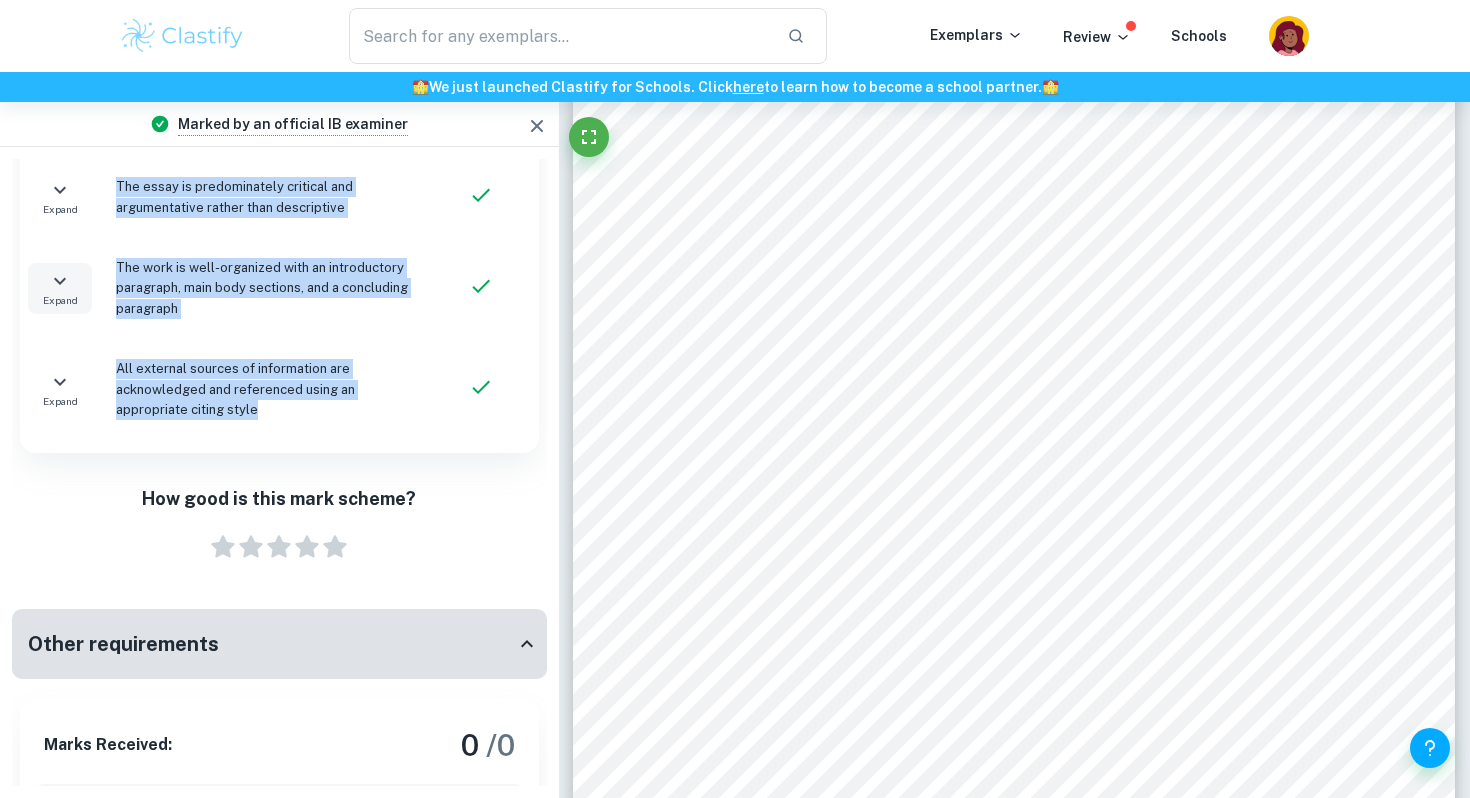 drag, startPoint x: 117, startPoint y: 468, endPoint x: 291, endPoint y: 426, distance: 178.99721 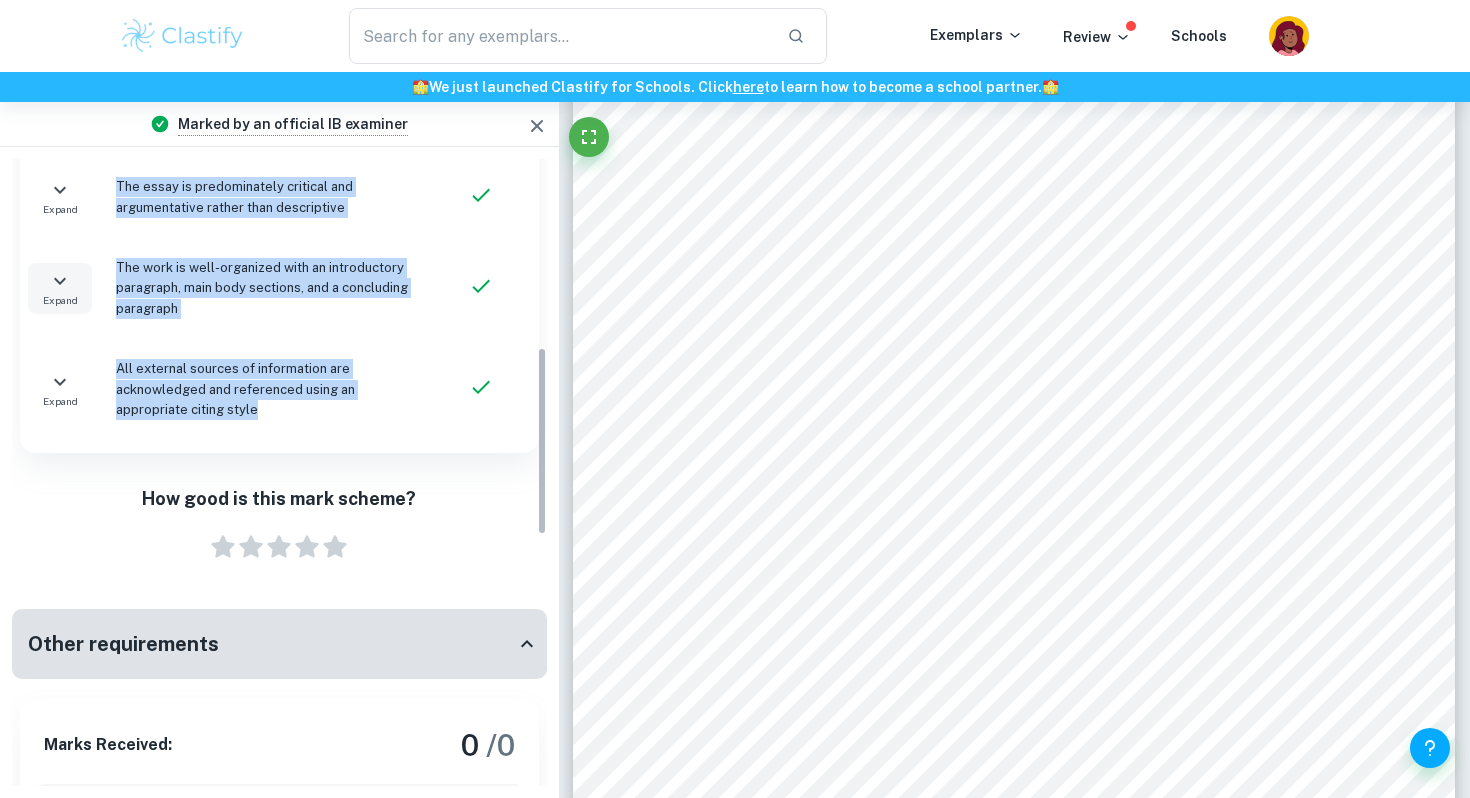 scroll, scrollTop: 0, scrollLeft: 0, axis: both 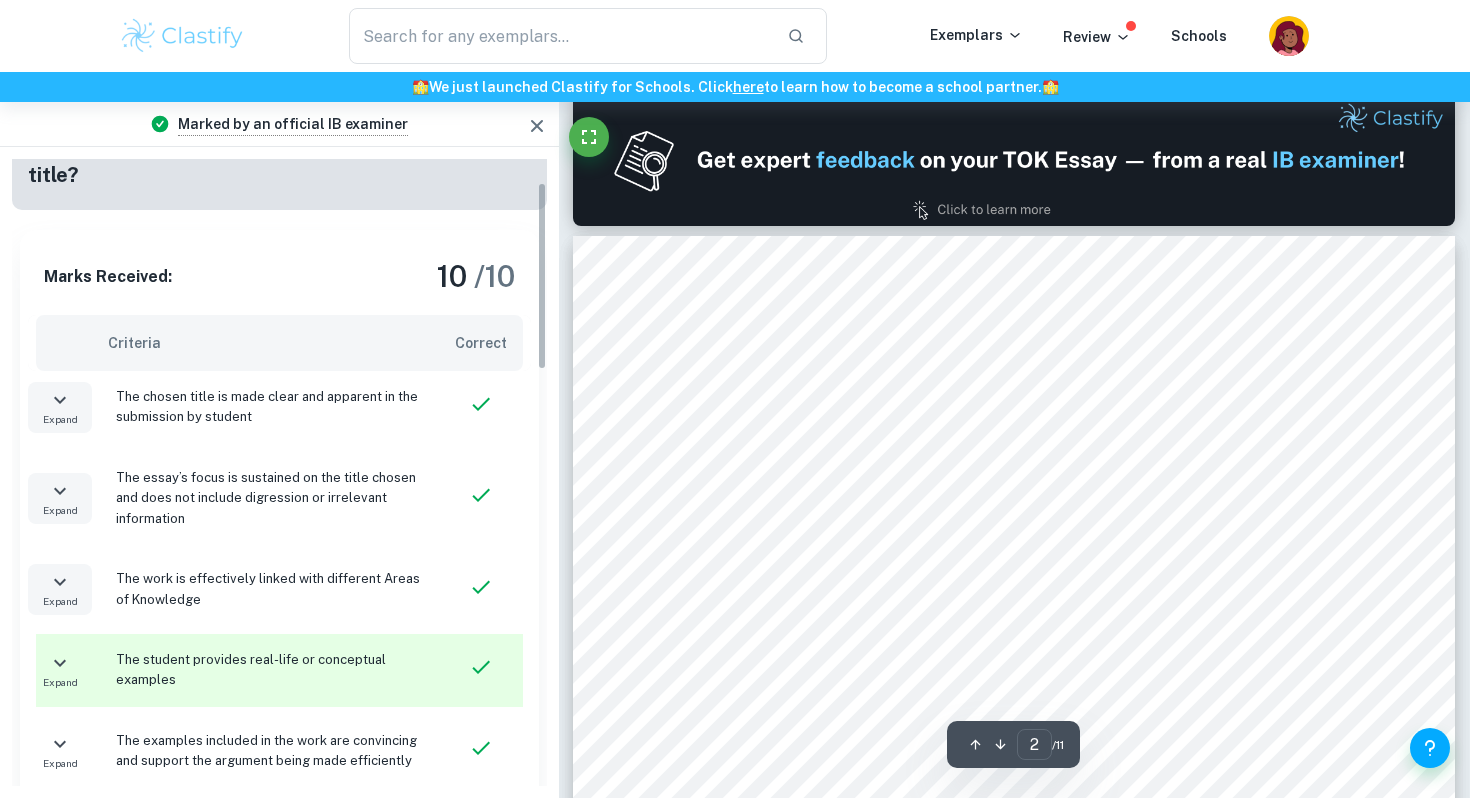 click on "The chosen title is made clear and apparent in the submission by student" at bounding box center (269, 407) 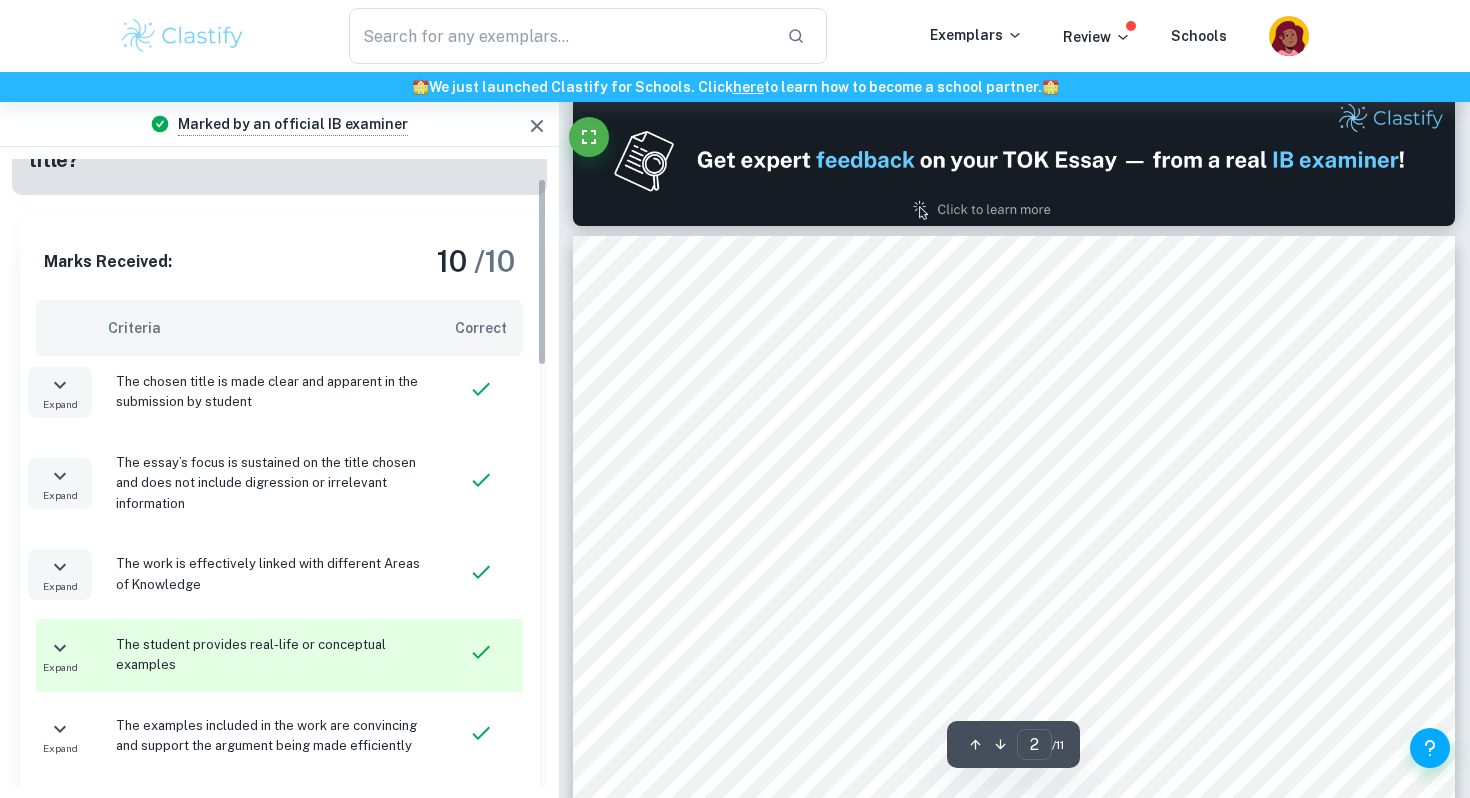 scroll, scrollTop: 109, scrollLeft: 0, axis: vertical 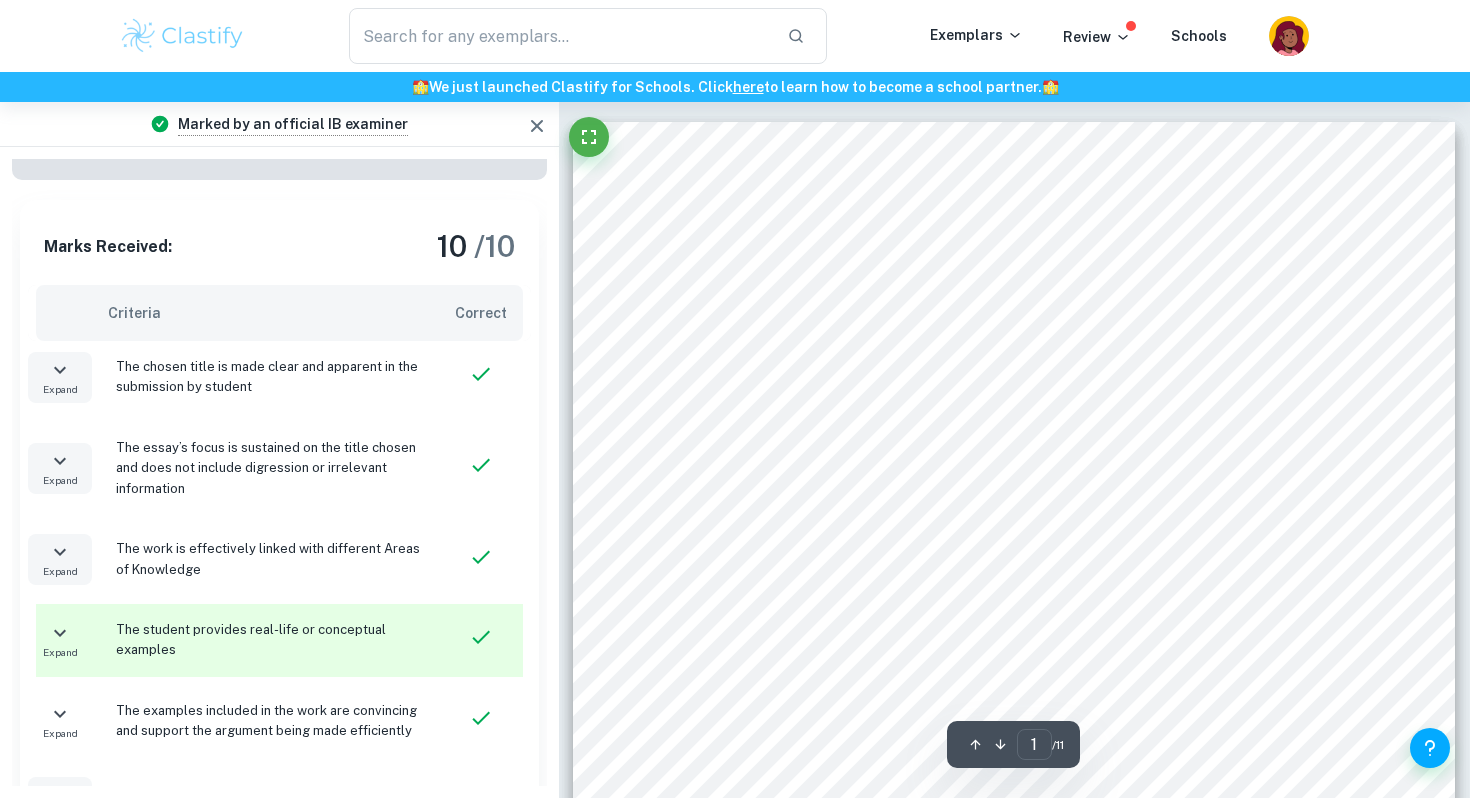 drag, startPoint x: 764, startPoint y: 341, endPoint x: 777, endPoint y: 323, distance: 22.203604 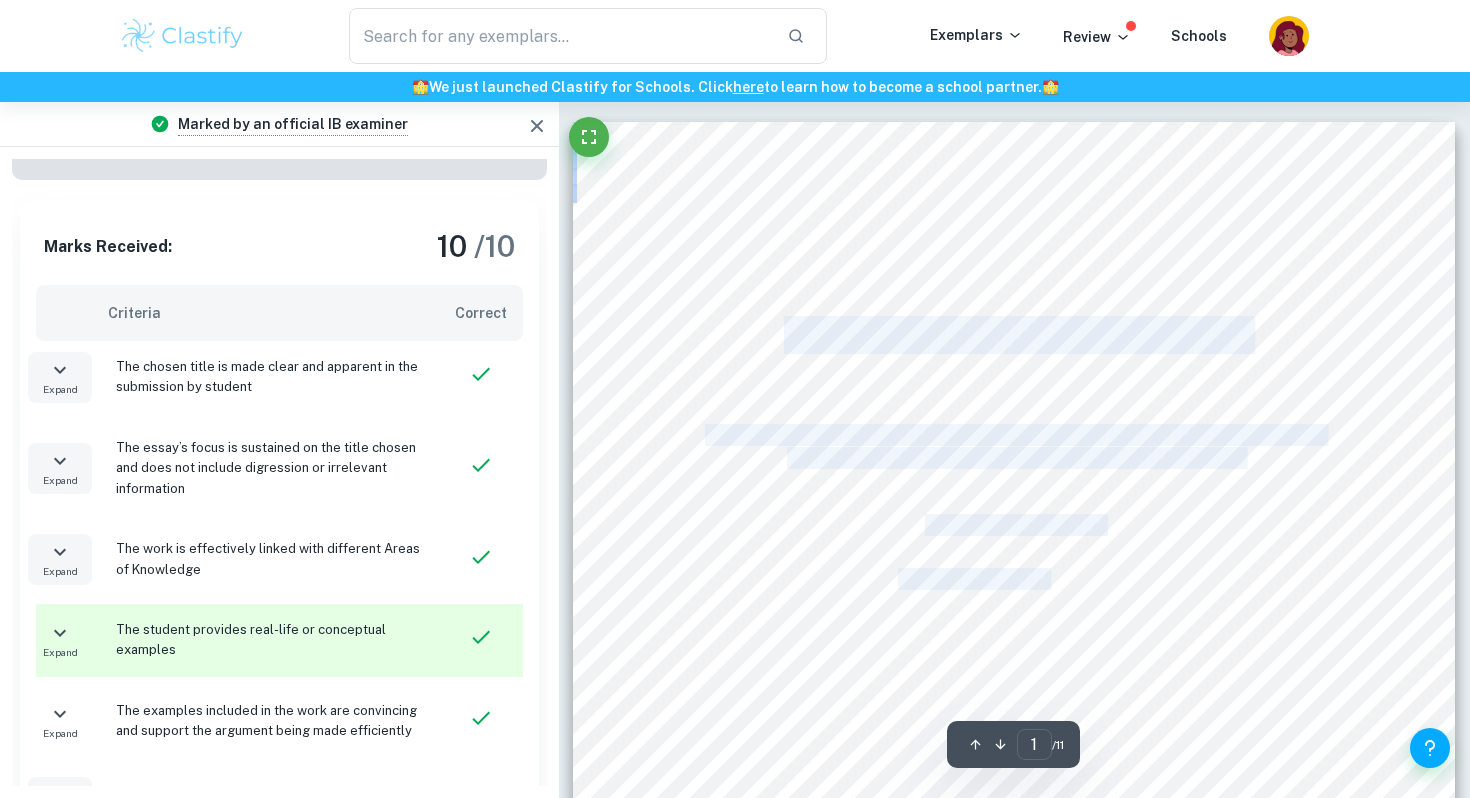drag, startPoint x: 777, startPoint y: 323, endPoint x: 789, endPoint y: 343, distance: 23.323807 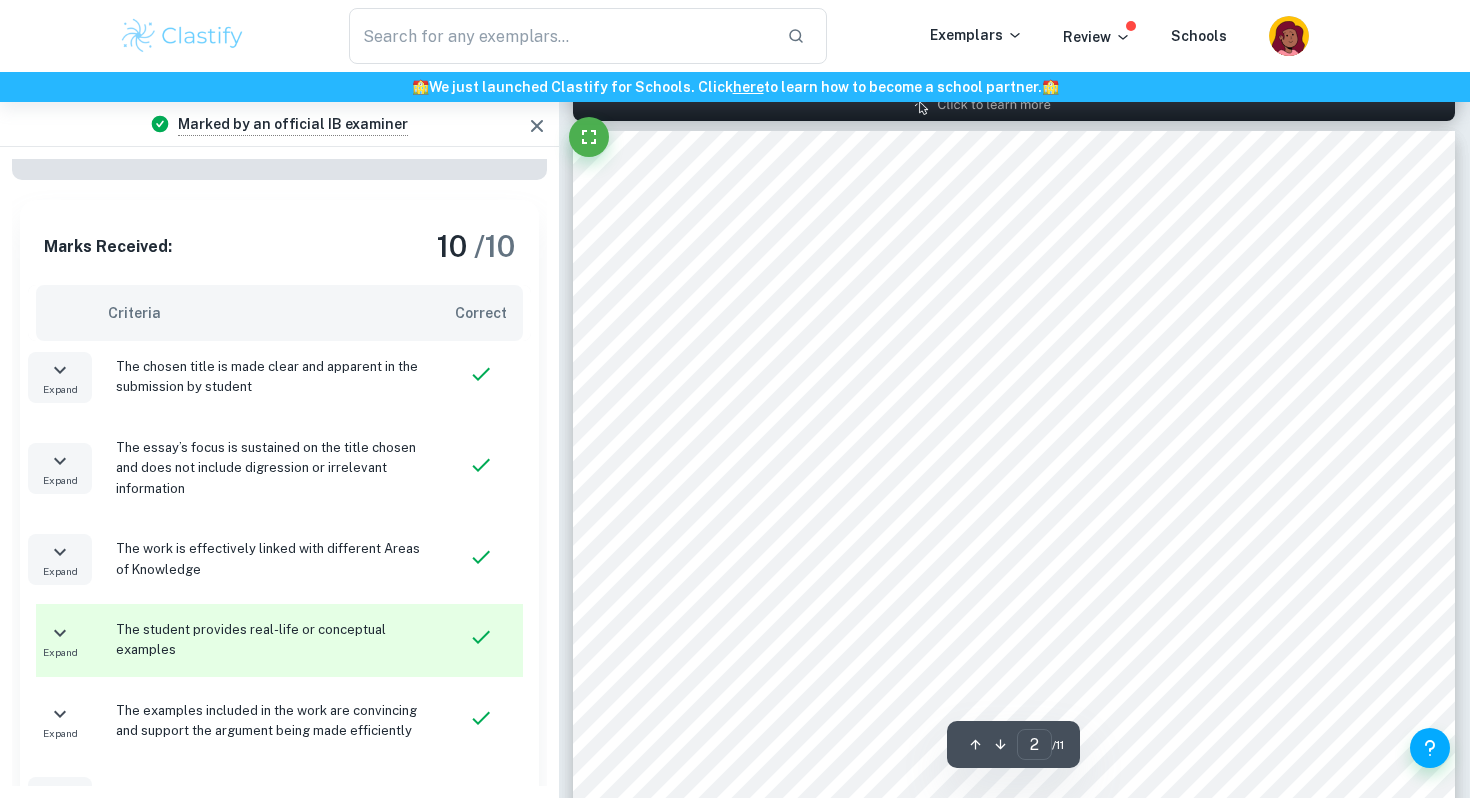 scroll, scrollTop: 1291, scrollLeft: 0, axis: vertical 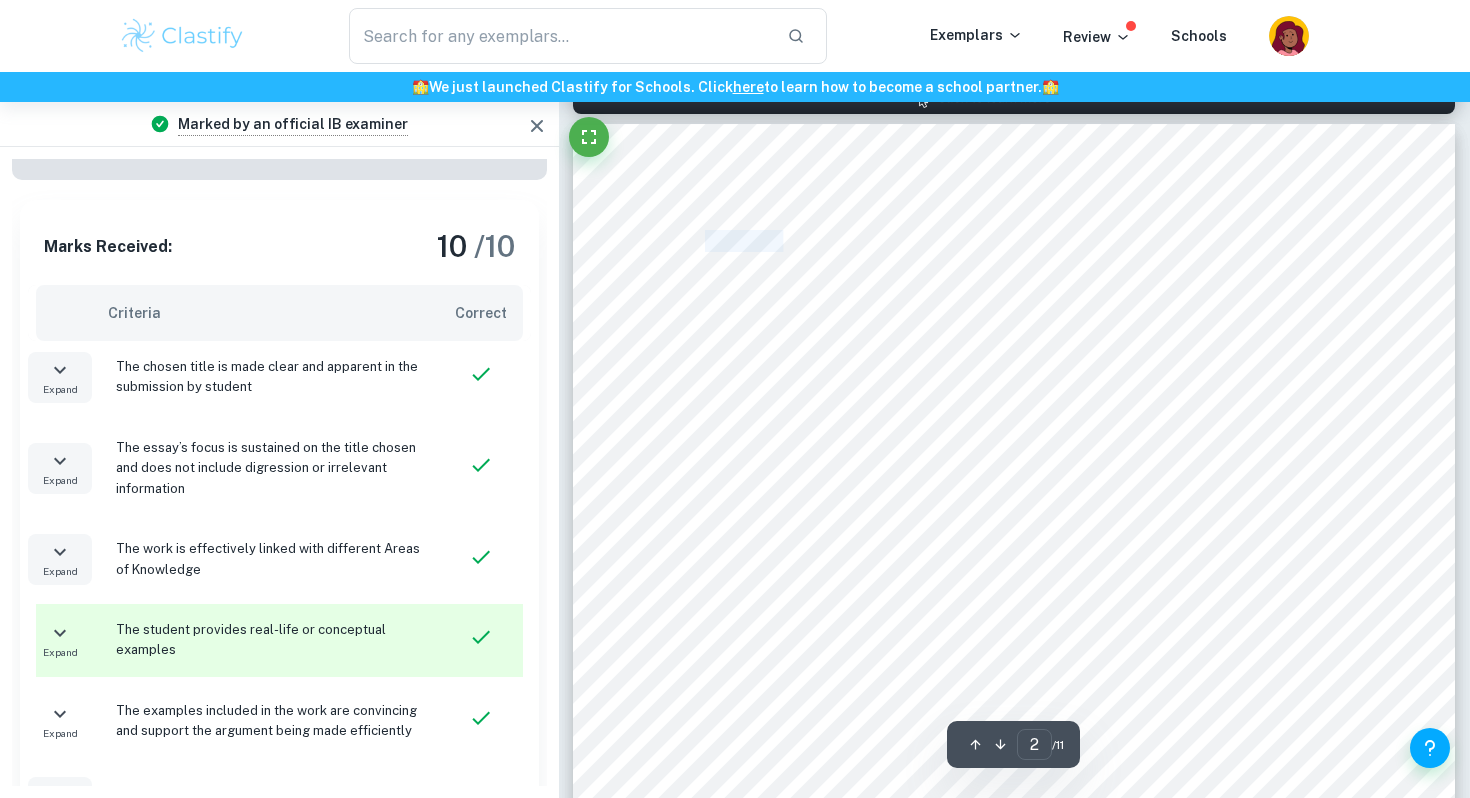 drag, startPoint x: 708, startPoint y: 230, endPoint x: 784, endPoint y: 252, distance: 79.12016 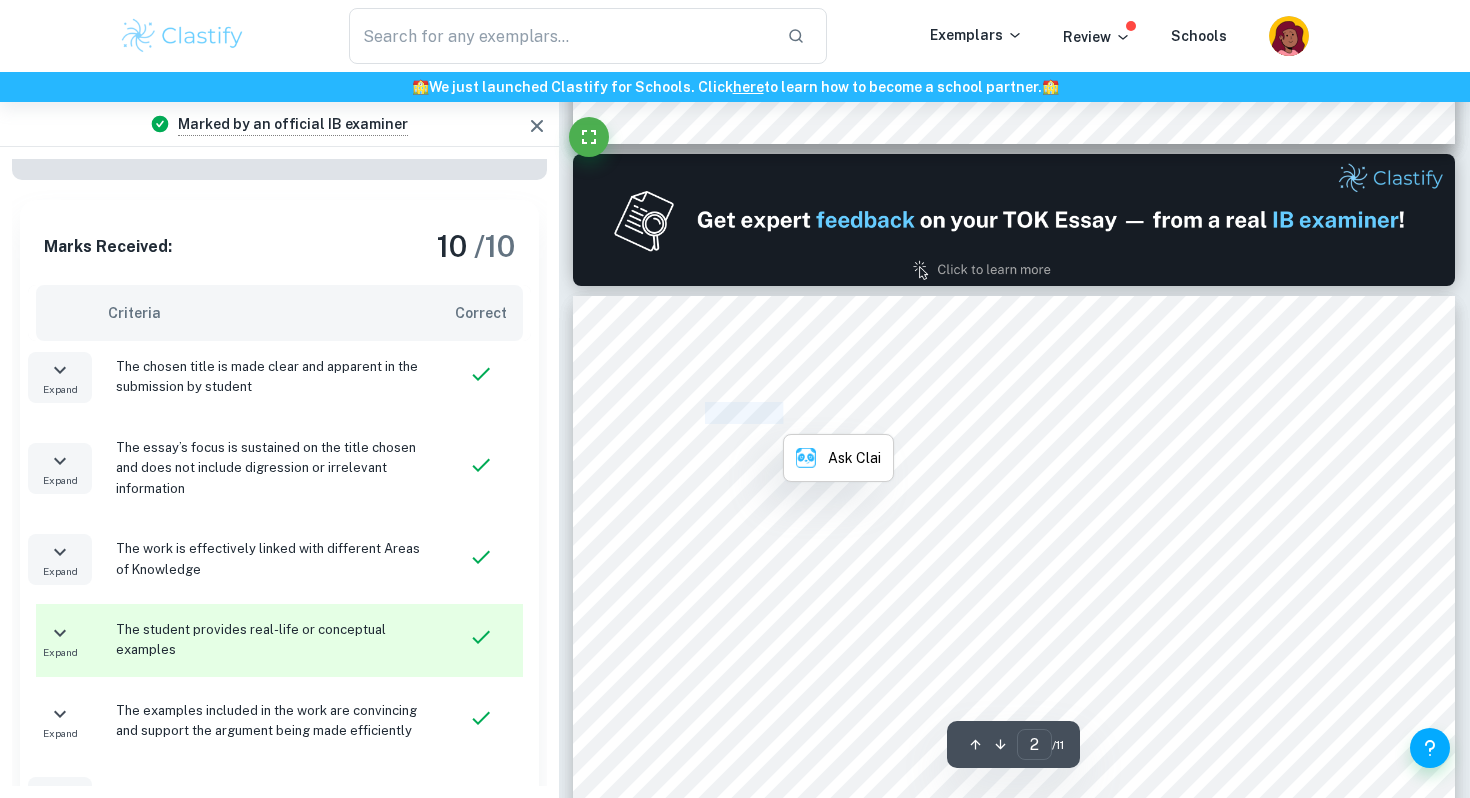 scroll, scrollTop: 1136, scrollLeft: 0, axis: vertical 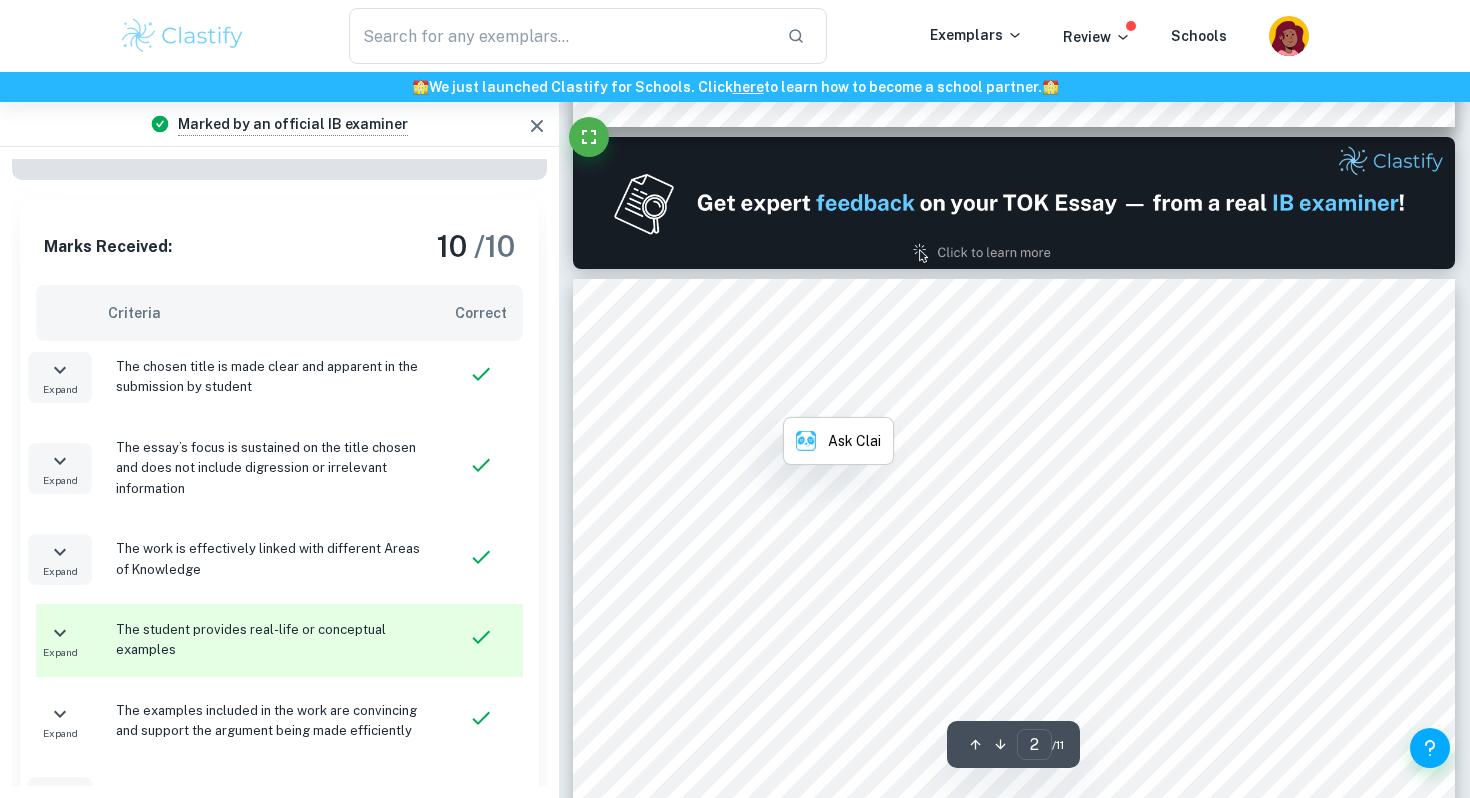 click on "<How might it benefit an area of knowledge to sever ties with its past? Discuss with reference to two areas of knowledge.= Prescribed Title 3 In our rapidly evolving society as a means of benefit within the discipline, knowers are continually challenging established norms that were once widely accepted within their disciplines. As knowers challenge previously held established norms, it requires a break from the past. Thus this makes one wonder how the severing of ties from the past within a discipline allows it to benefit.   In the Natural Sciences, to benefit refers to progress within the discipline. One way is when the discipline   discovers   that widely shared understanding of phenomena that were once believed to be true are now either wrong or incomplete 1 . Similarly, in the discipline of History. to benefit refers to progress. However, a way to benefit within this discipline is when knowers are able to accurately portray past events through diverse perspectives as a means of   guiding future actions." at bounding box center [1014, 849] 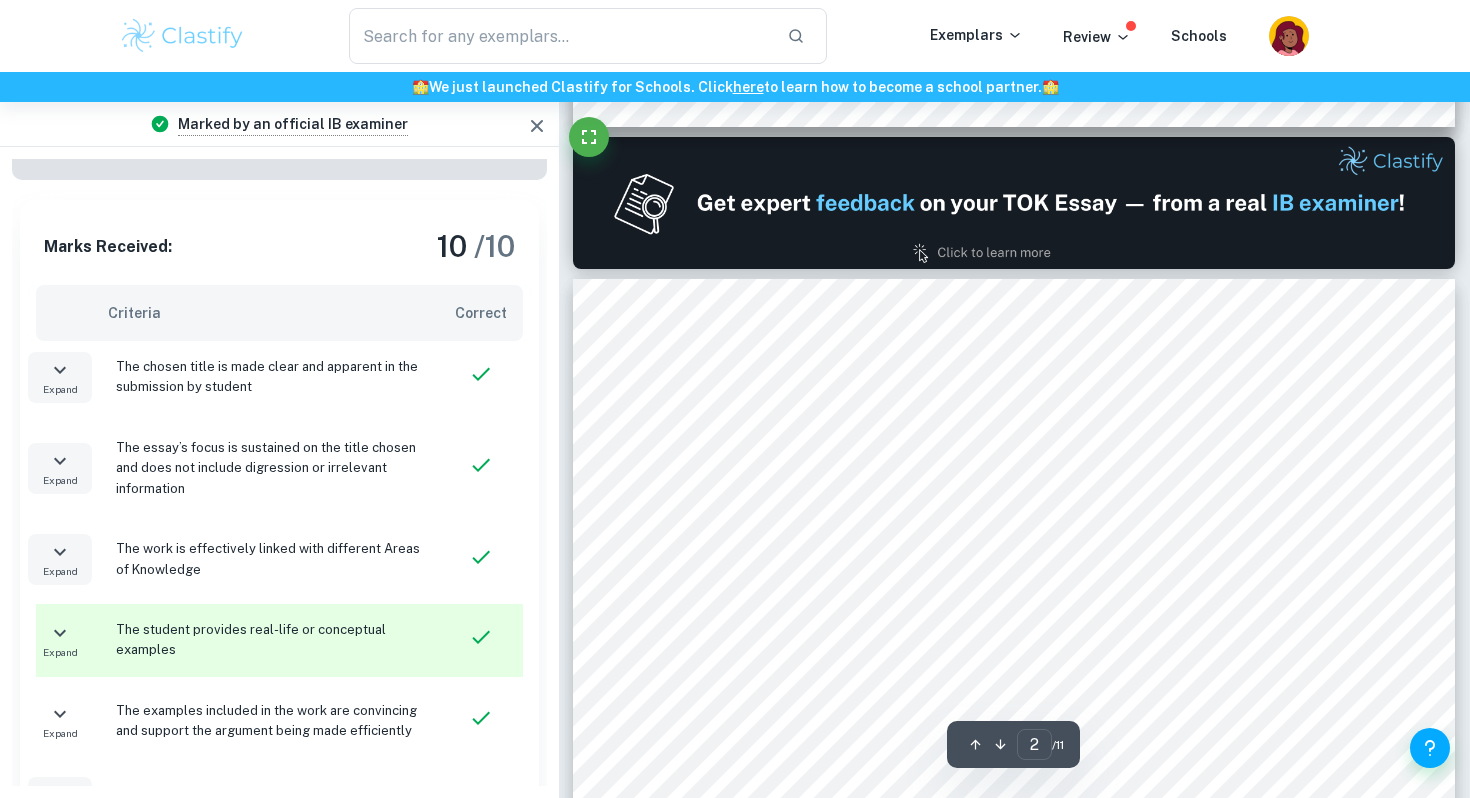 click on "<How might it benefit an area of knowledge to sever ties with its past? Discuss with reference to two areas of knowledge.= Prescribed Title 3 In our rapidly evolving society as a means of benefit within the discipline, knowers are continually challenging established norms that were once widely accepted within their disciplines. As knowers challenge previously held established norms, it requires a break from the past. Thus this makes one wonder how the severing of ties from the past within a discipline allows it to benefit.   In the Natural Sciences, to benefit refers to progress within the discipline. One way is when the discipline   discovers   that widely shared understanding of phenomena that were once believed to be true are now either wrong or incomplete 1 . Similarly, in the discipline of History. to benefit refers to progress. However, a way to benefit within this discipline is when knowers are able to accurately portray past events through diverse perspectives as a means of   guiding future actions." at bounding box center [1014, 849] 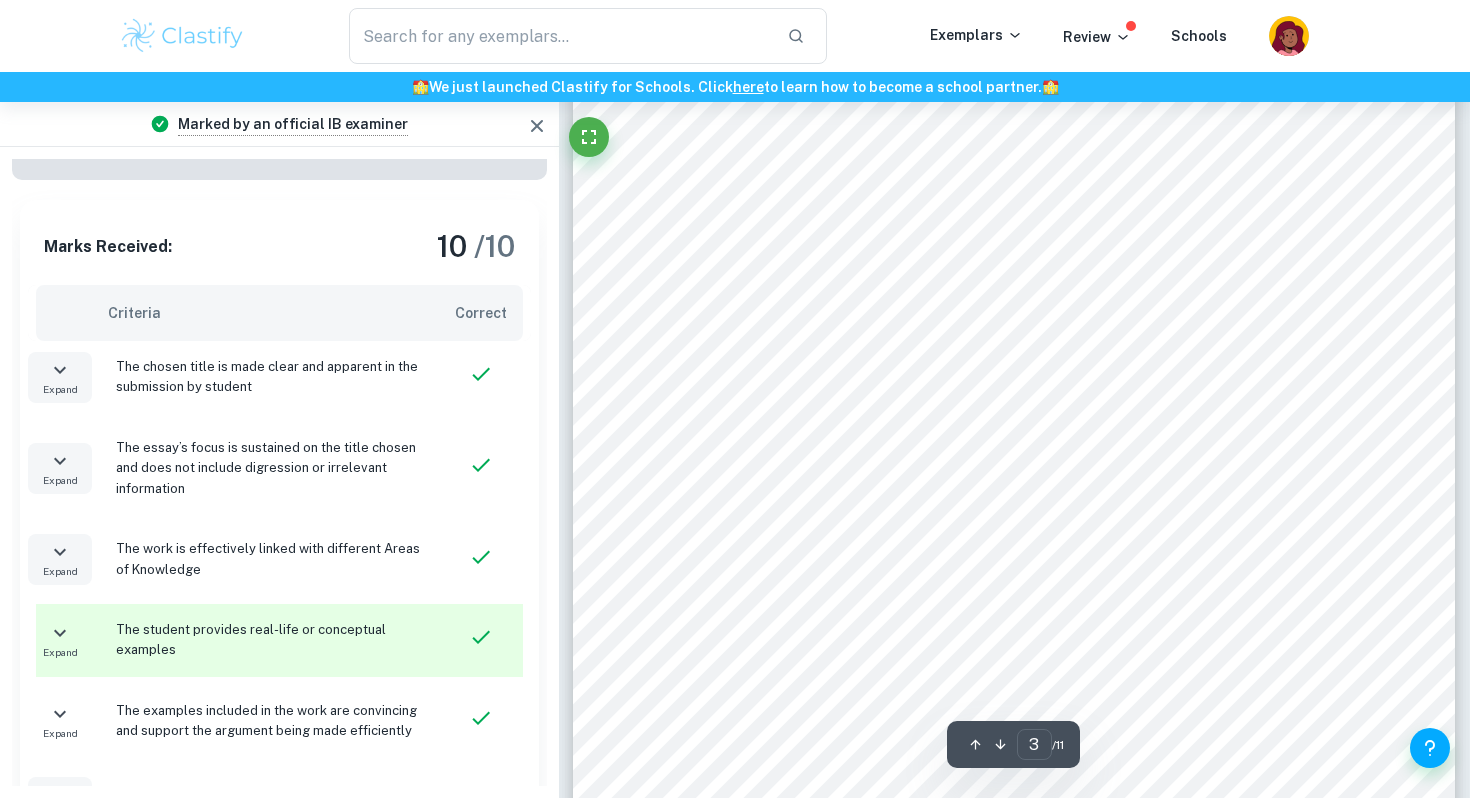 type on "2" 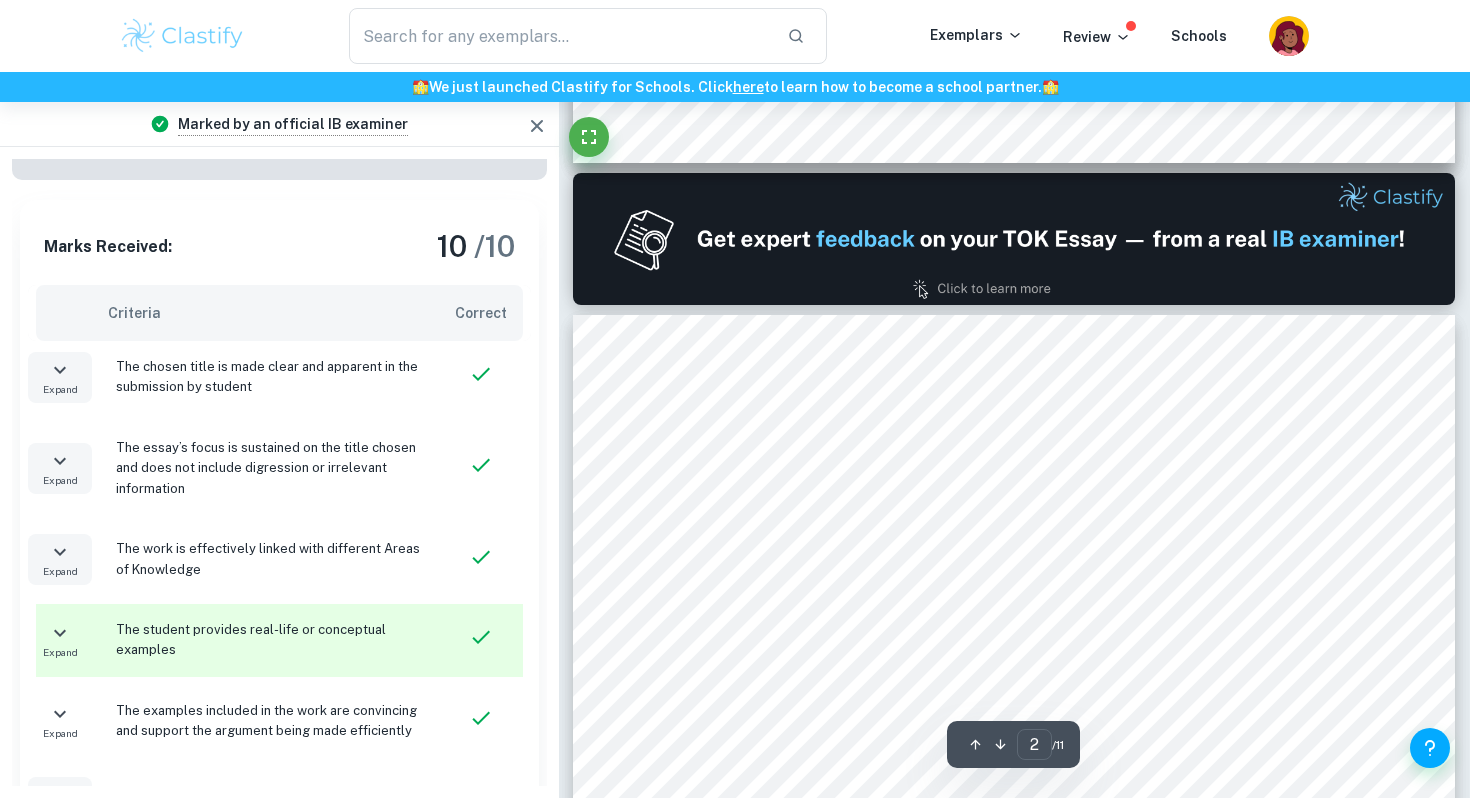 scroll, scrollTop: 1101, scrollLeft: 0, axis: vertical 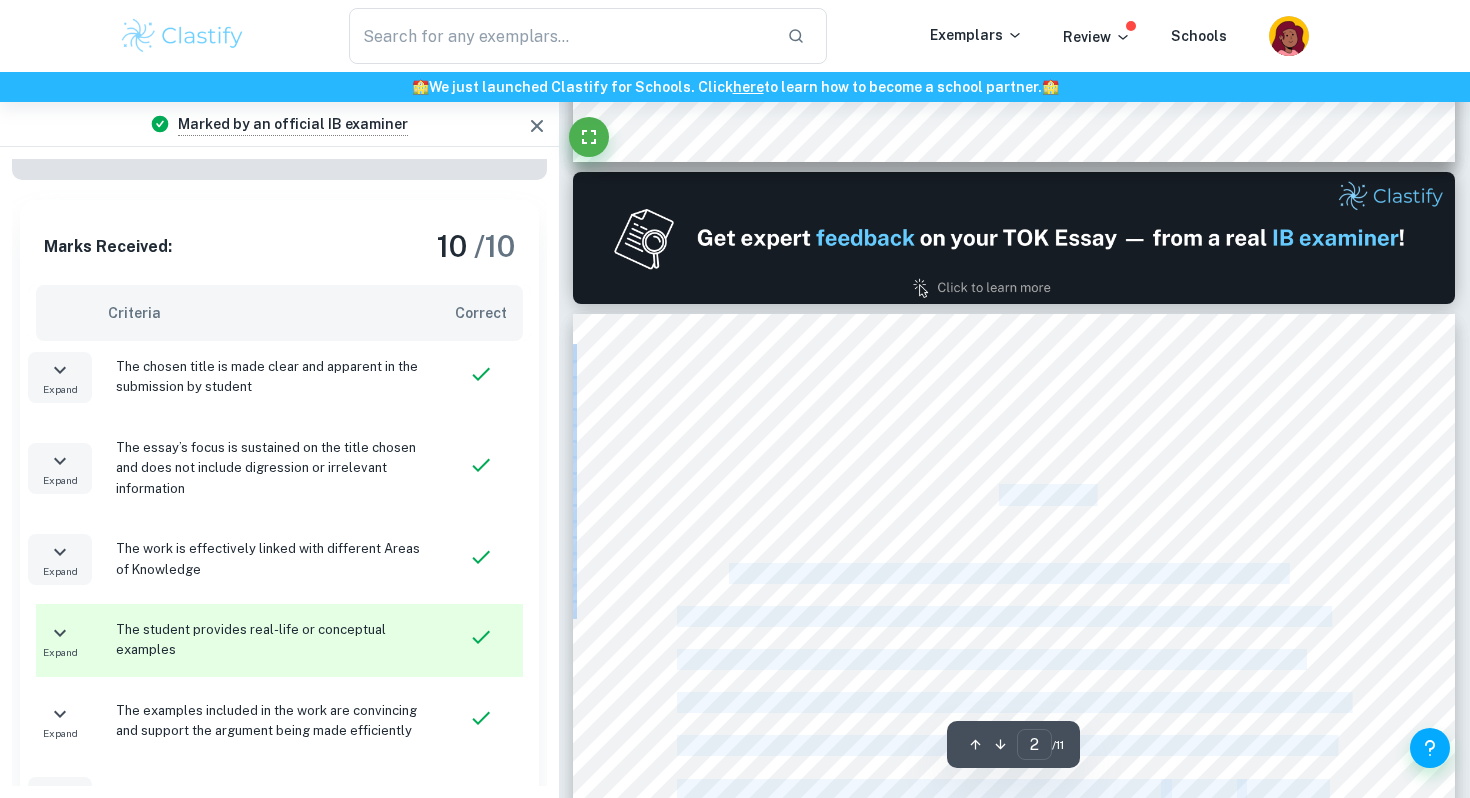 drag, startPoint x: 687, startPoint y: 431, endPoint x: 995, endPoint y: 483, distance: 312.35876 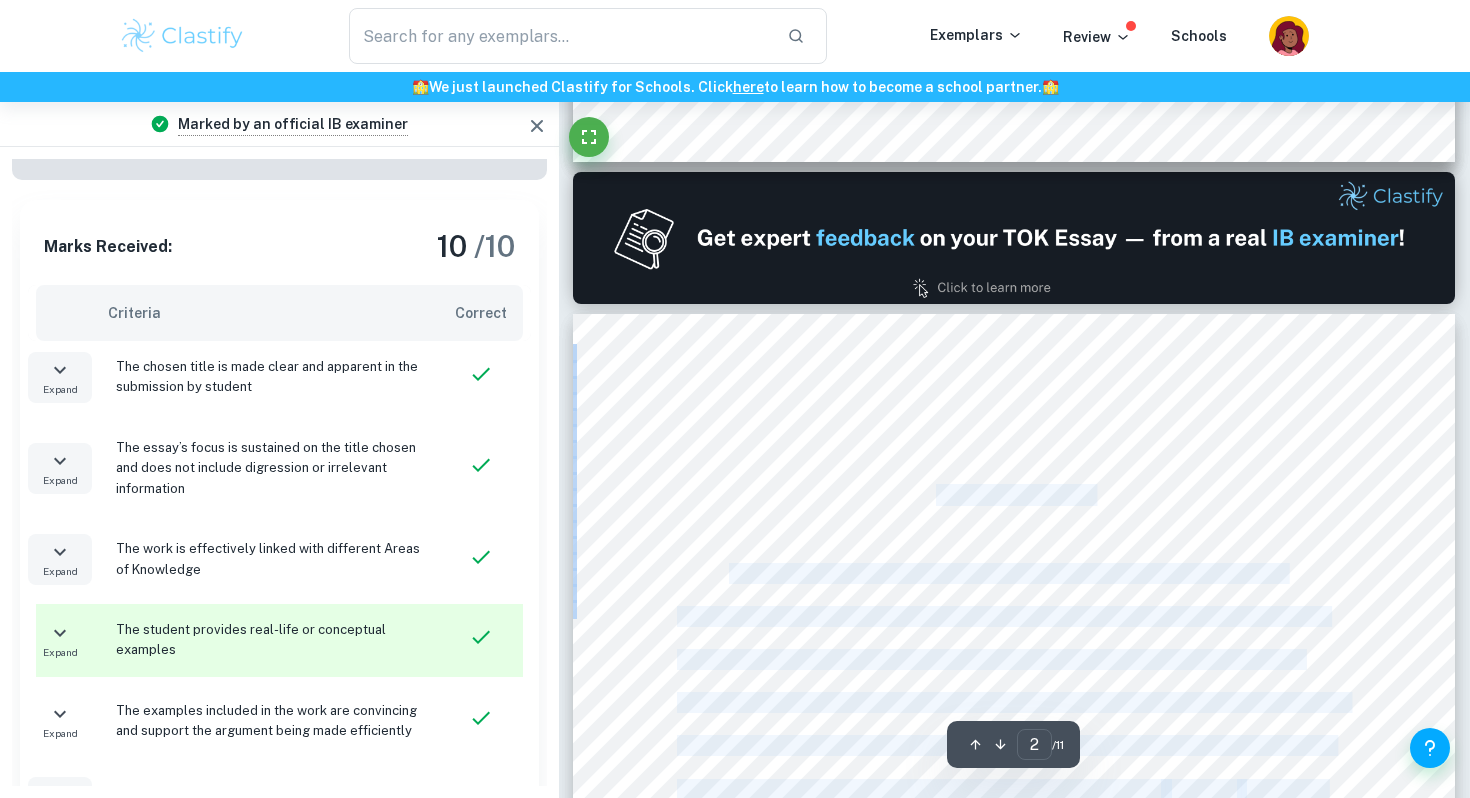 click on "Prescribed Title 3" at bounding box center [1014, 495] 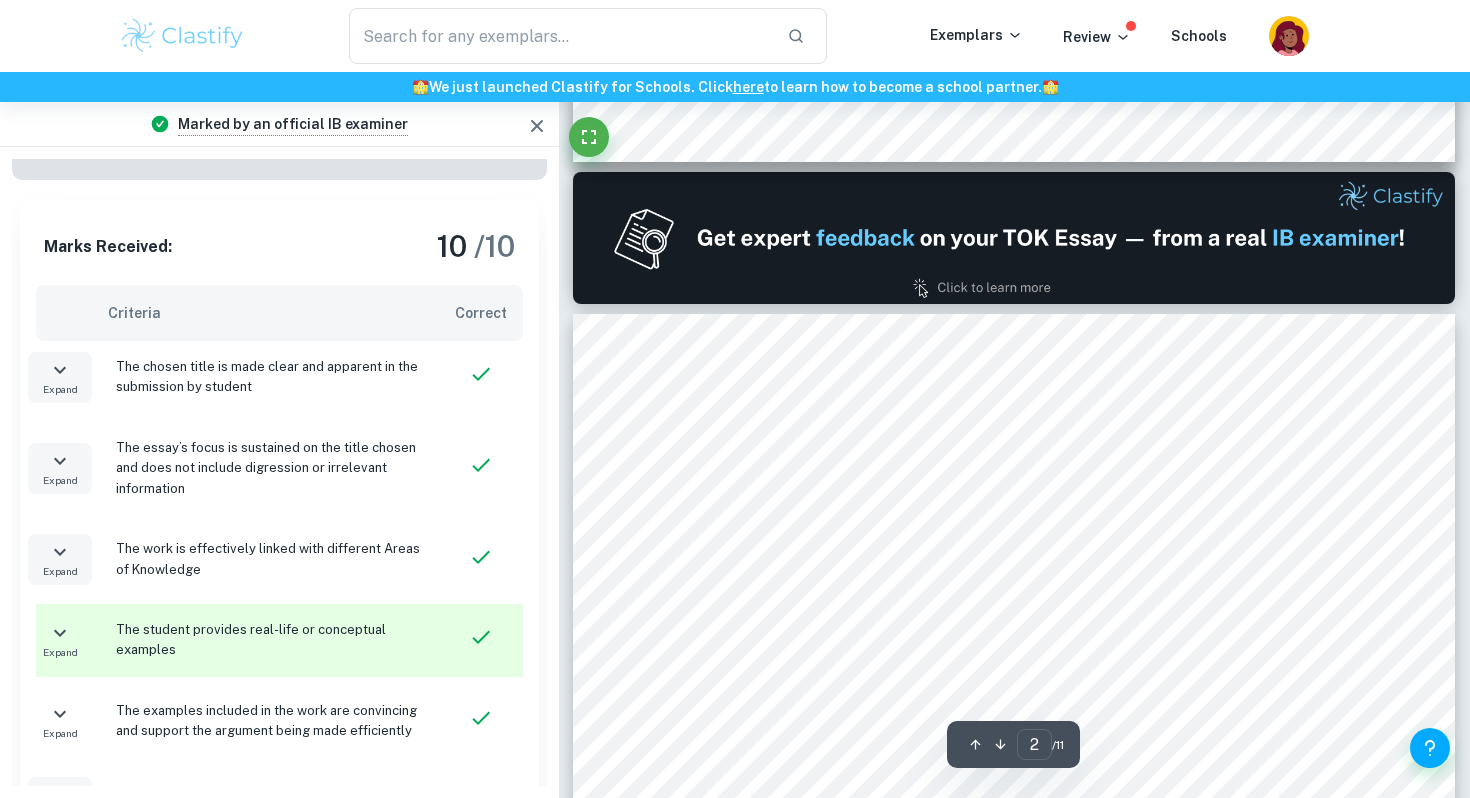 drag, startPoint x: 1093, startPoint y: 500, endPoint x: 699, endPoint y: 412, distance: 403.70782 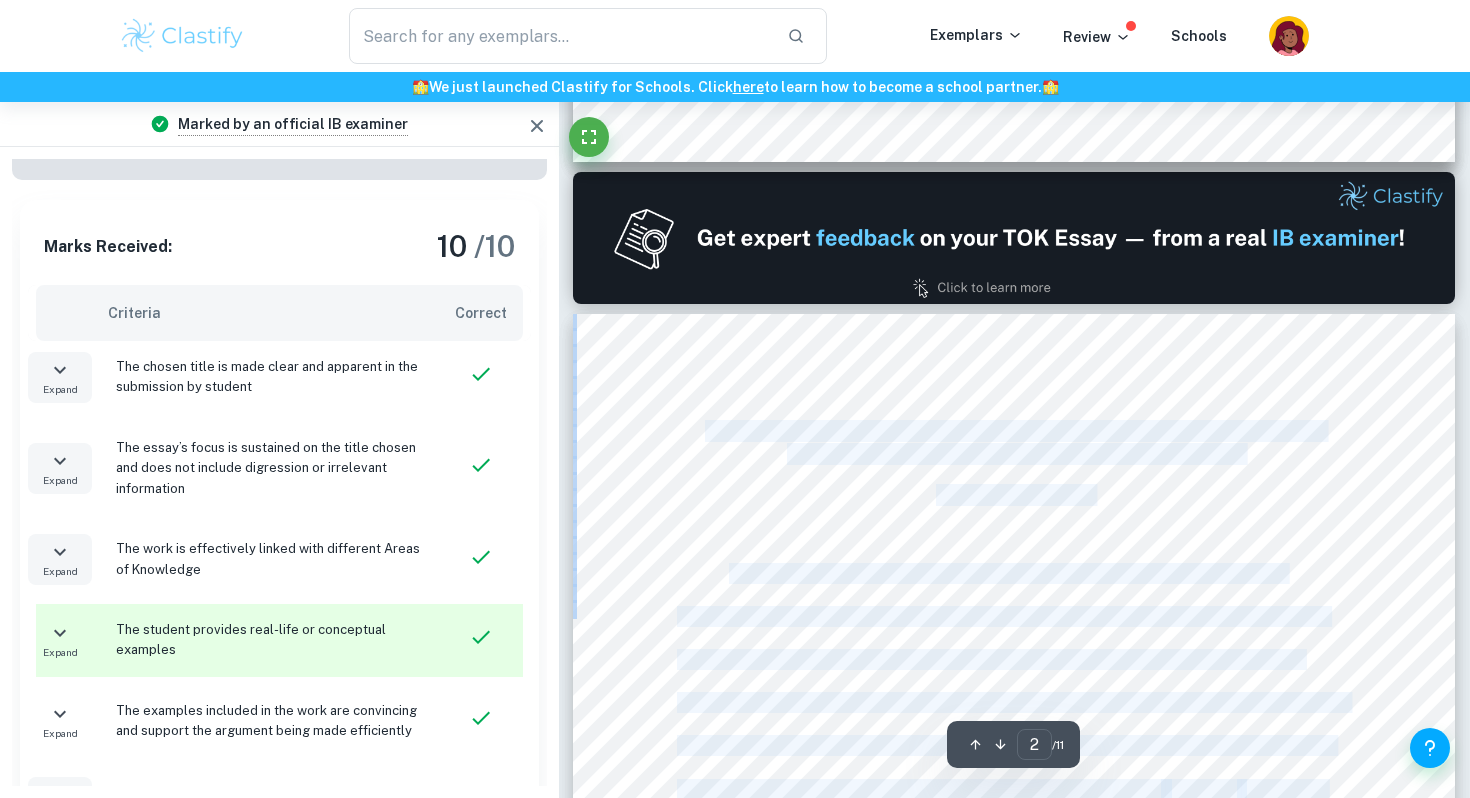 drag, startPoint x: 705, startPoint y: 426, endPoint x: 1122, endPoint y: 496, distance: 422.83447 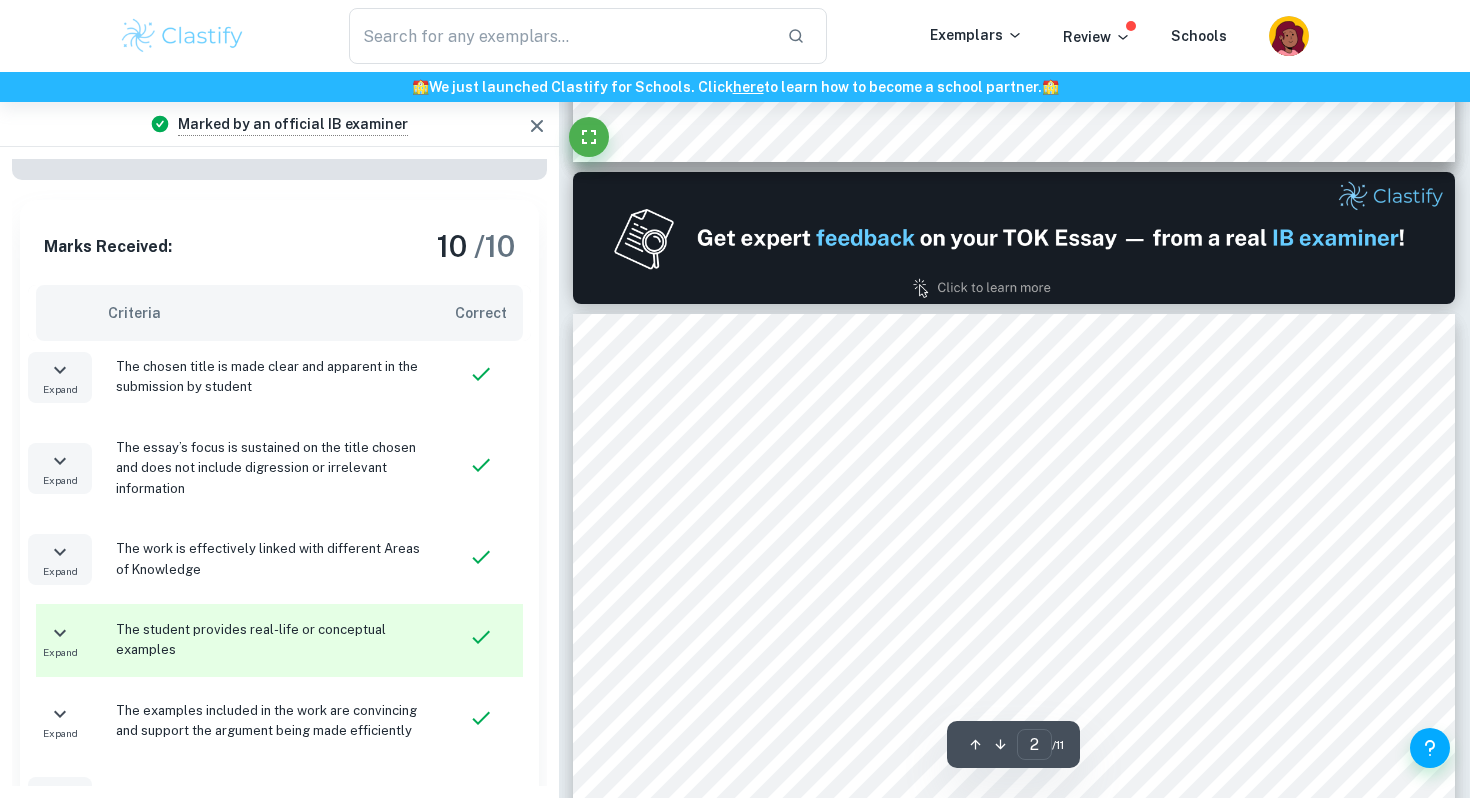 click on "<How might it benefit an area of knowledge to sever ties with its past? Discuss with reference to two areas of knowledge.= Prescribed Title 3 In our rapidly evolving society as a means of benefit within the discipline, knowers are continually challenging established norms that were once widely accepted within their disciplines. As knowers challenge previously held established norms, it requires a break from the past. Thus this makes one wonder how the severing of ties from the past within a discipline allows it to benefit.   In the Natural Sciences, to benefit refers to progress within the discipline. One way is when the discipline   discovers   that widely shared understanding of phenomena that were once believed to be true are now either wrong or incomplete 1 . Similarly, in the discipline of History. to benefit refers to progress. However, a way to benefit within this discipline is when knowers are able to accurately portray past events through diverse perspectives as a means of   guiding future actions." at bounding box center (1014, 884) 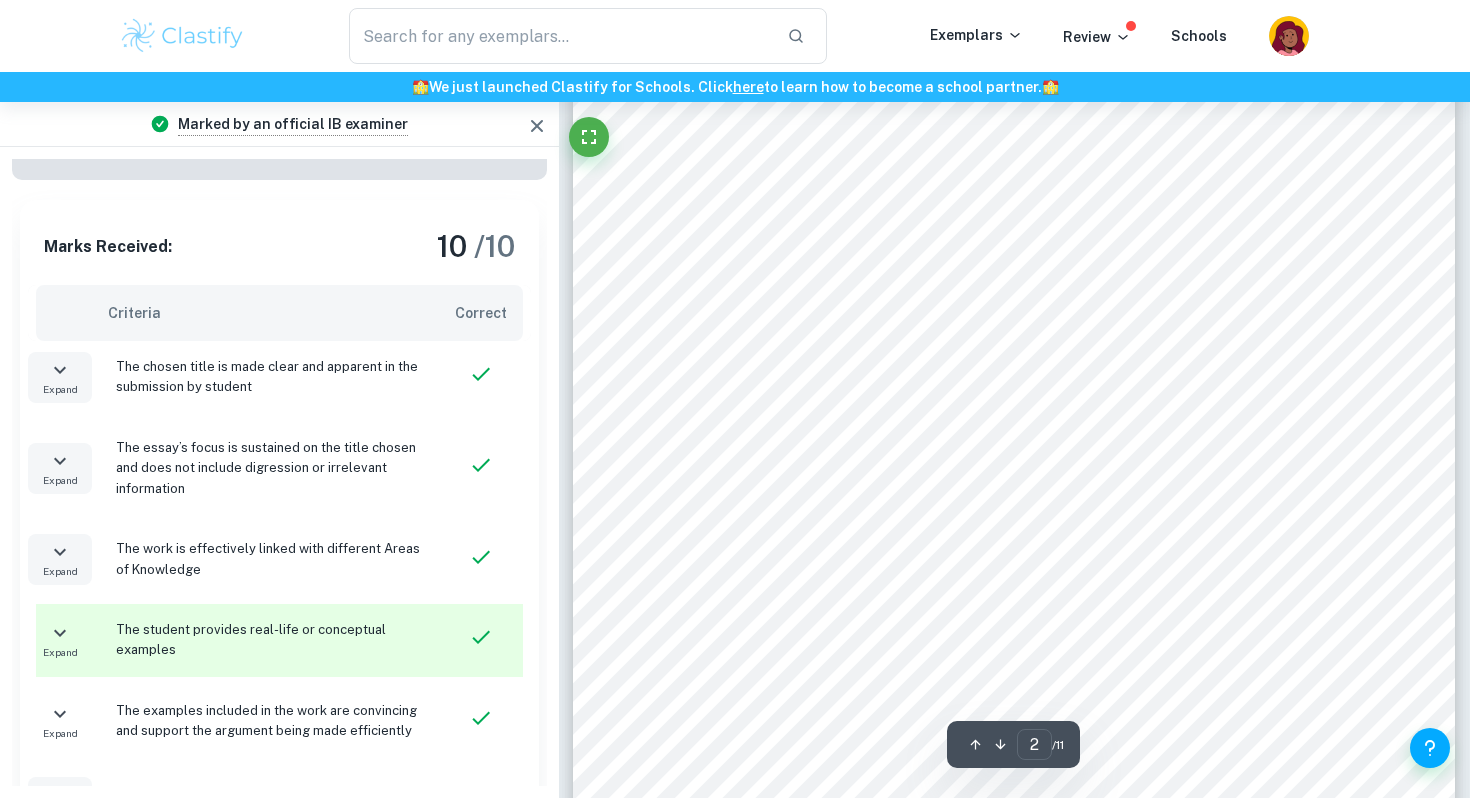 scroll, scrollTop: 1809, scrollLeft: 0, axis: vertical 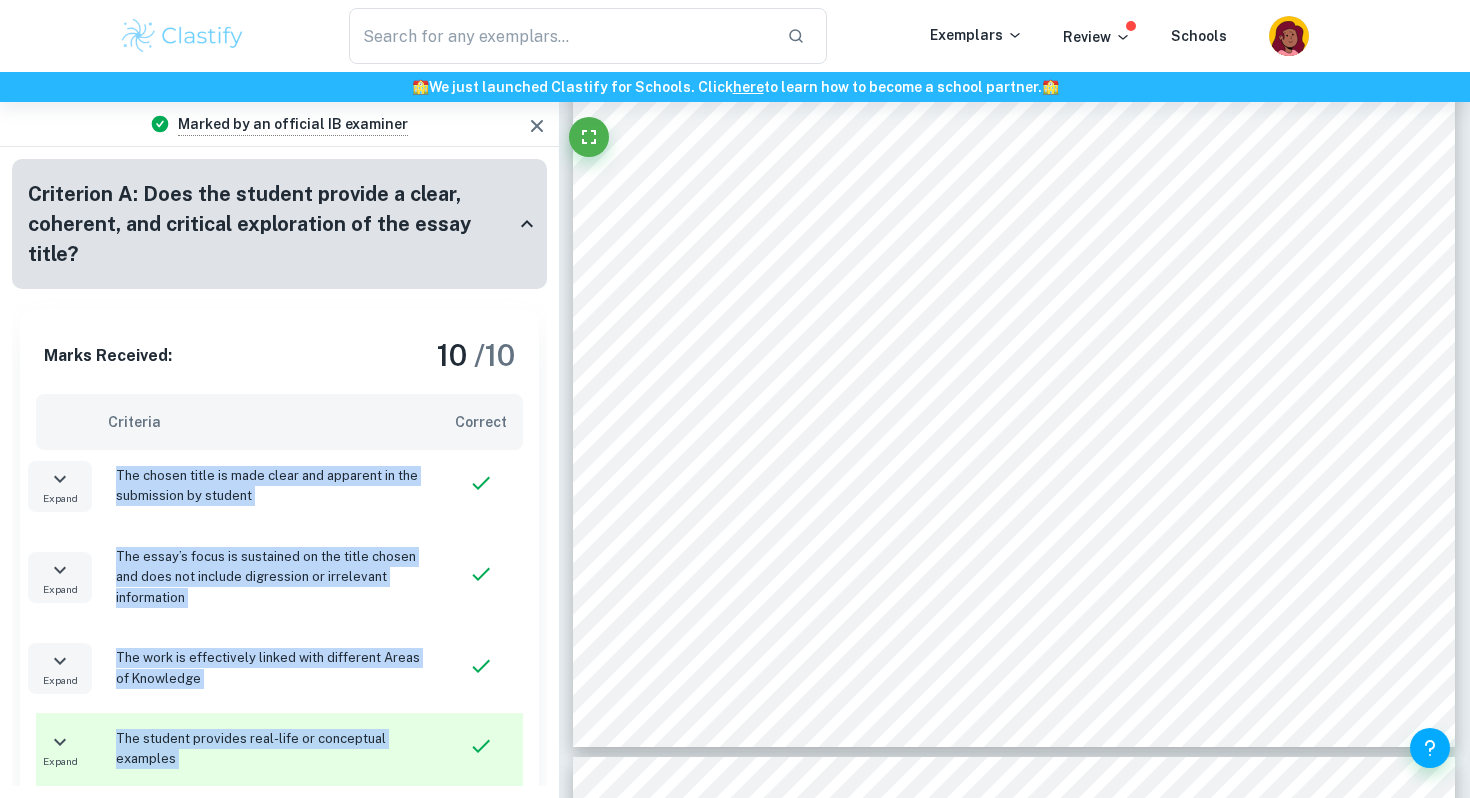 drag, startPoint x: 202, startPoint y: 365, endPoint x: 109, endPoint y: 481, distance: 148.6775 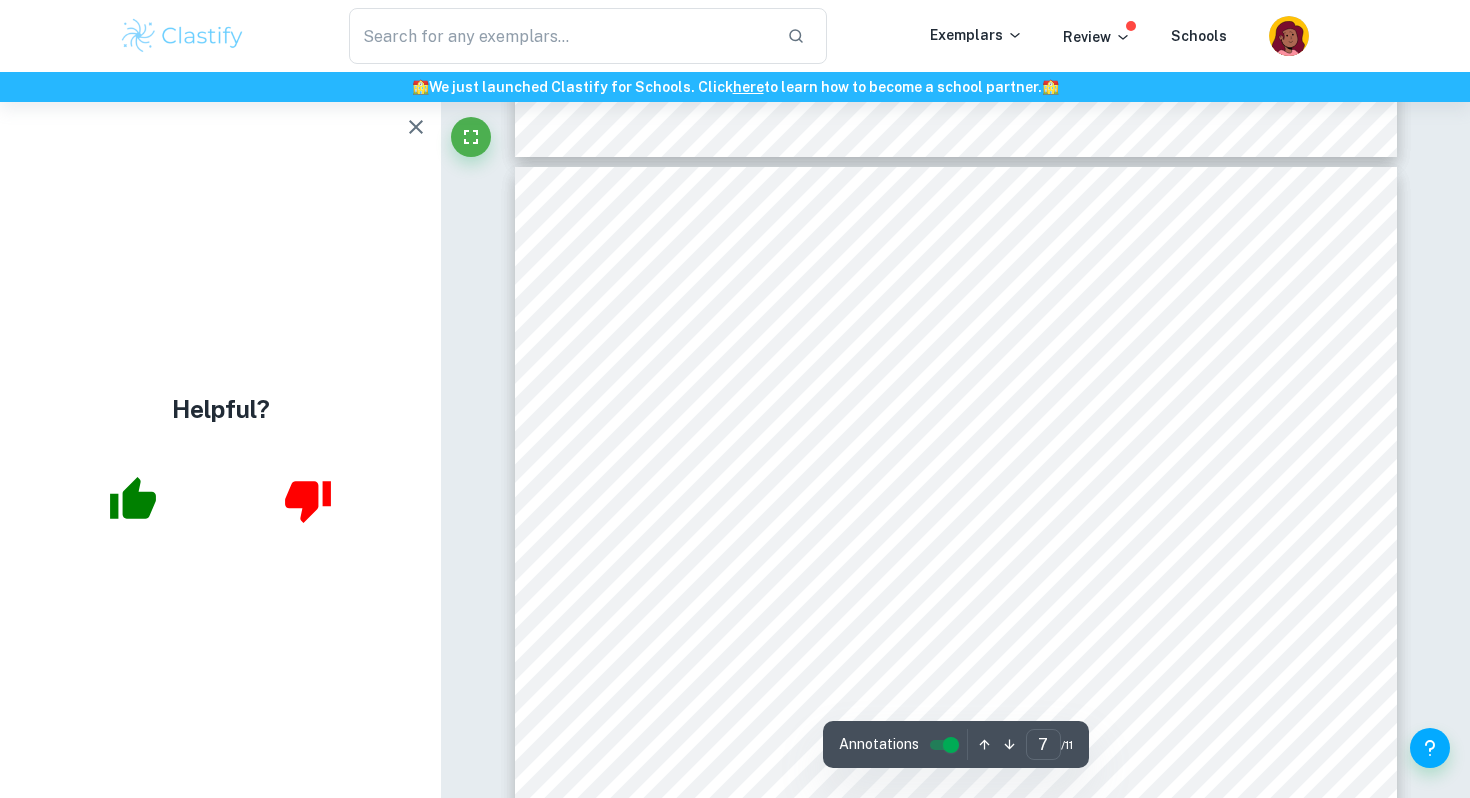 scroll, scrollTop: 7004, scrollLeft: 0, axis: vertical 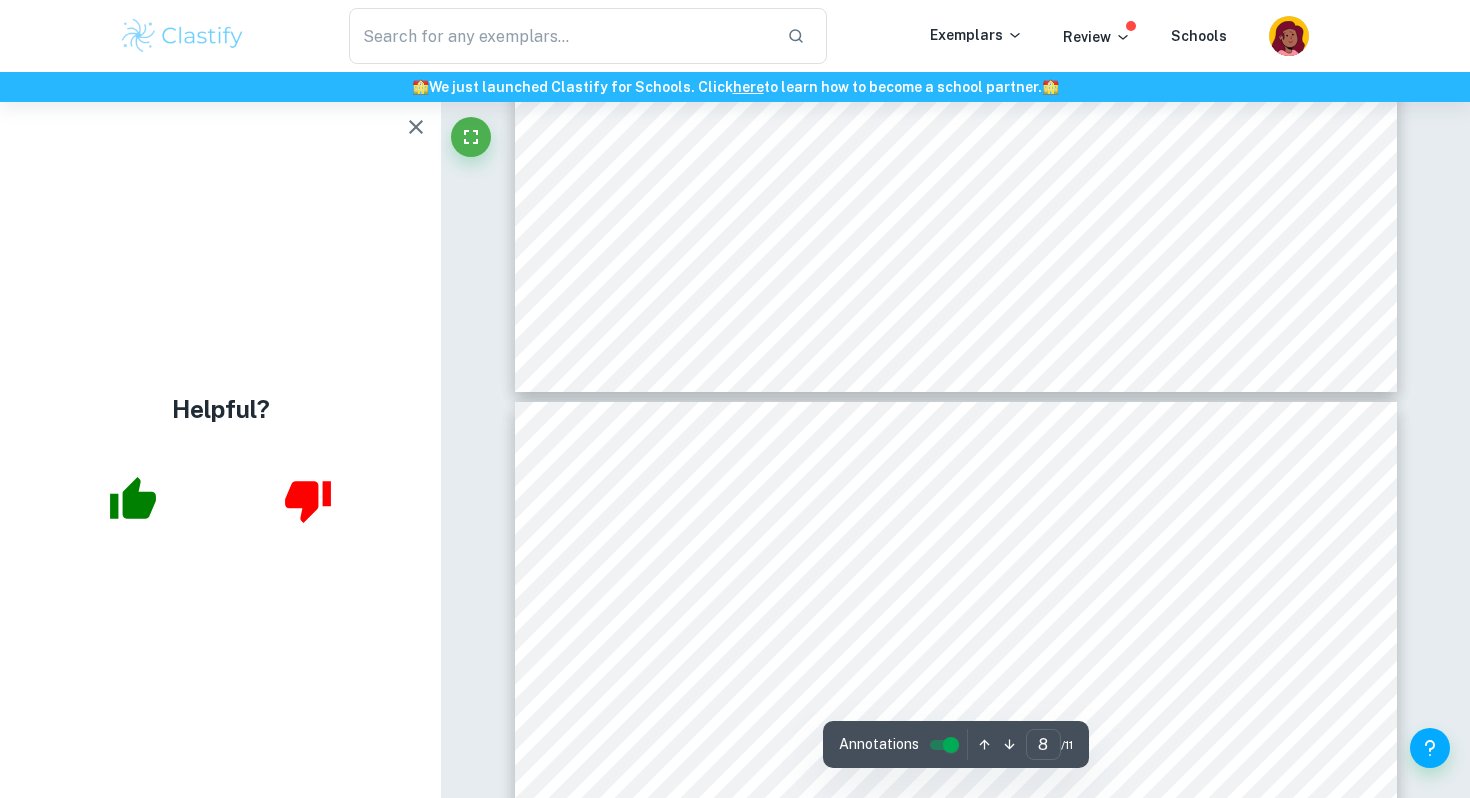 type on "9" 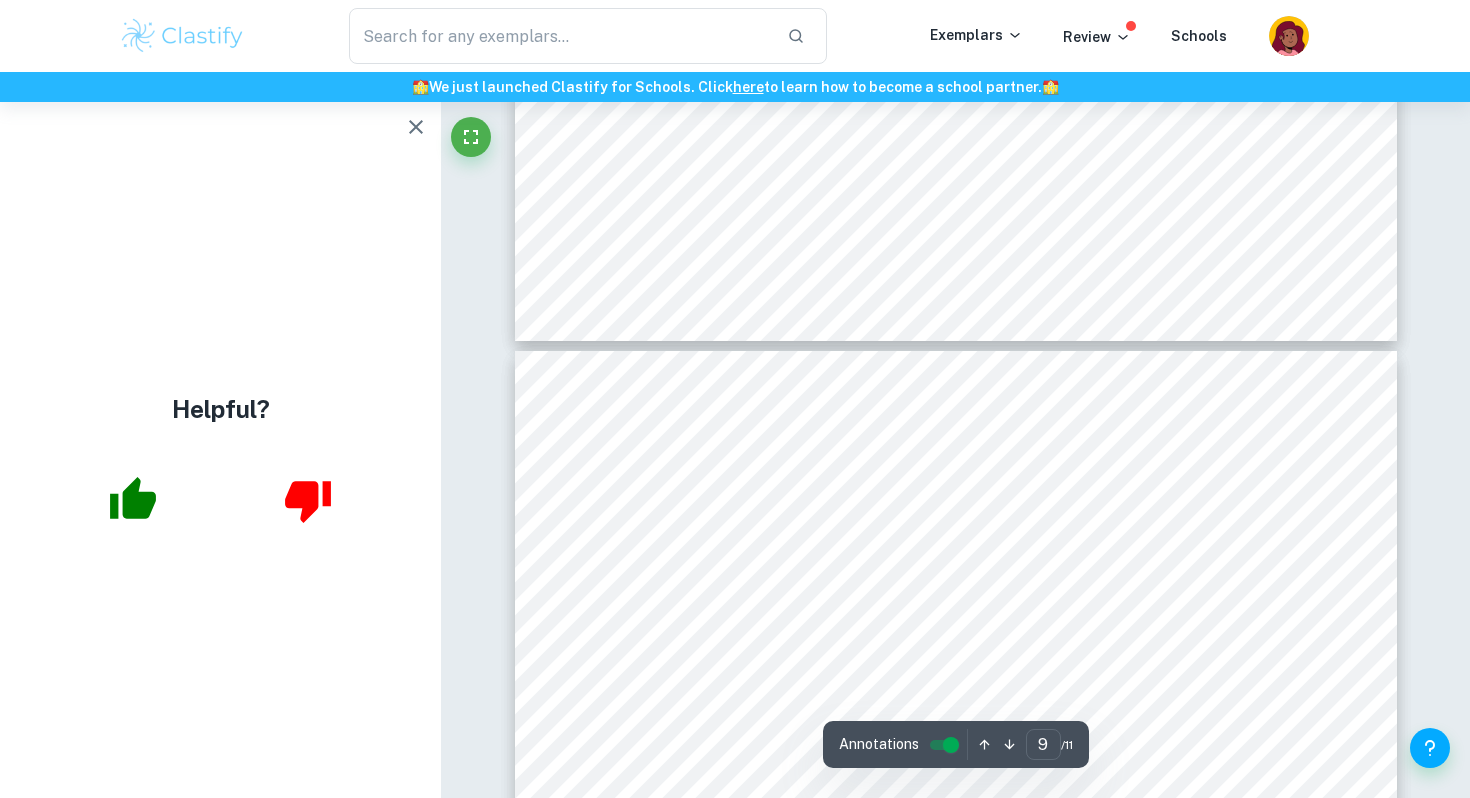 scroll, scrollTop: 9132, scrollLeft: 0, axis: vertical 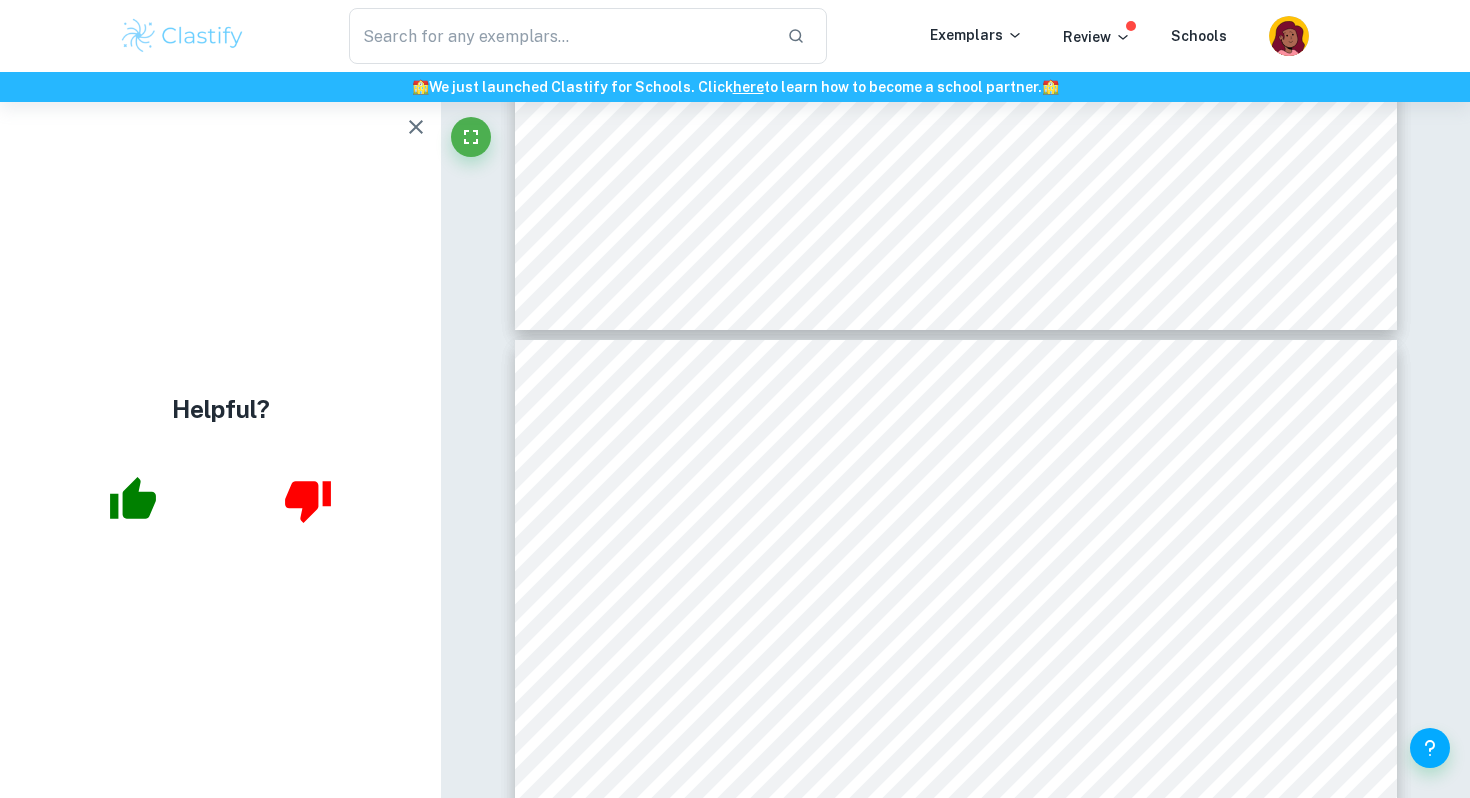 click at bounding box center (182, 36) 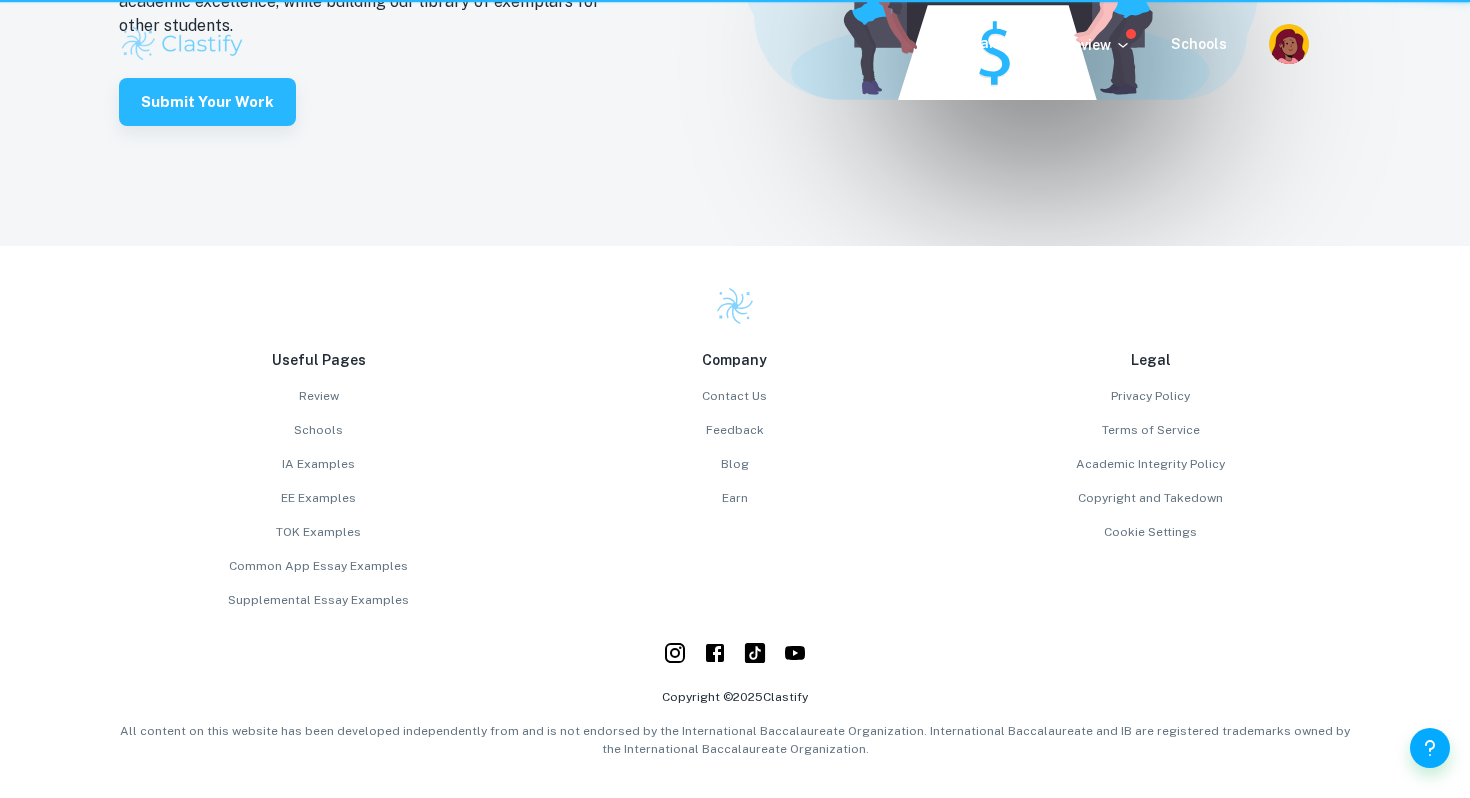 scroll, scrollTop: 0, scrollLeft: 0, axis: both 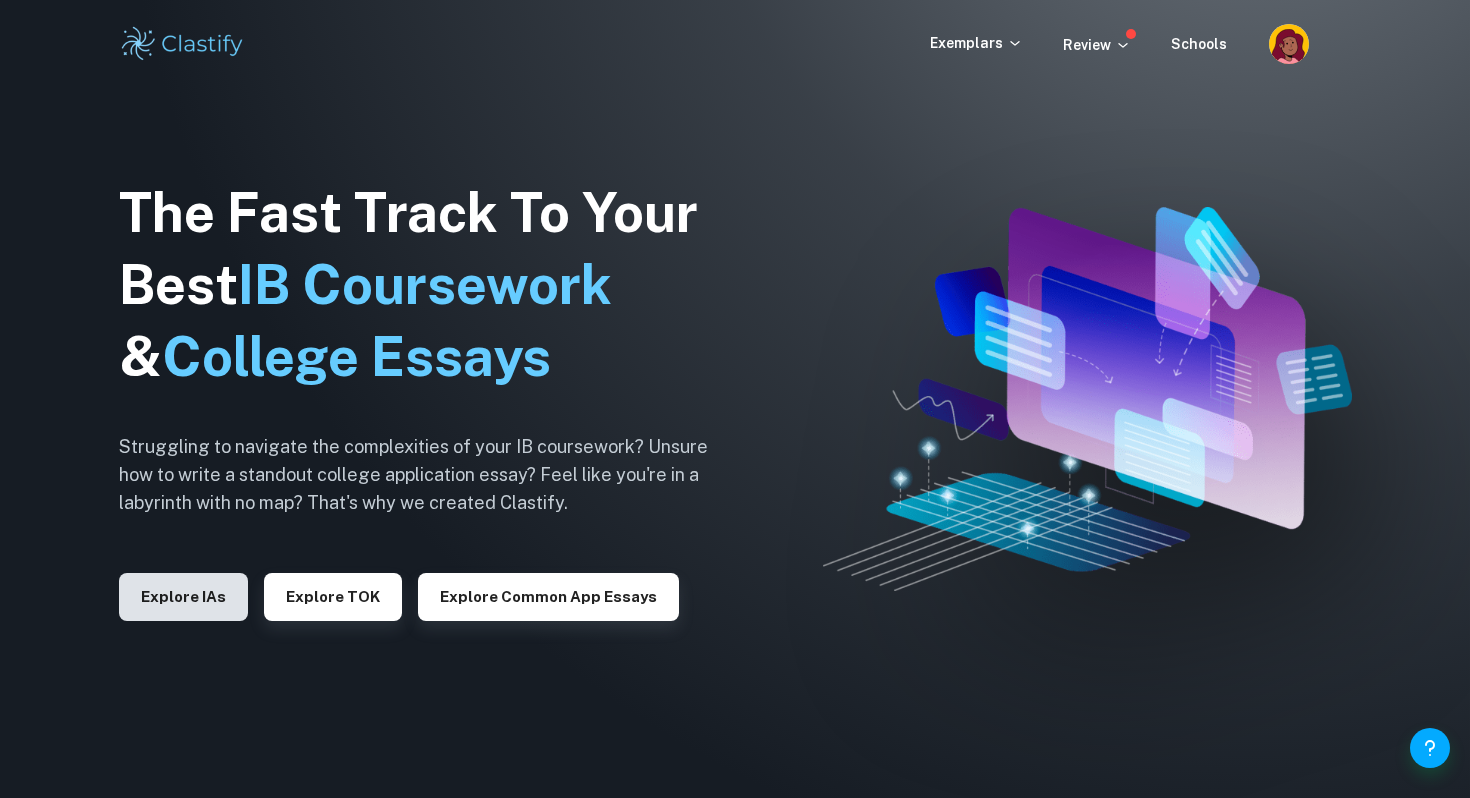 click on "Explore IAs" at bounding box center [183, 597] 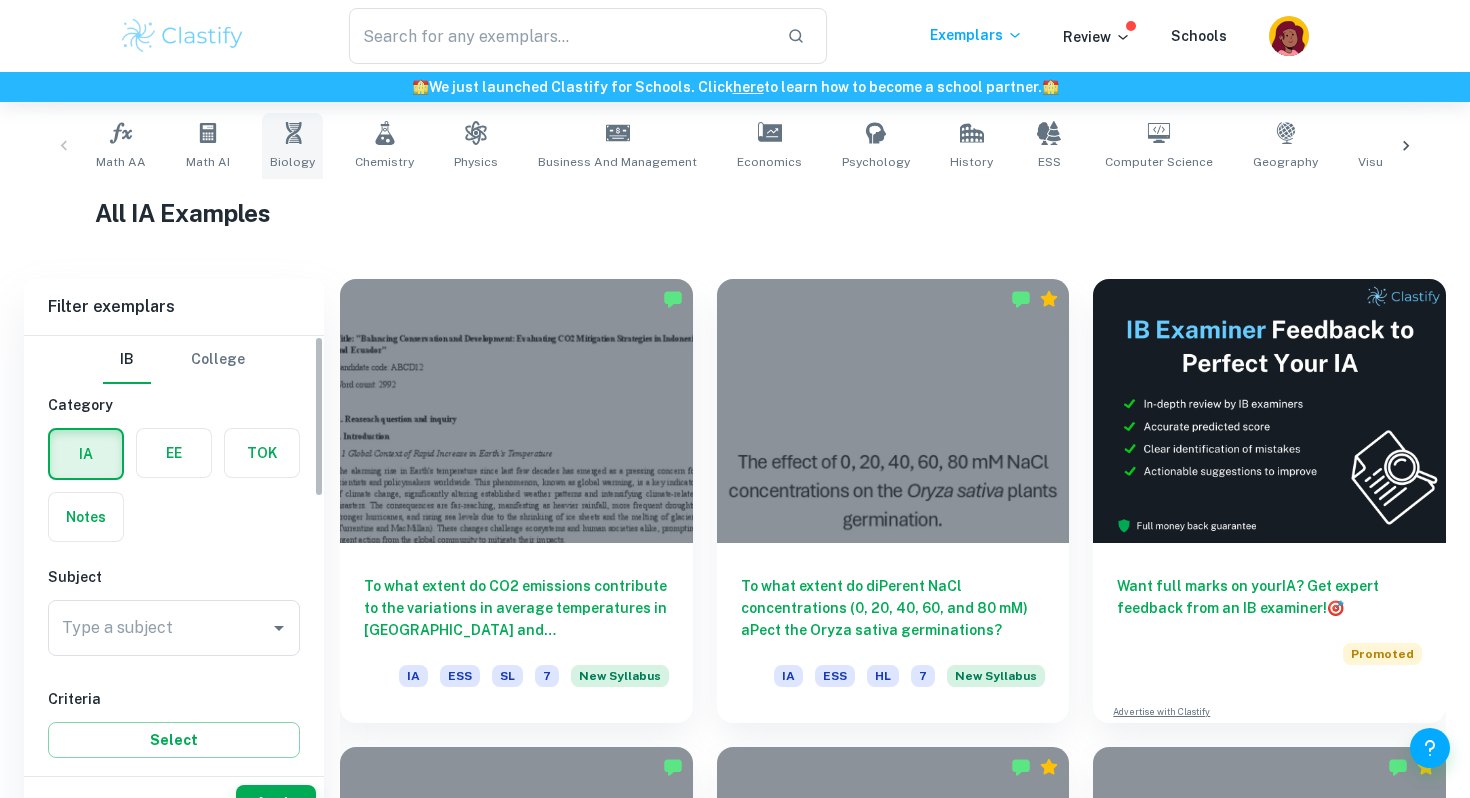 scroll, scrollTop: 436, scrollLeft: 0, axis: vertical 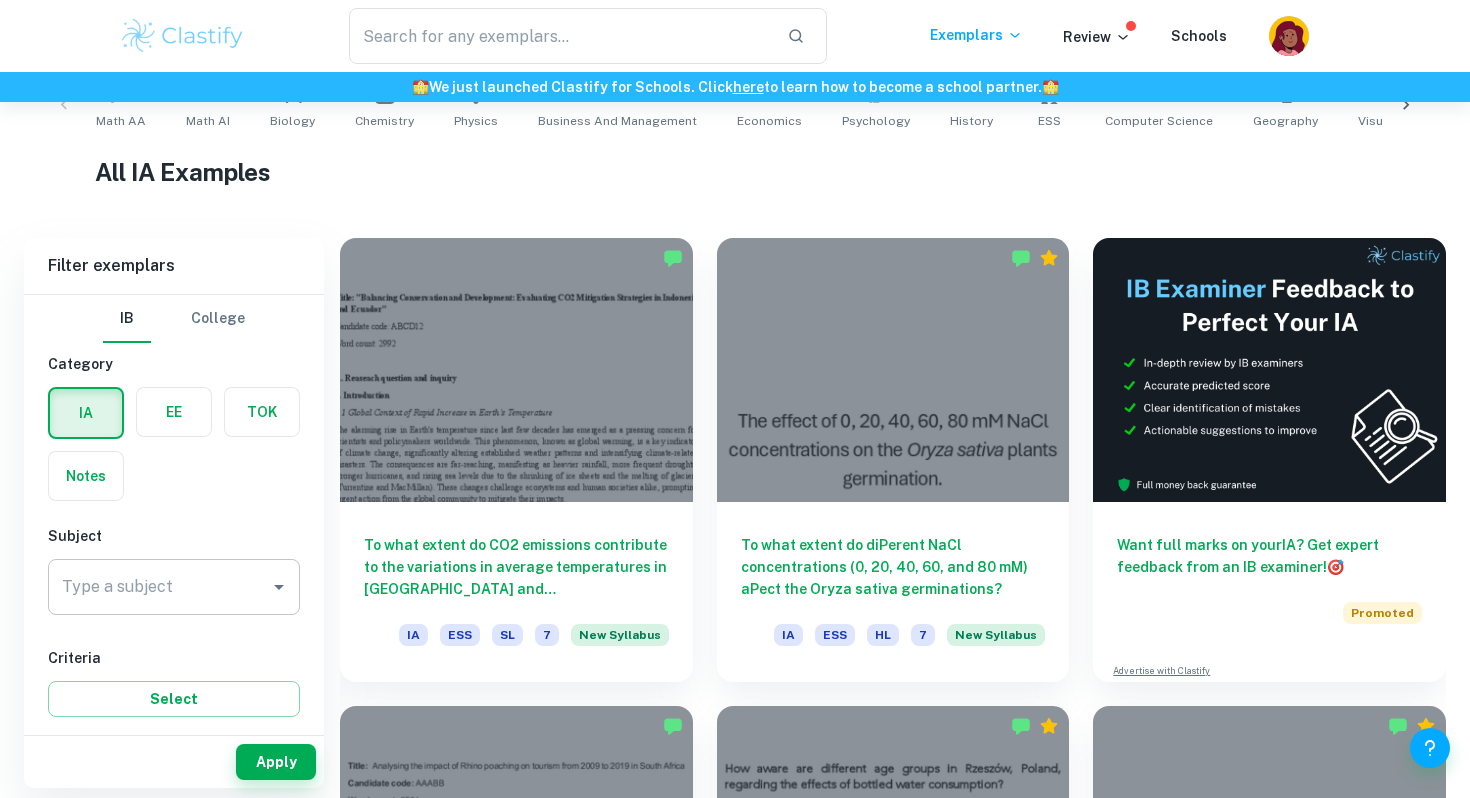 click on "Type a subject" at bounding box center [159, 587] 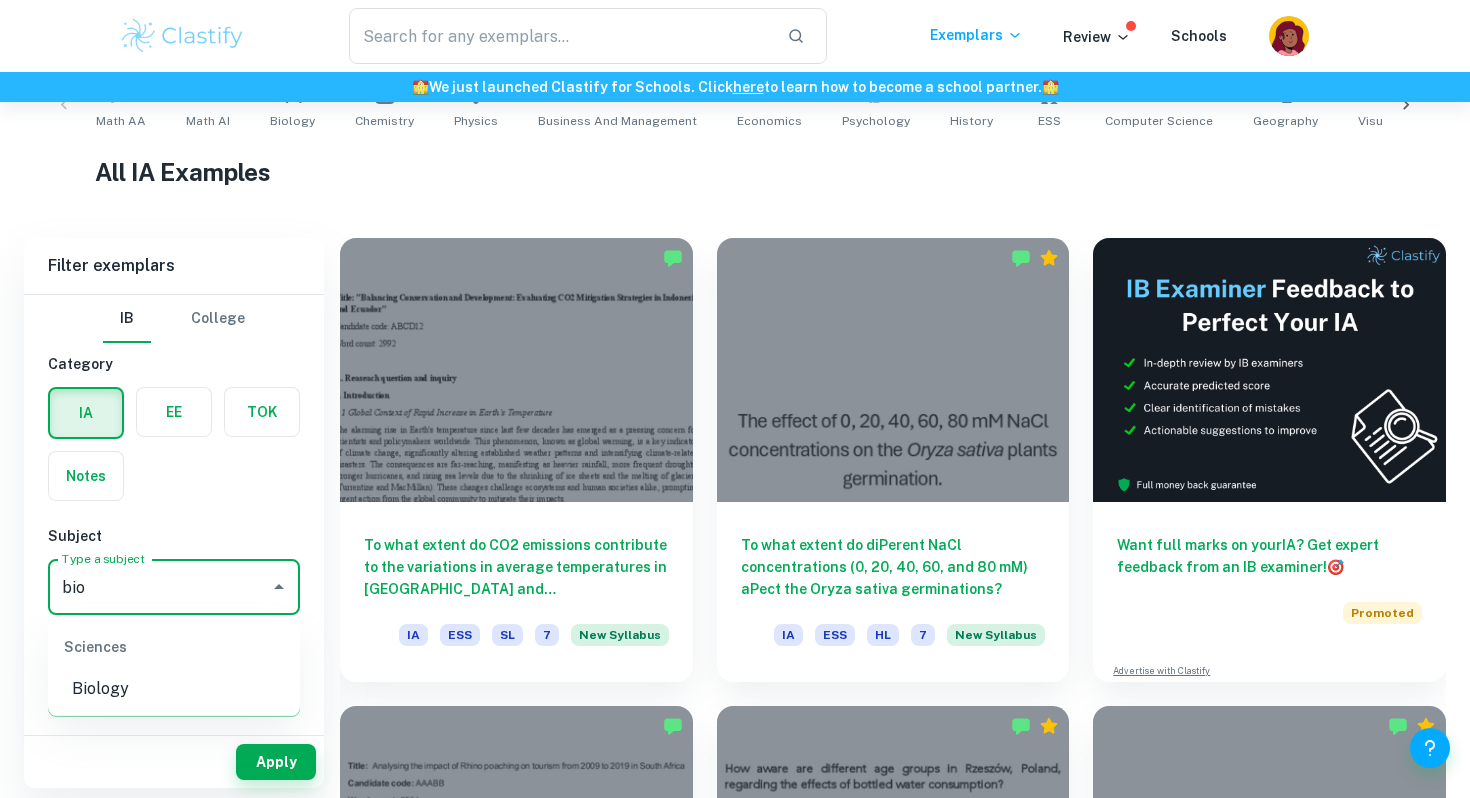 click on "Biology" at bounding box center [174, 689] 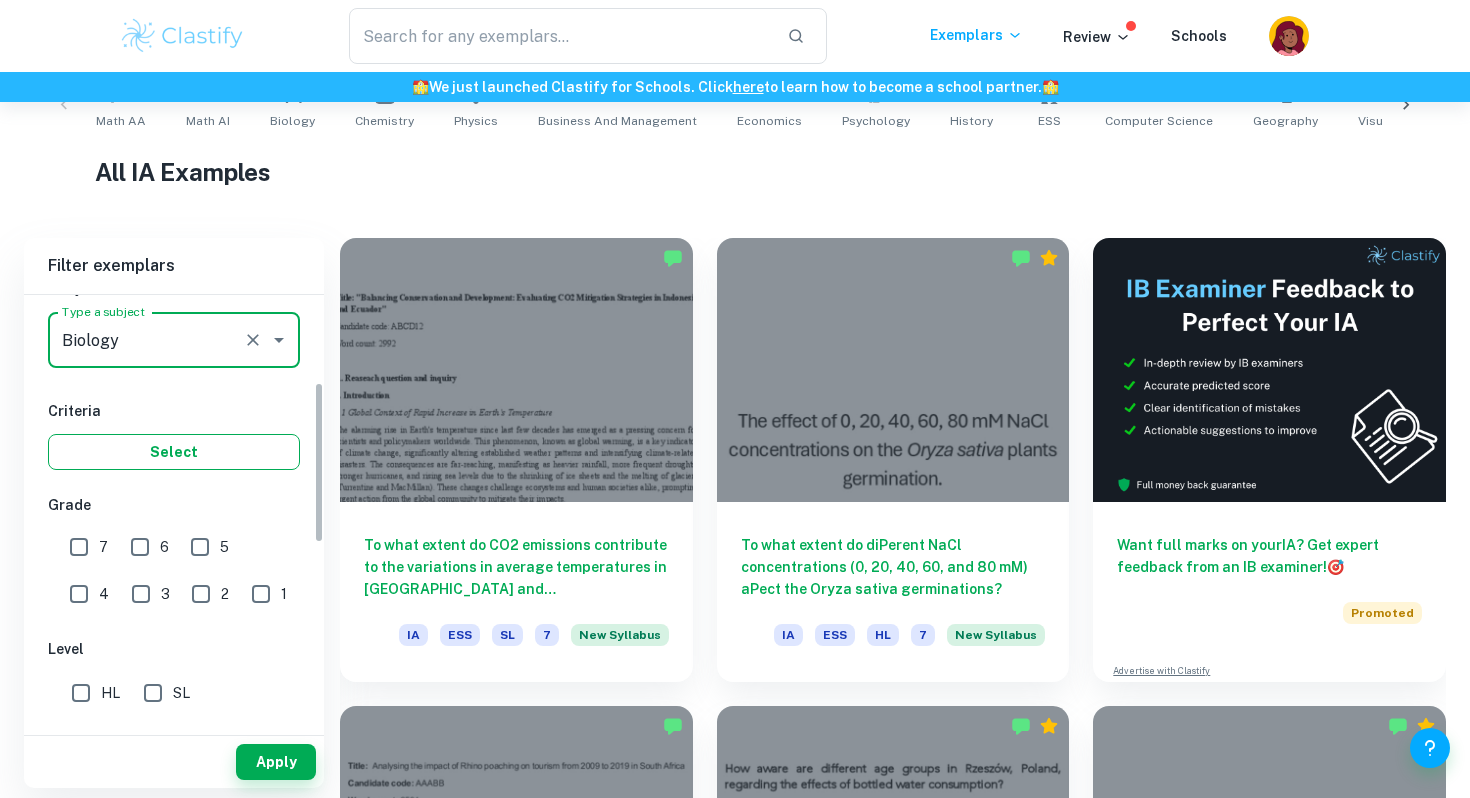 scroll, scrollTop: 280, scrollLeft: 0, axis: vertical 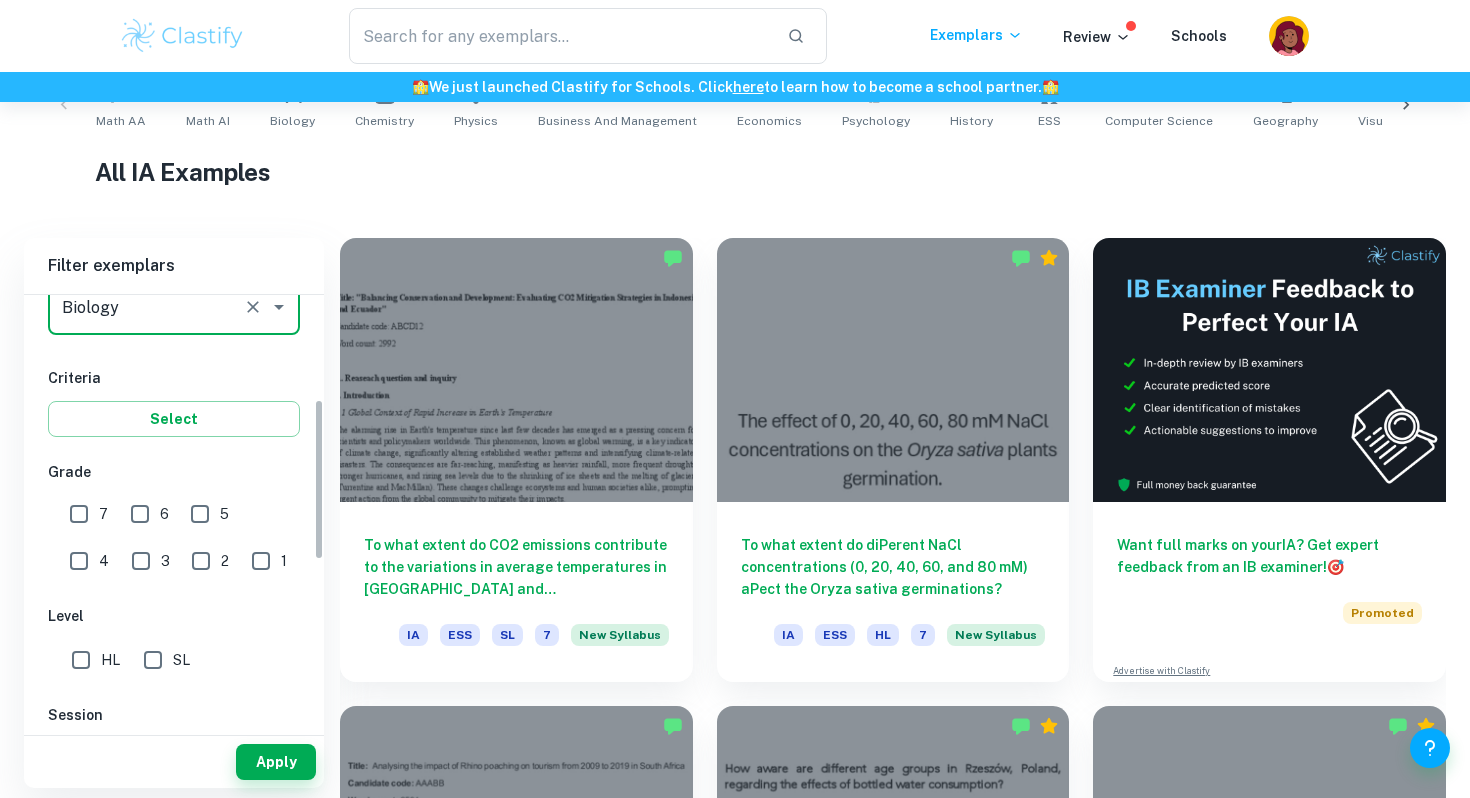type on "Biology" 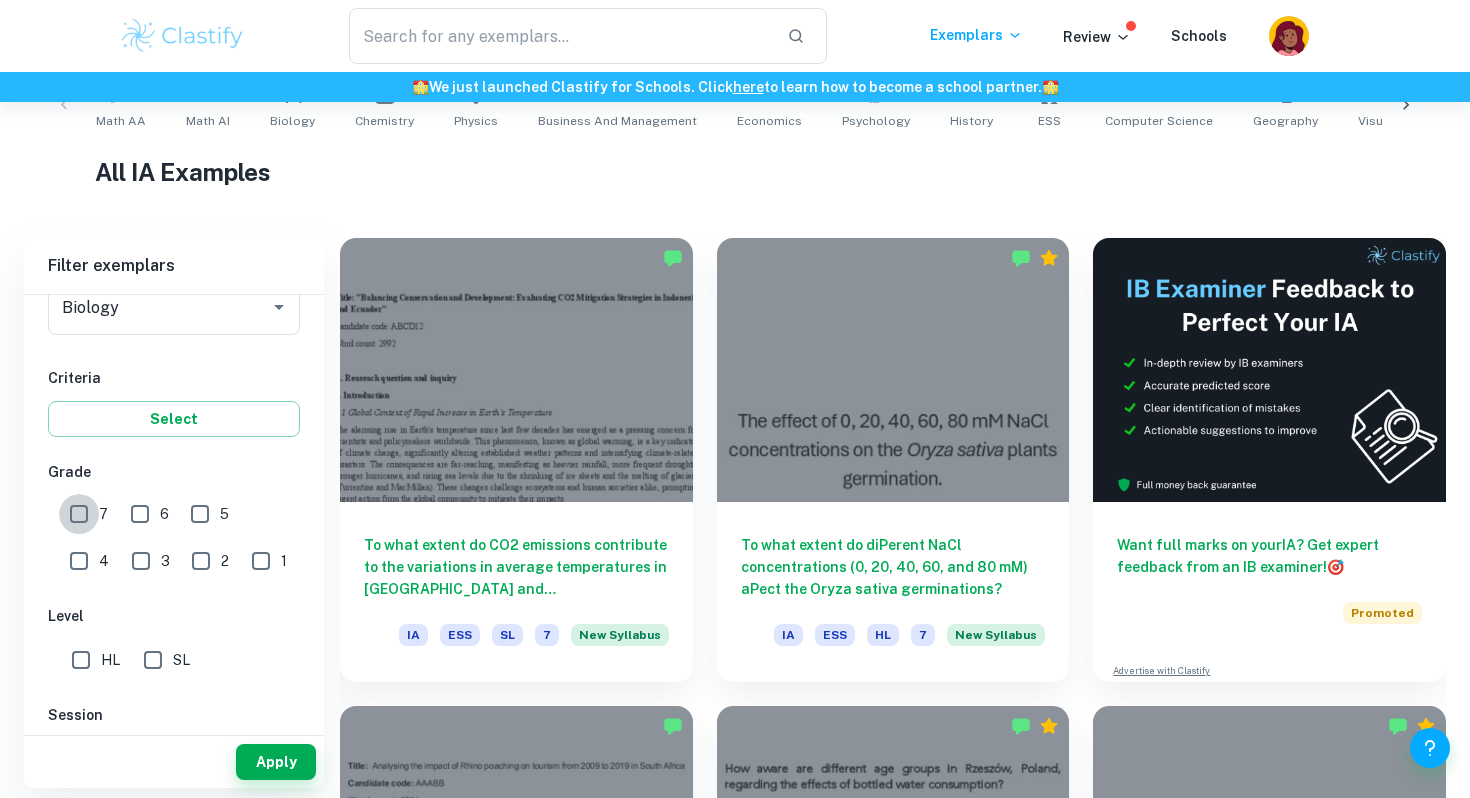 click on "7" at bounding box center (79, 514) 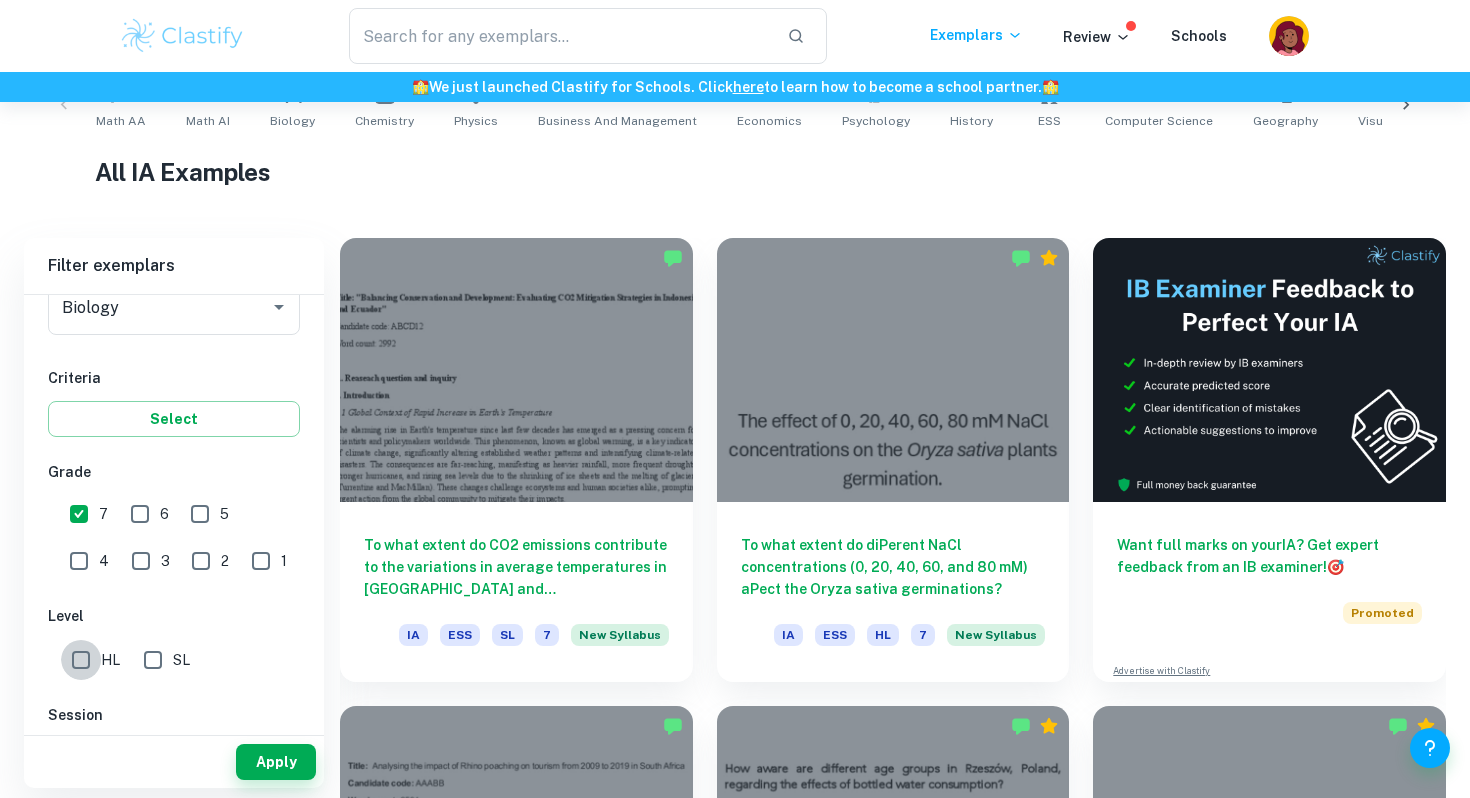 click on "HL" at bounding box center [81, 660] 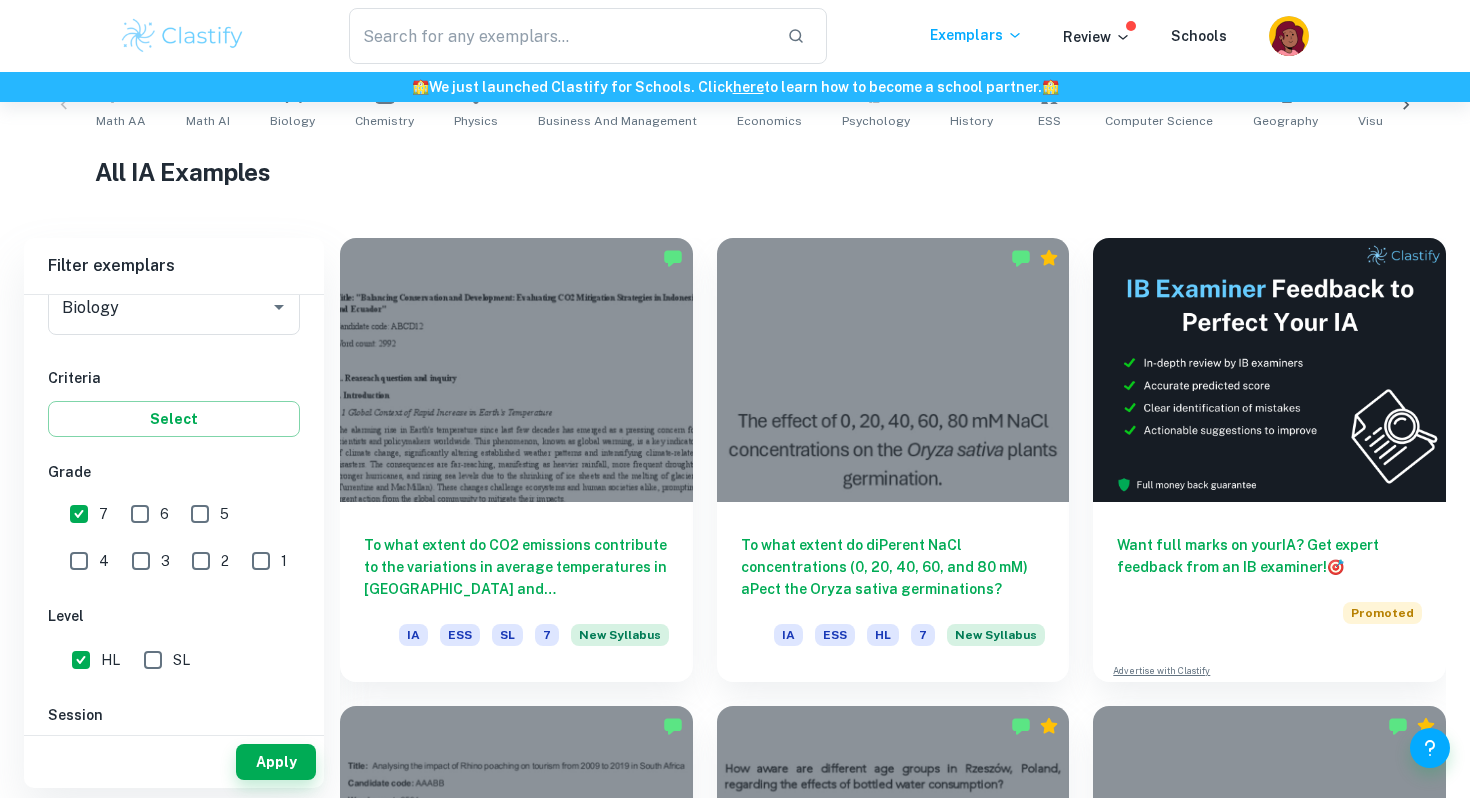 click on "HL" at bounding box center (81, 660) 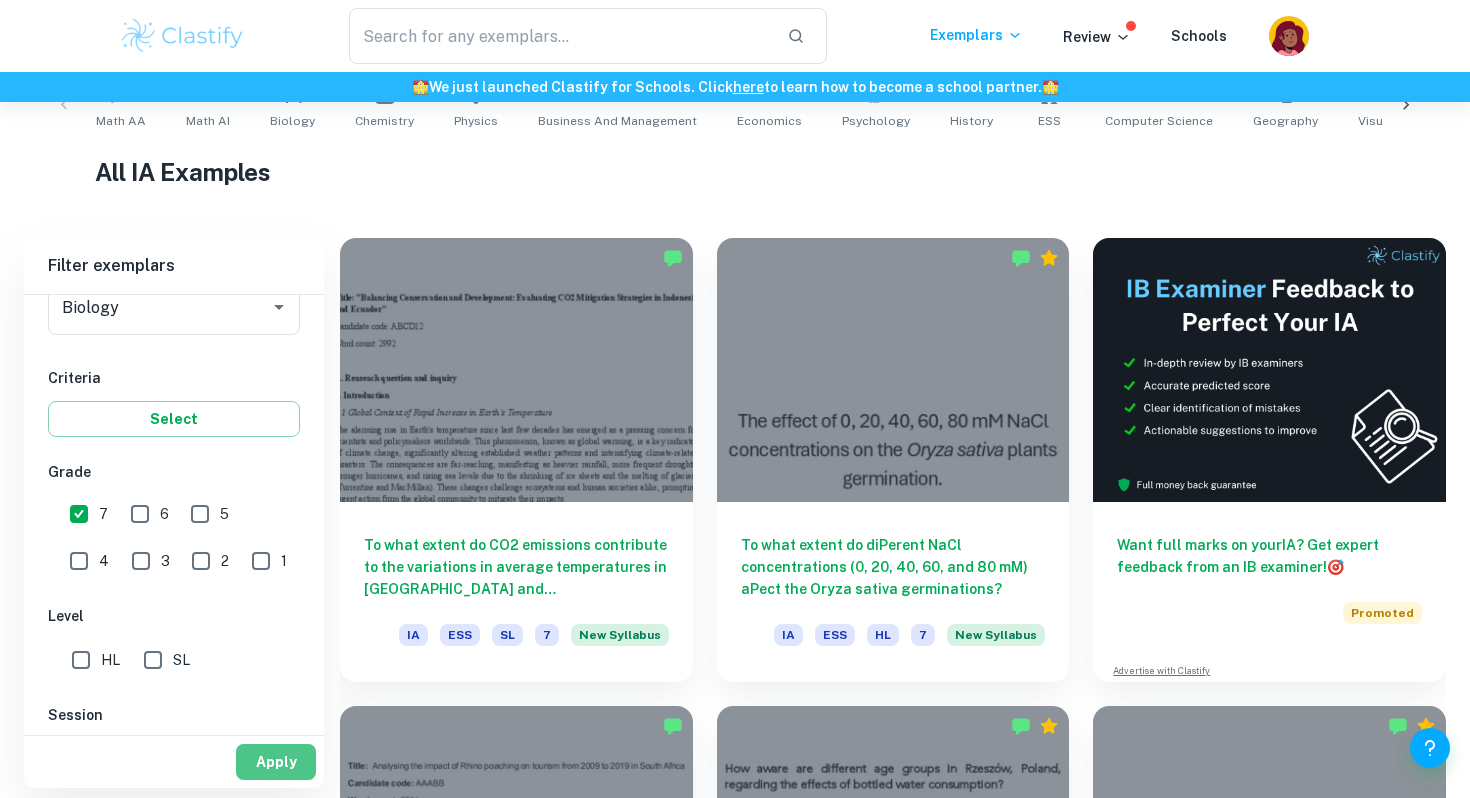 click on "Apply" at bounding box center [276, 762] 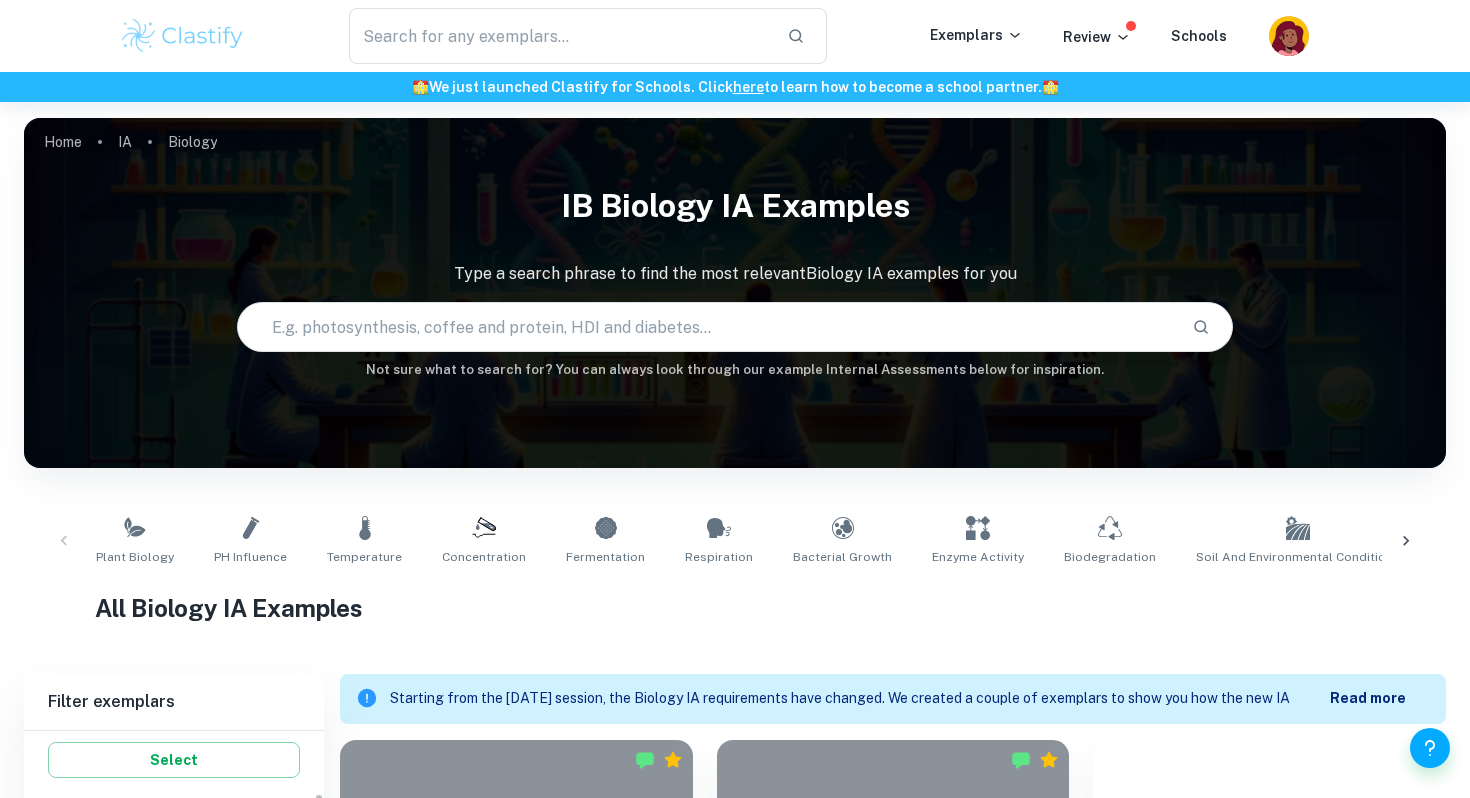 scroll, scrollTop: 398, scrollLeft: 0, axis: vertical 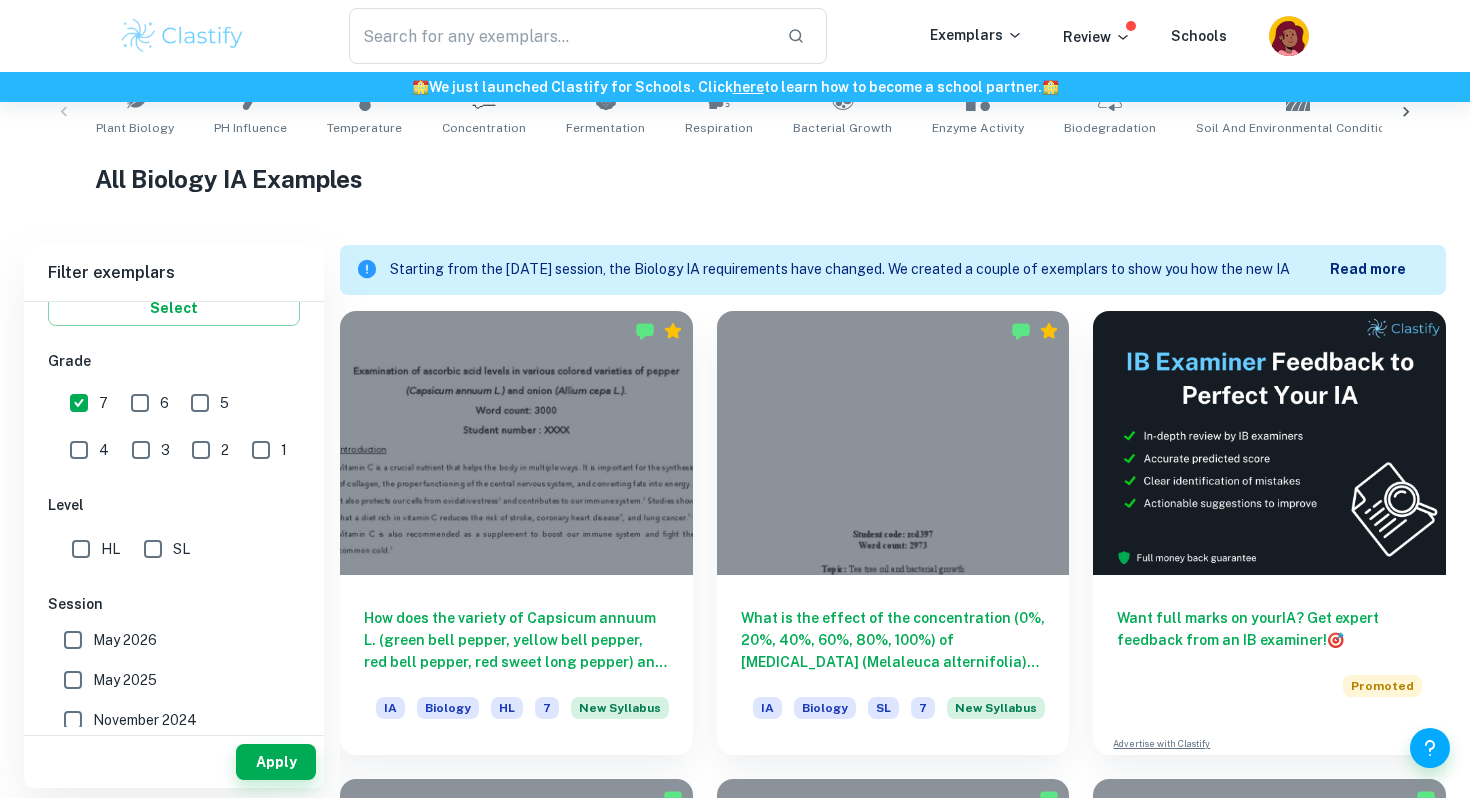 click on "Read more" at bounding box center (1368, 269) 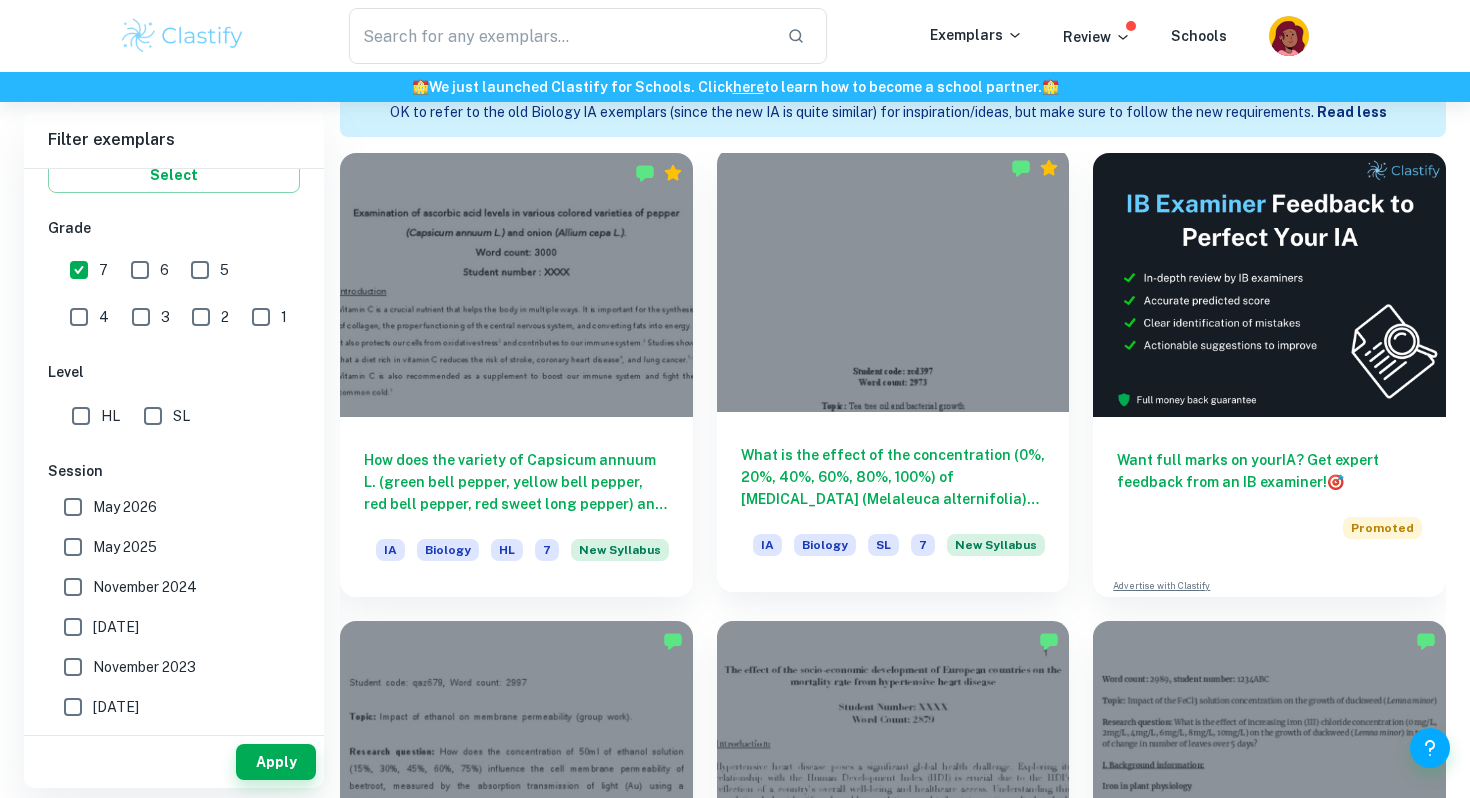 scroll, scrollTop: 606, scrollLeft: 0, axis: vertical 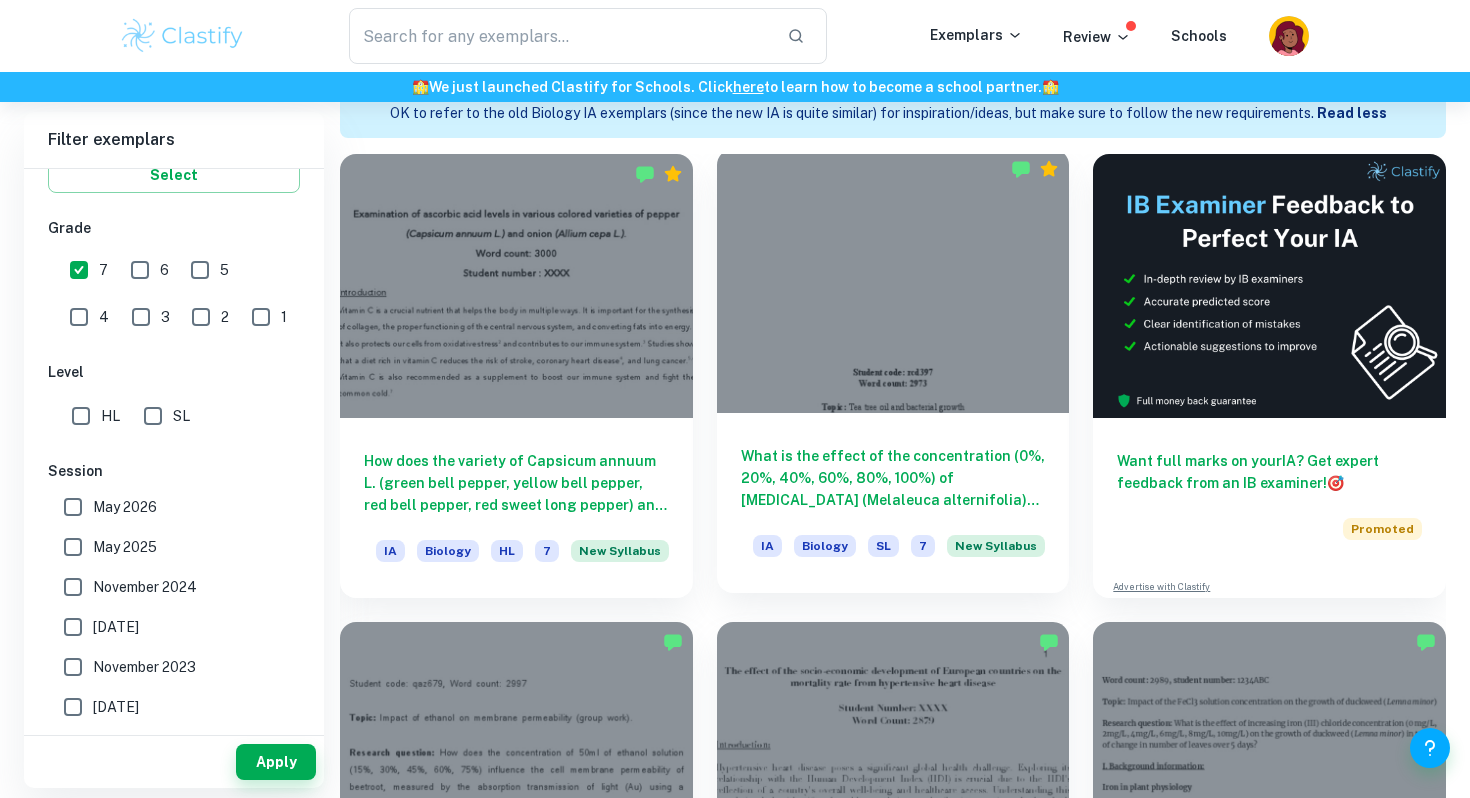 click on "What is the effect of the concentration (0%, 20%, 40%, 60%, 80%, 100%) of tea tree (Melaleuca alternifolia) oil on the growth of bacteria (non-pathogenic DH5- Alpha Escherichia coli) measured in the diameter of the inhibition zone around the paper disc?" at bounding box center [893, 478] 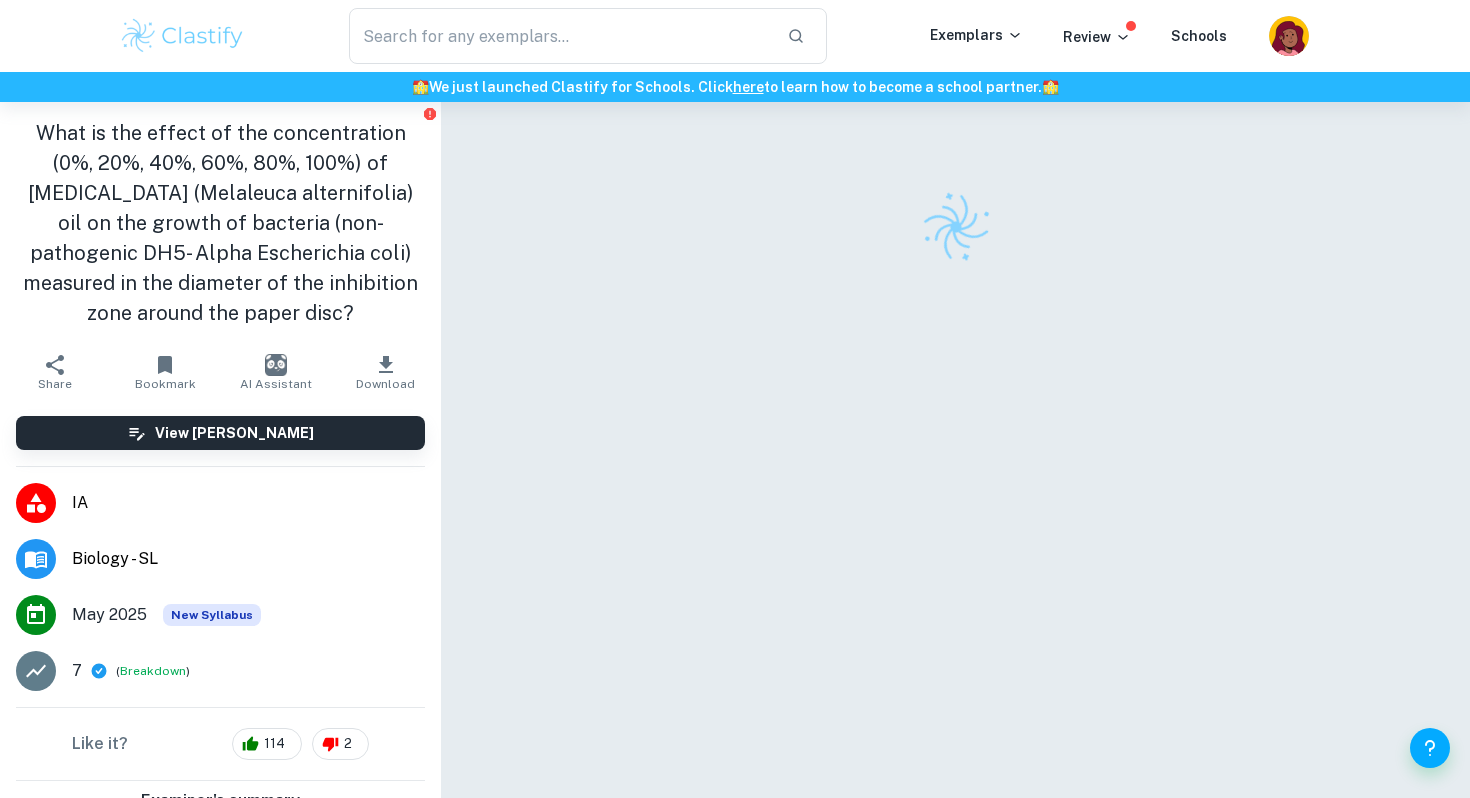 scroll, scrollTop: 90, scrollLeft: 0, axis: vertical 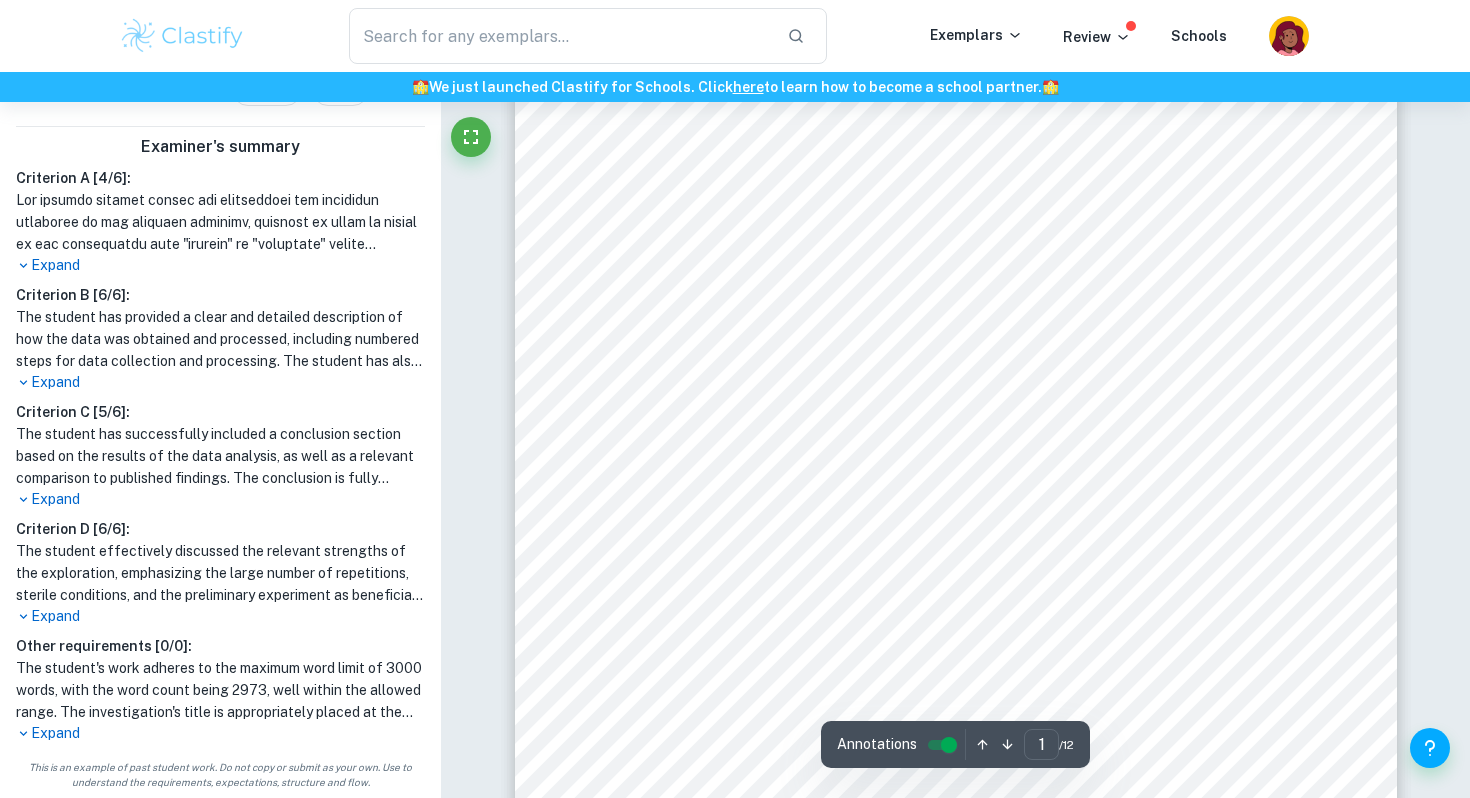 click on "Expand" at bounding box center [220, 265] 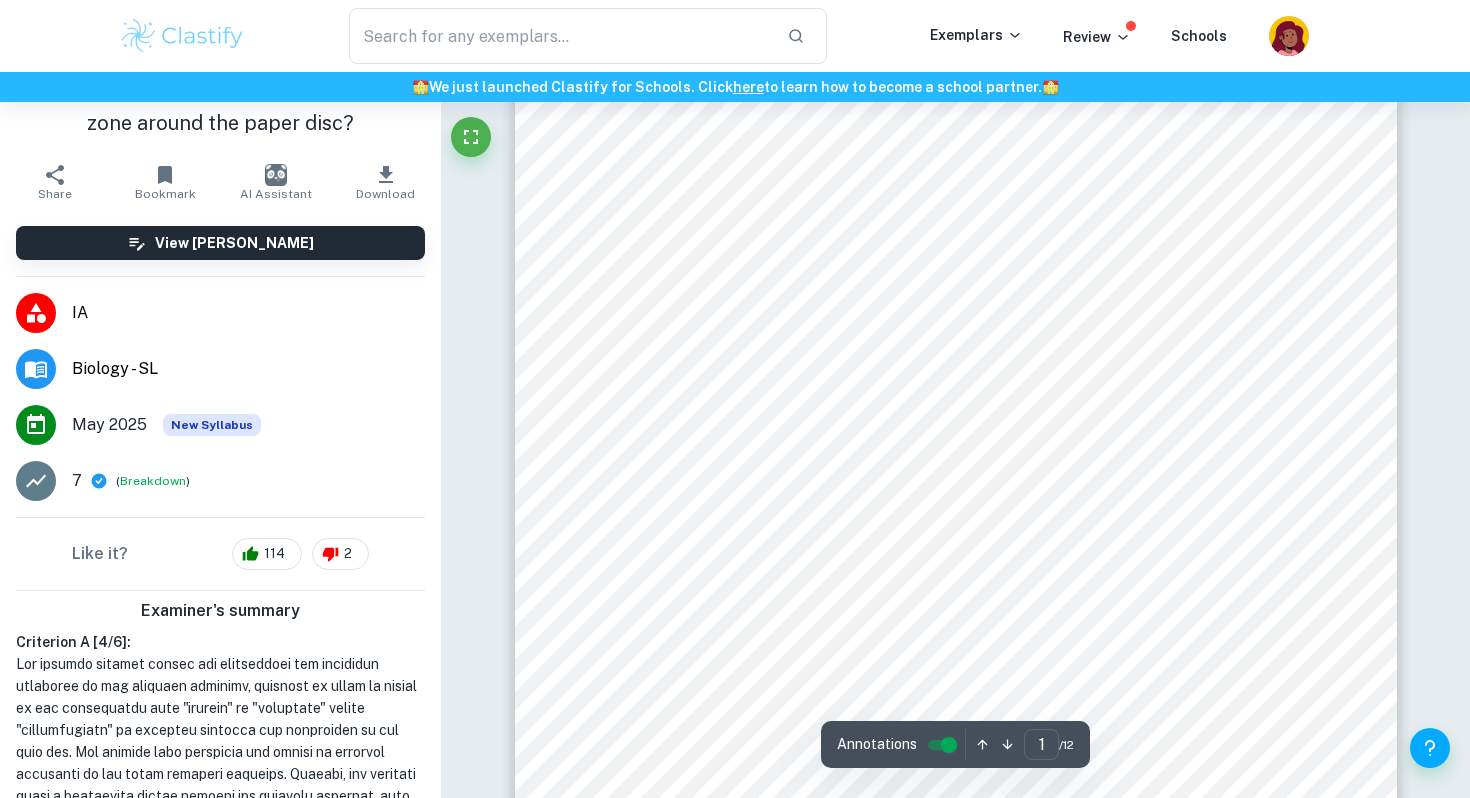 scroll, scrollTop: 0, scrollLeft: 0, axis: both 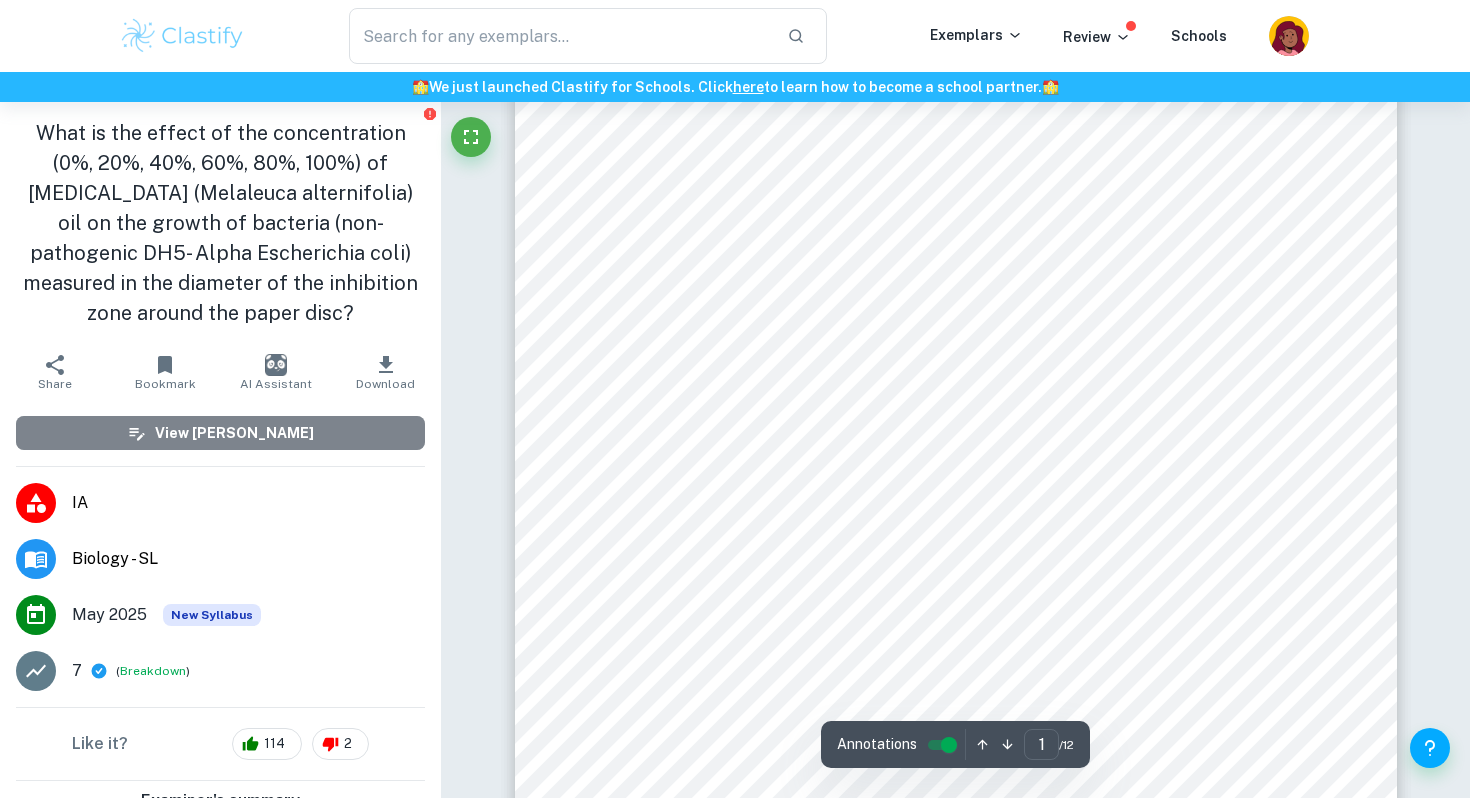 click on "View Mark Scheme" at bounding box center [234, 433] 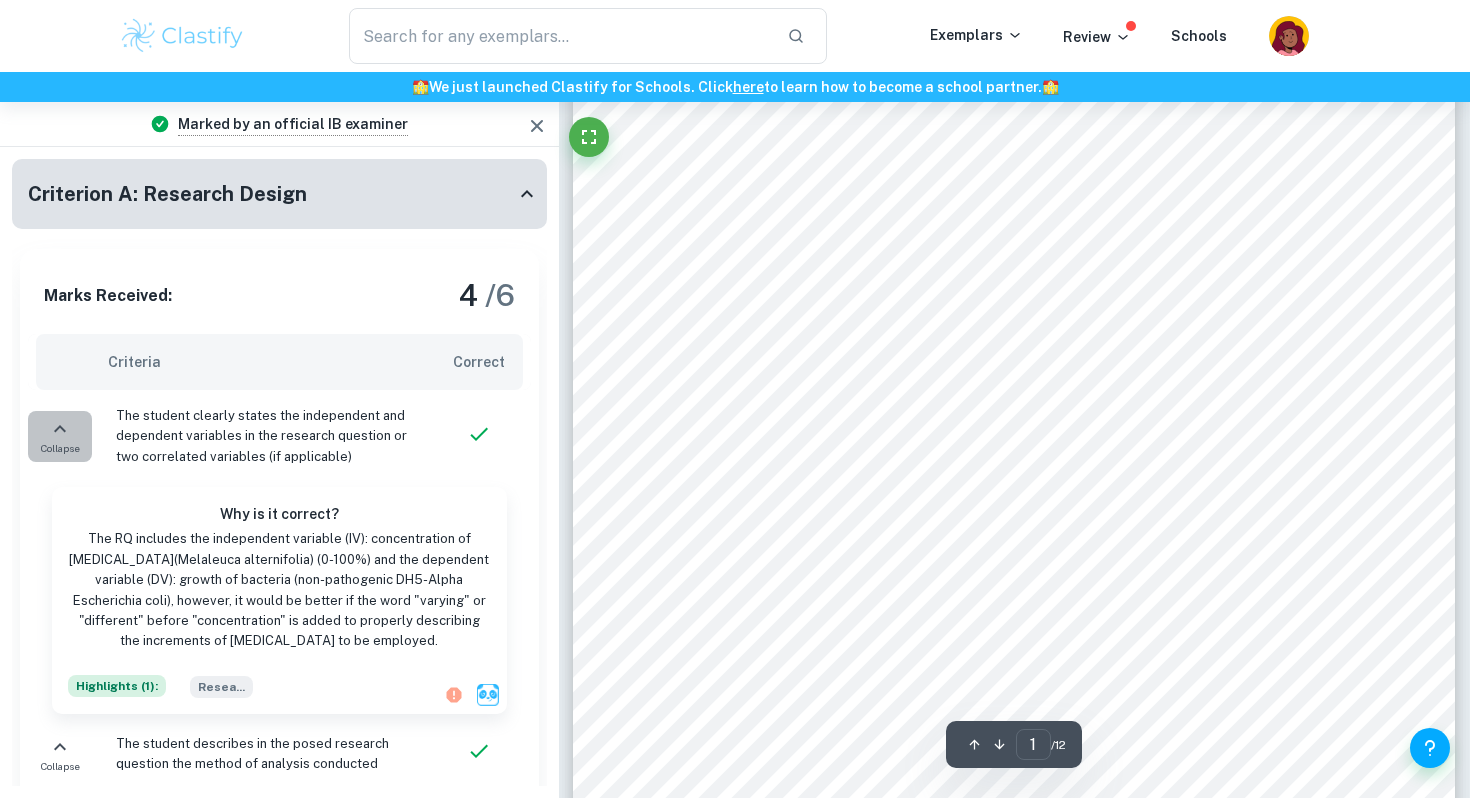 click 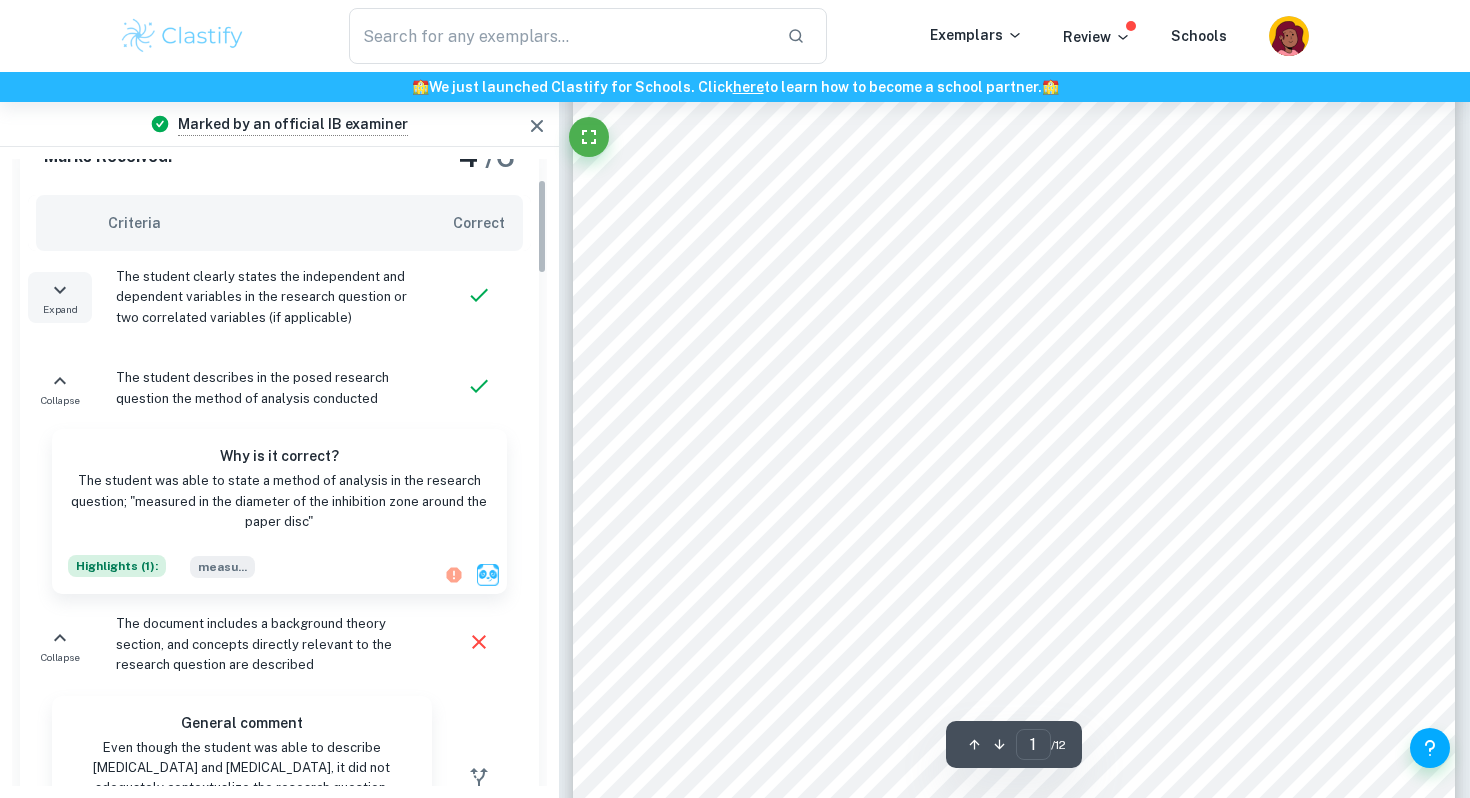 scroll, scrollTop: 141, scrollLeft: 0, axis: vertical 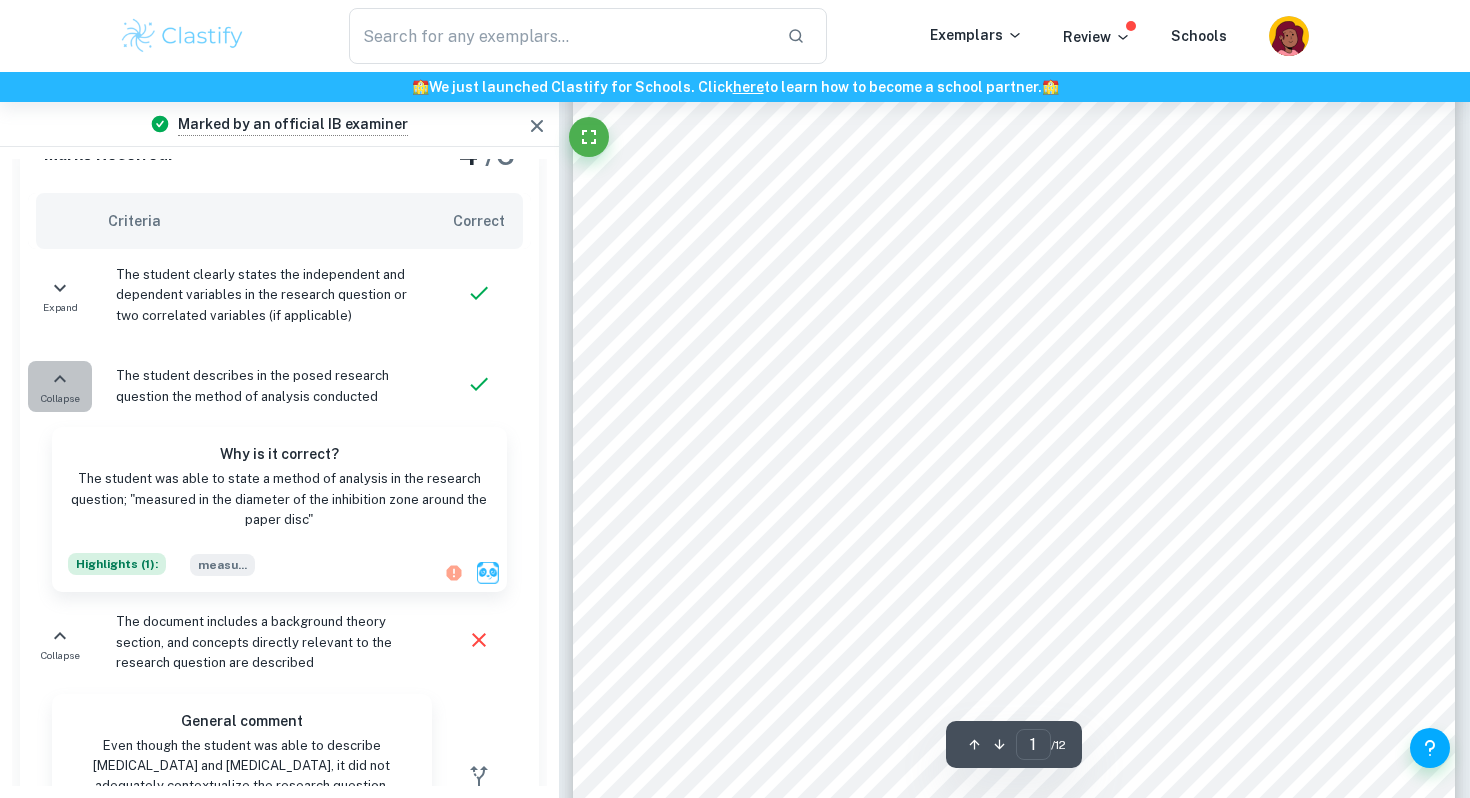 click on "Collapse" at bounding box center [60, 398] 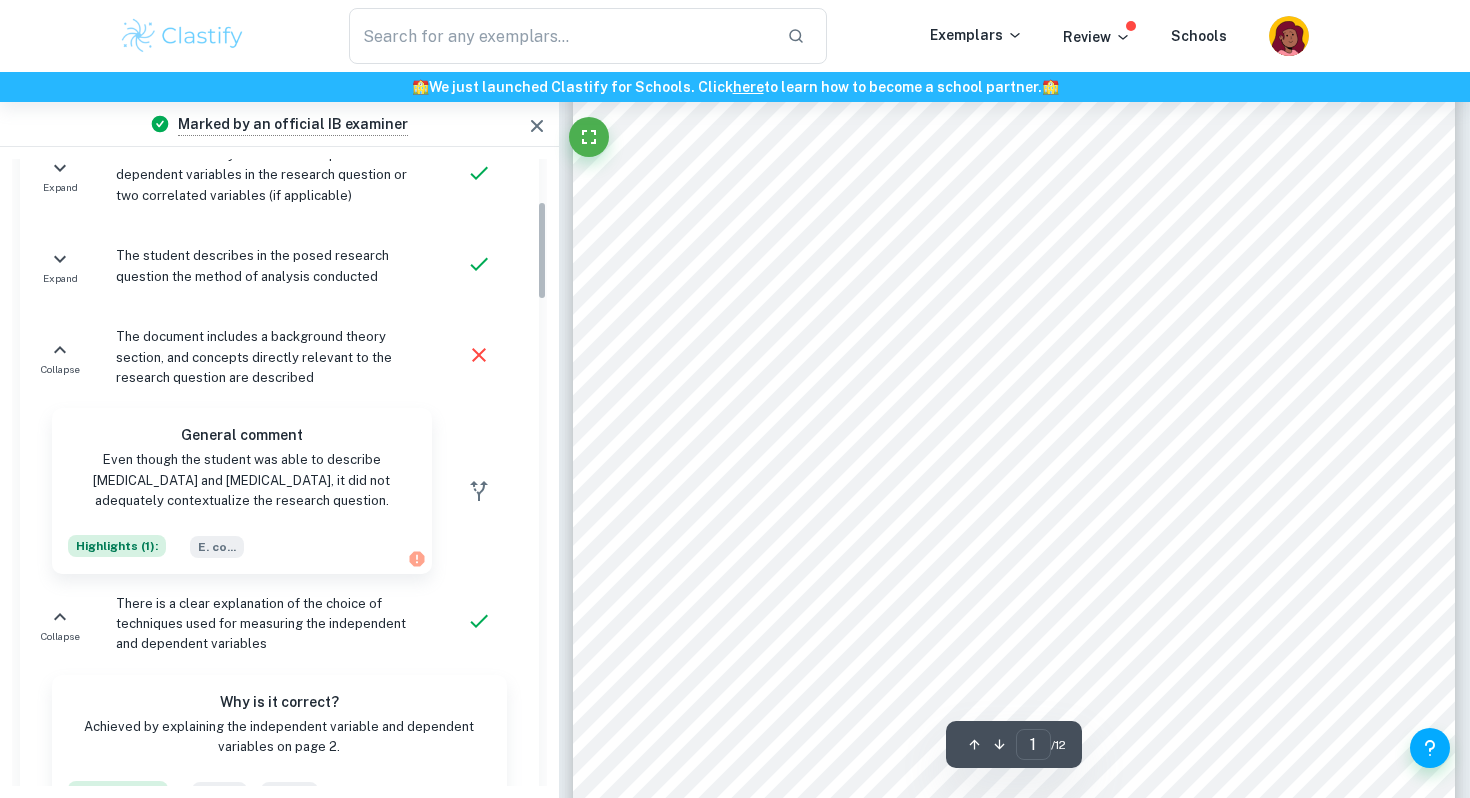 scroll, scrollTop: 270, scrollLeft: 0, axis: vertical 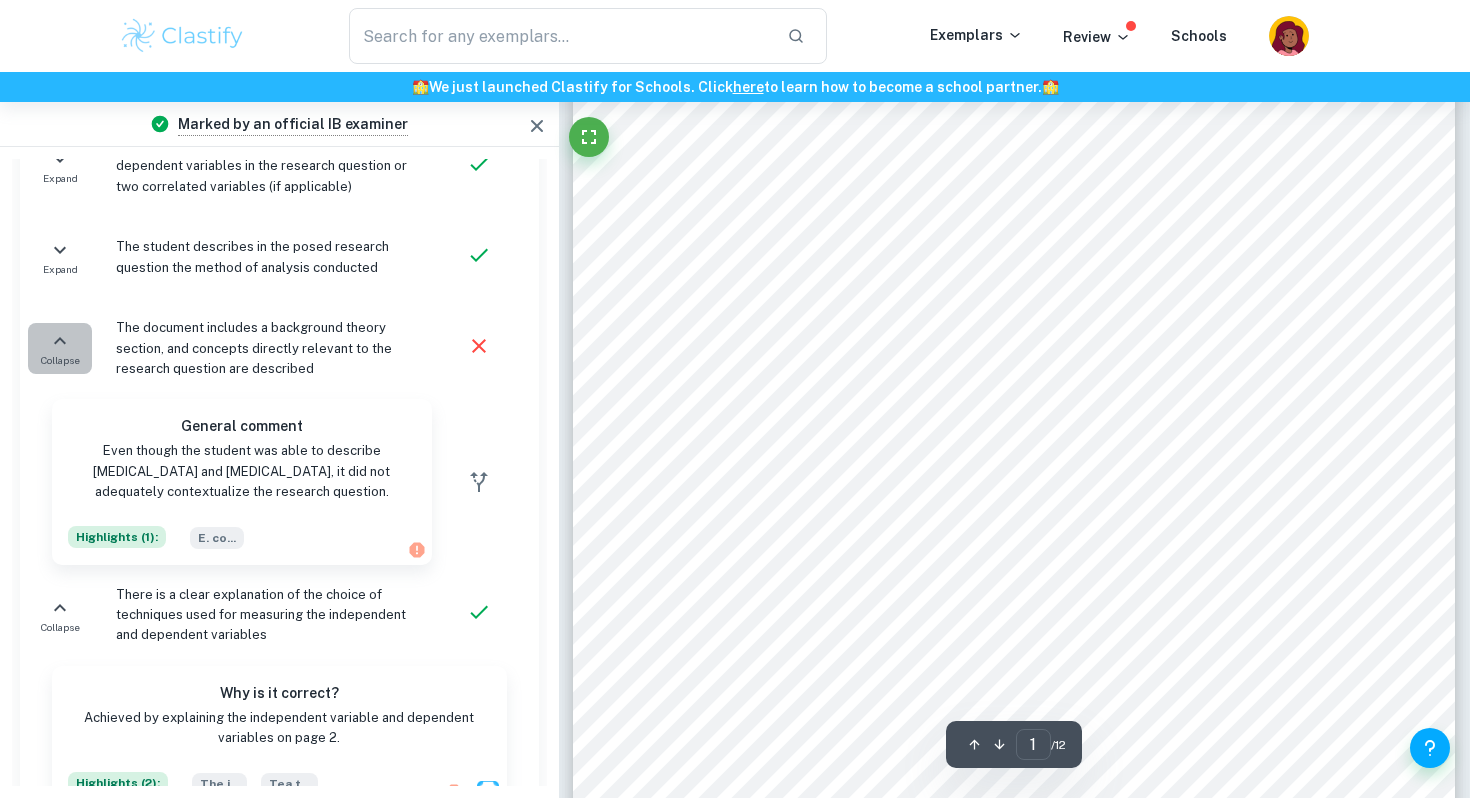 click 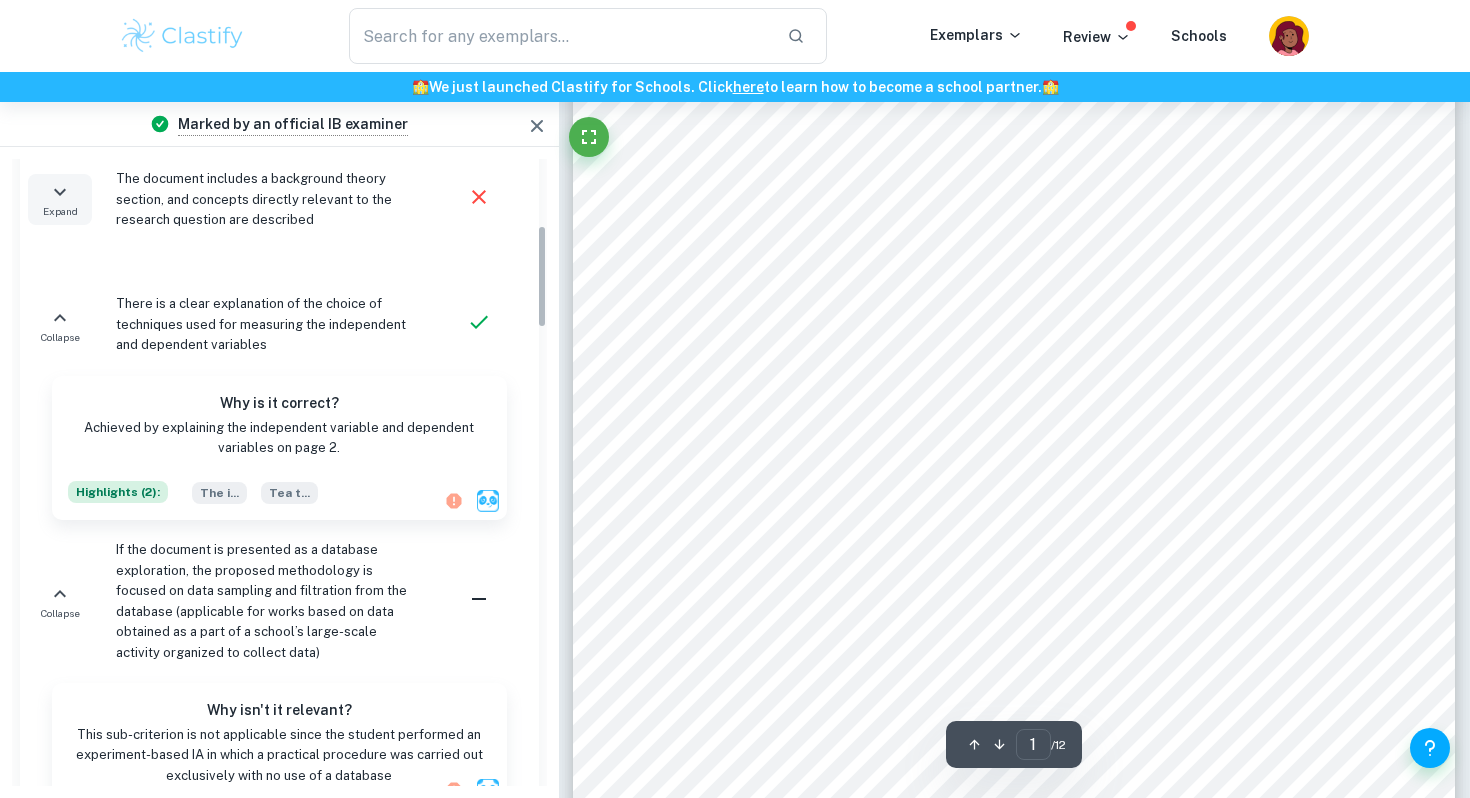 scroll, scrollTop: 439, scrollLeft: 0, axis: vertical 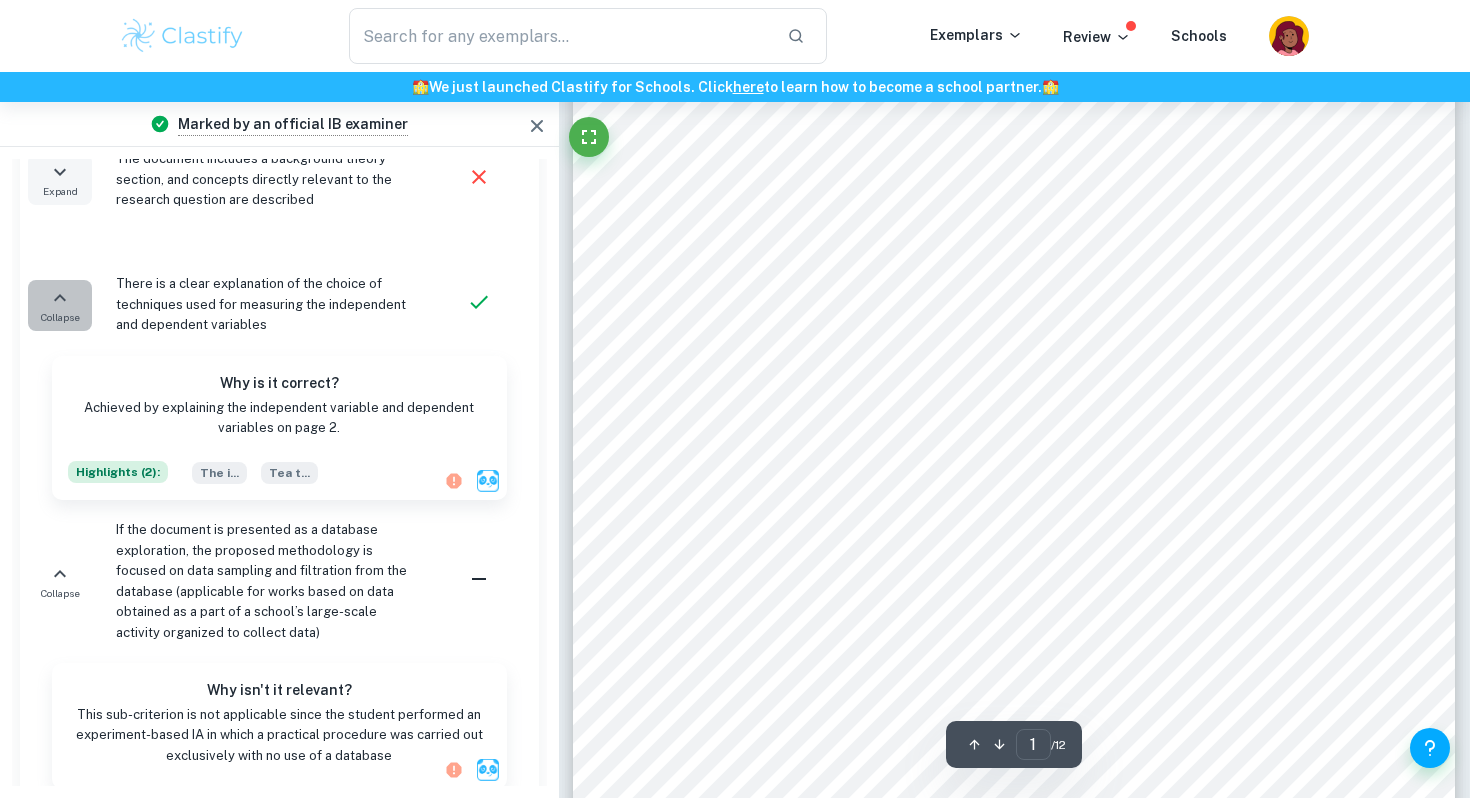 click 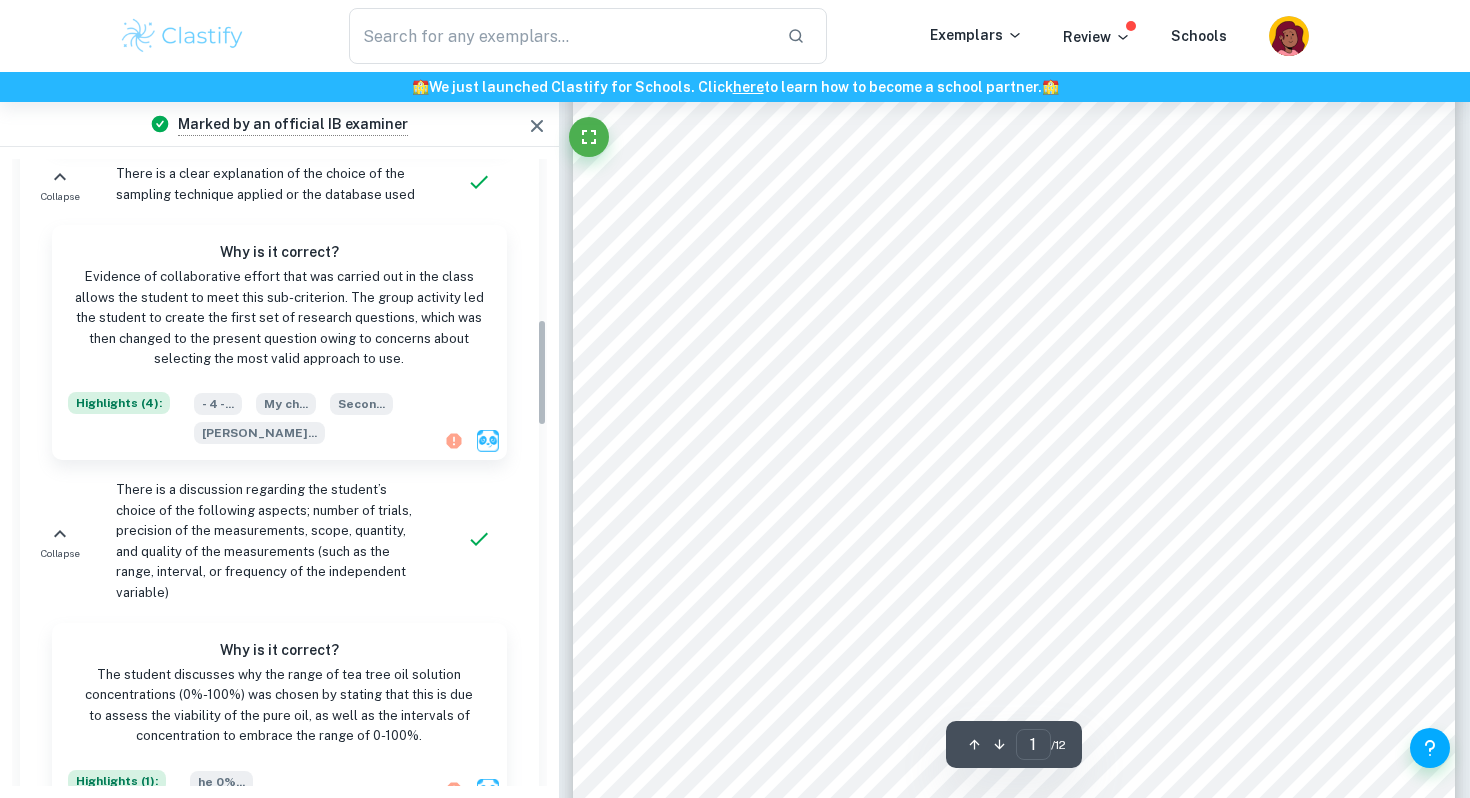 scroll, scrollTop: 941, scrollLeft: 0, axis: vertical 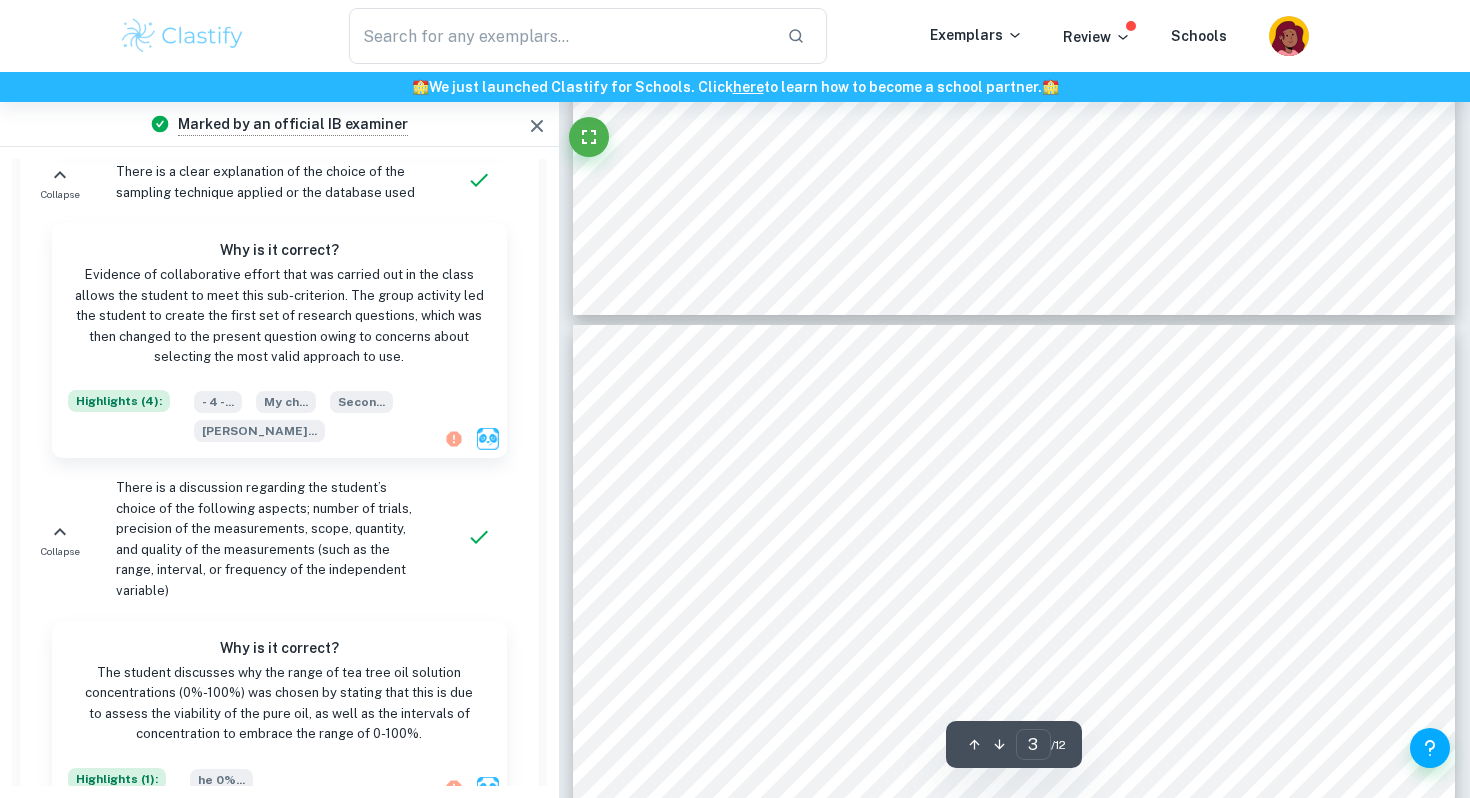 type on "2" 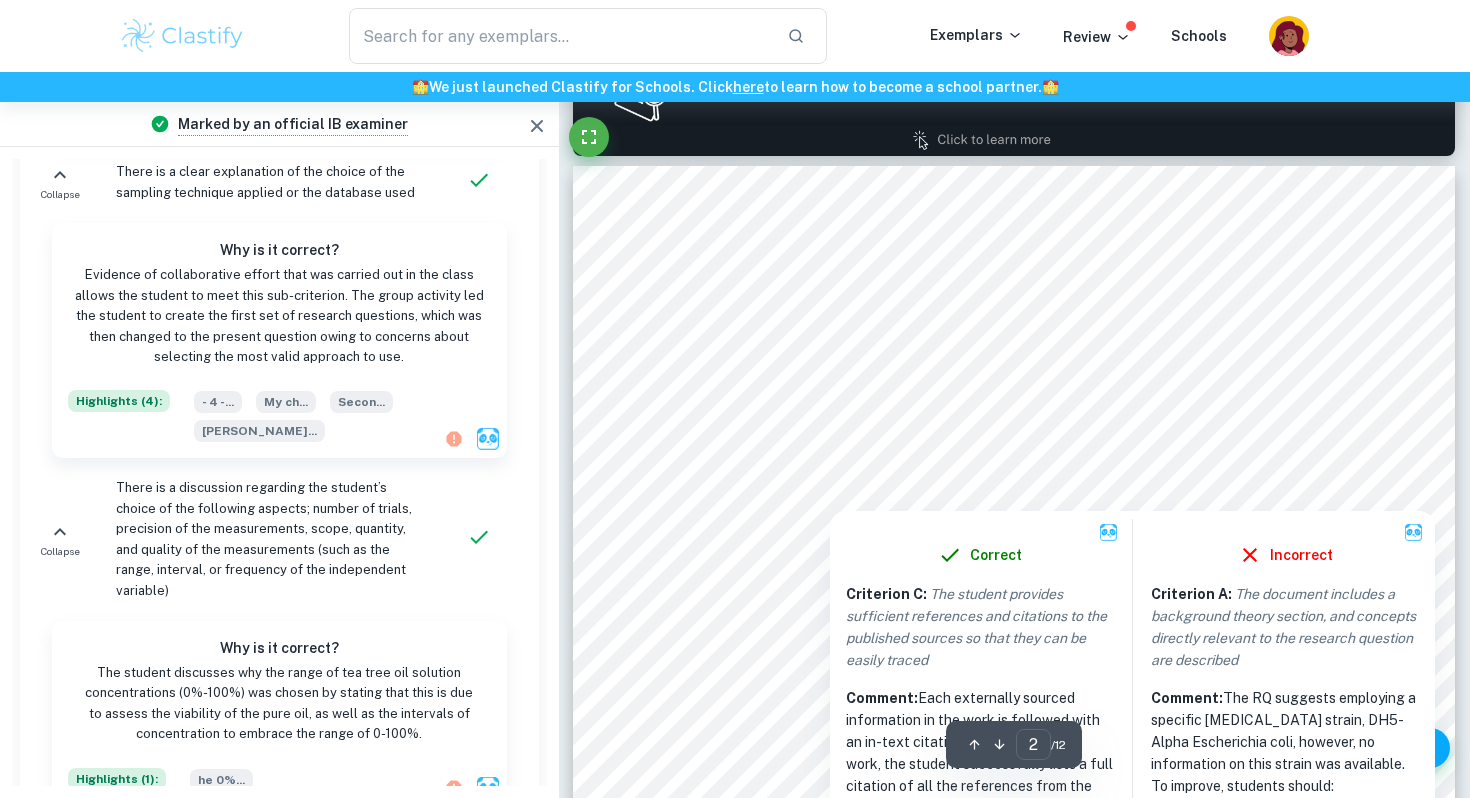 scroll, scrollTop: 1353, scrollLeft: 0, axis: vertical 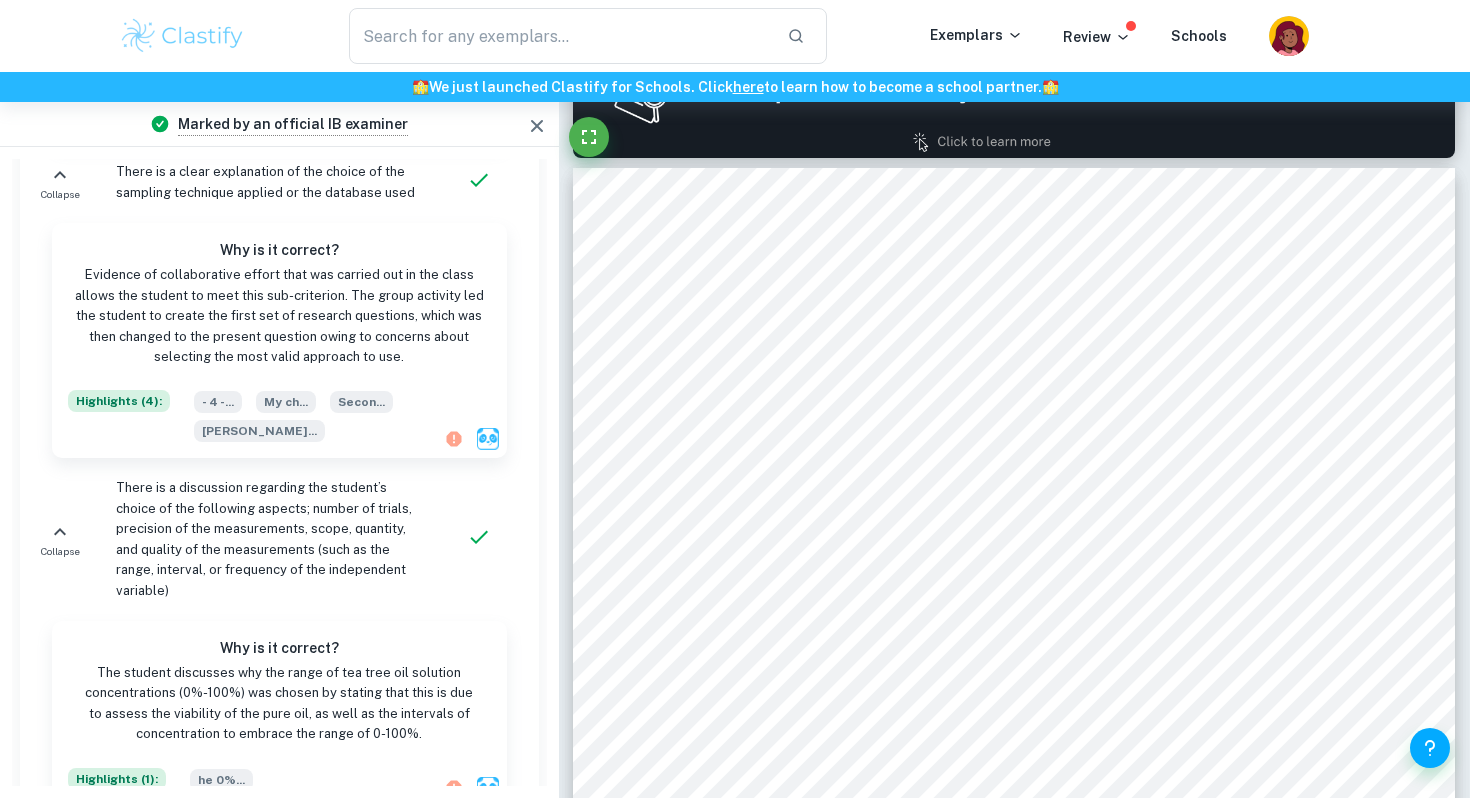 click at bounding box center (182, 36) 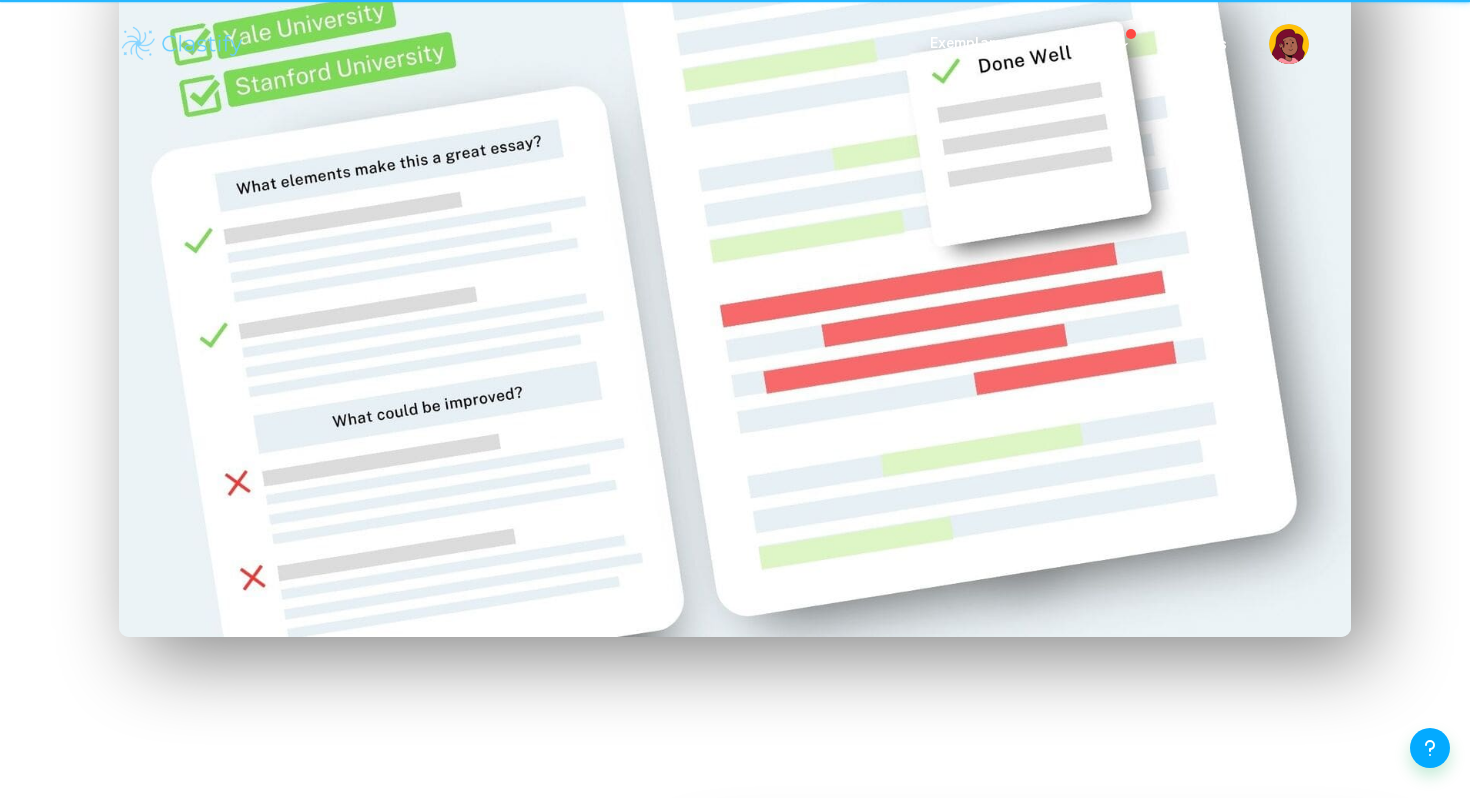 scroll, scrollTop: 0, scrollLeft: 0, axis: both 